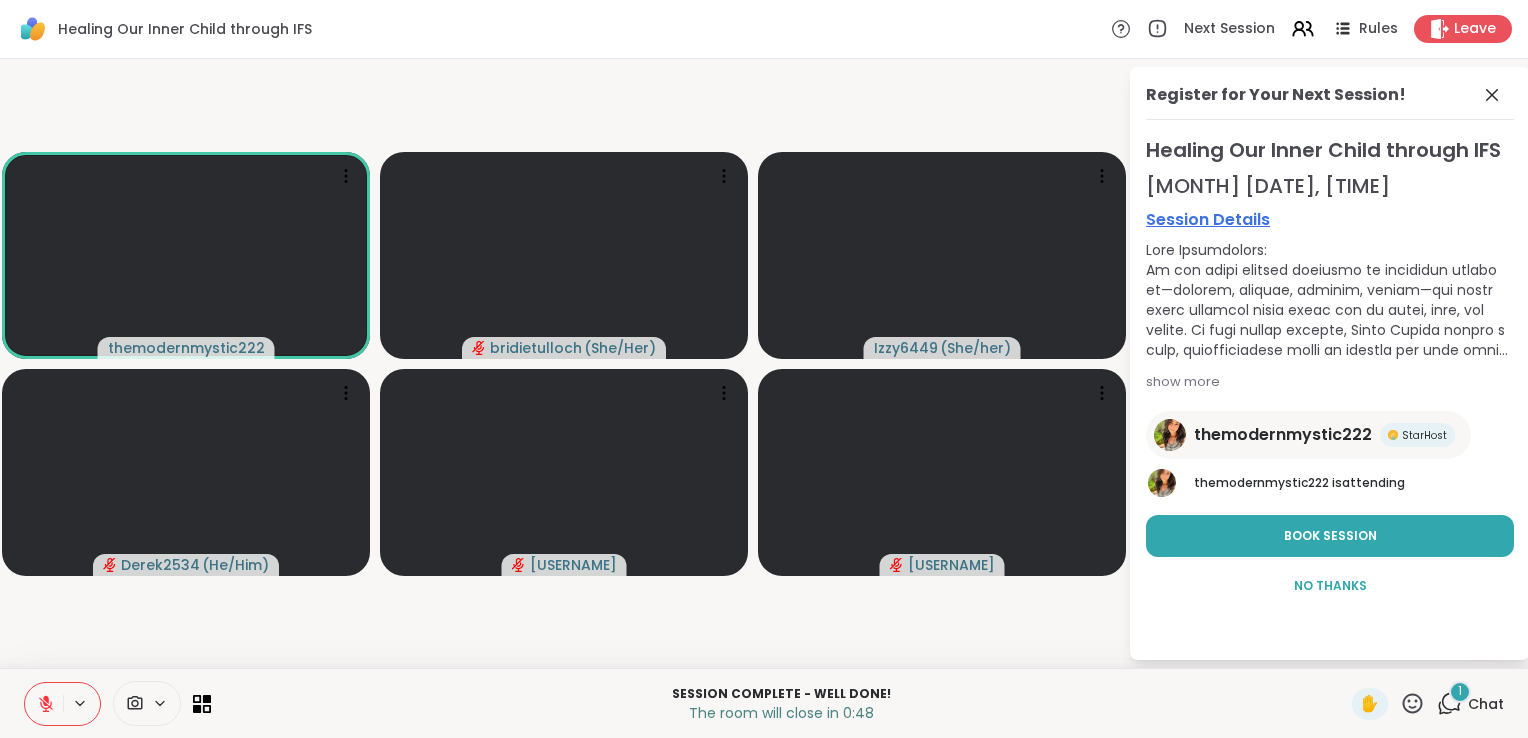 scroll, scrollTop: 0, scrollLeft: 0, axis: both 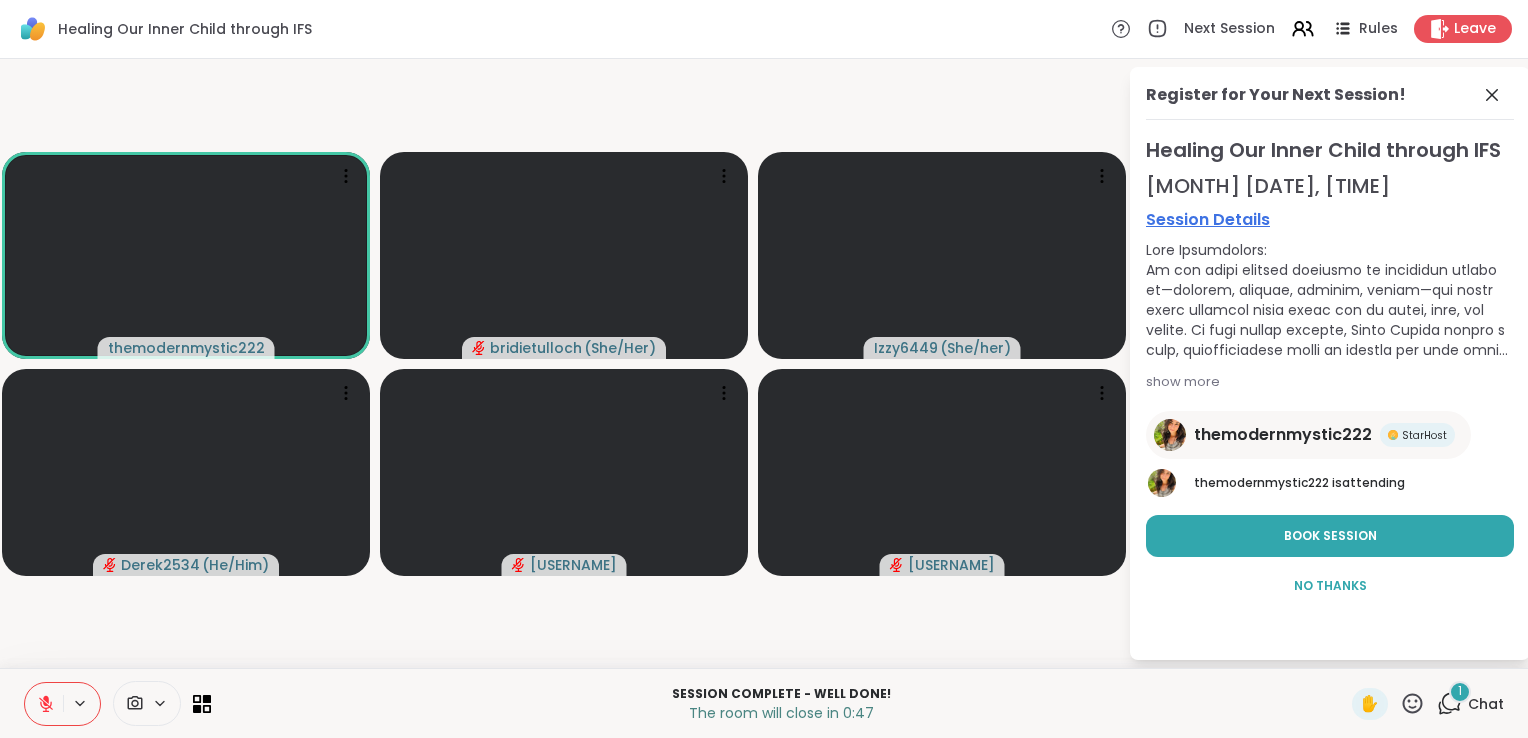 click on "Book Session" at bounding box center [1330, 536] 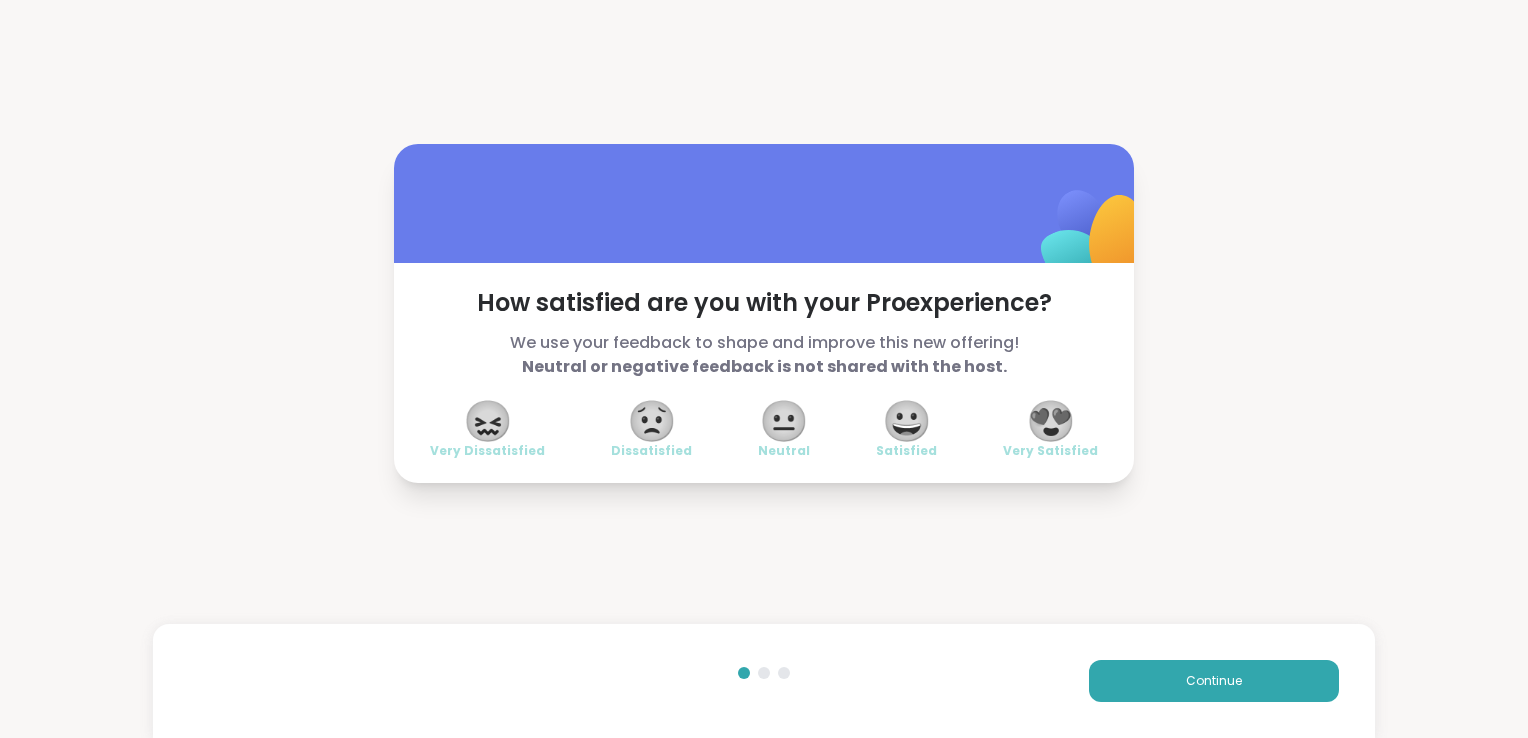 click on "😍" at bounding box center (1051, 421) 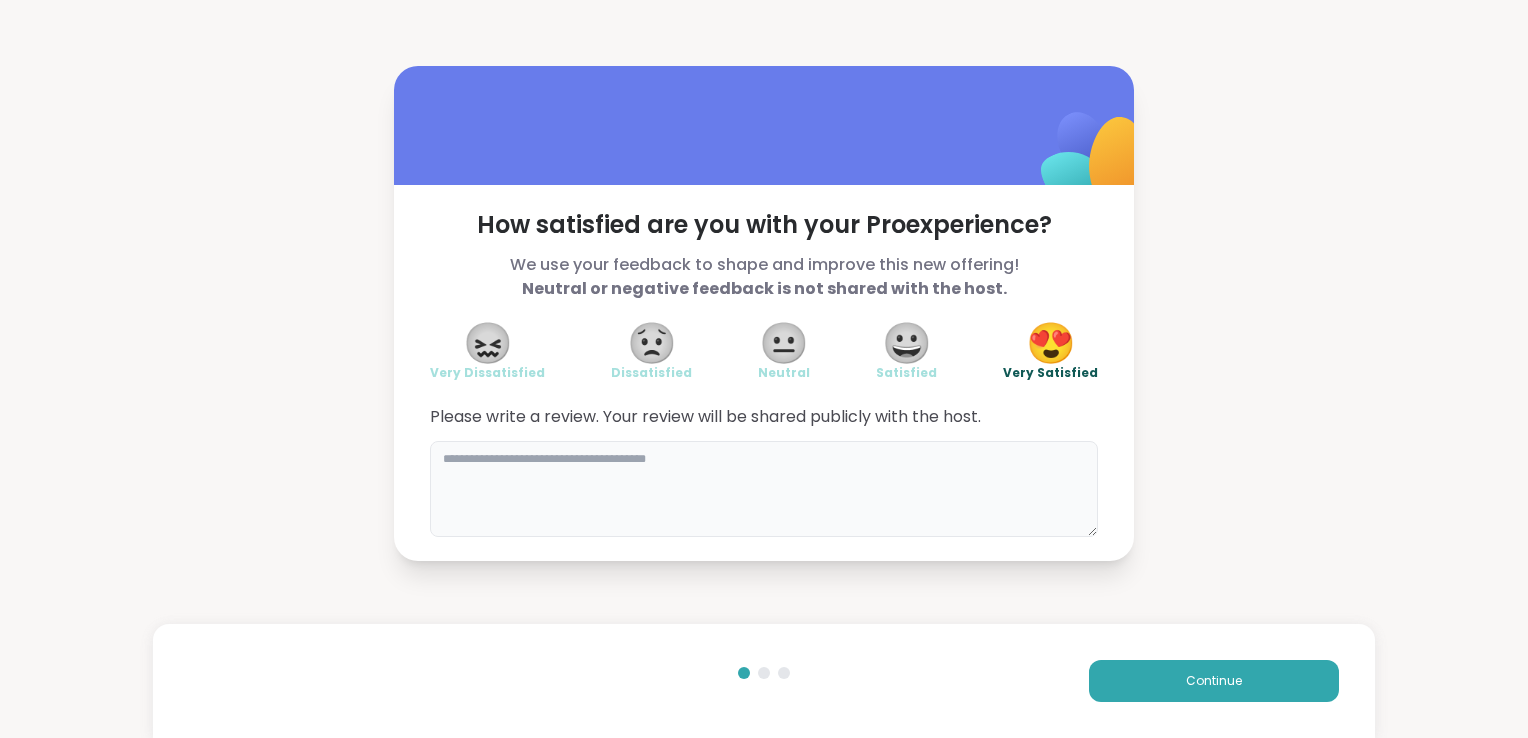 click at bounding box center (764, 489) 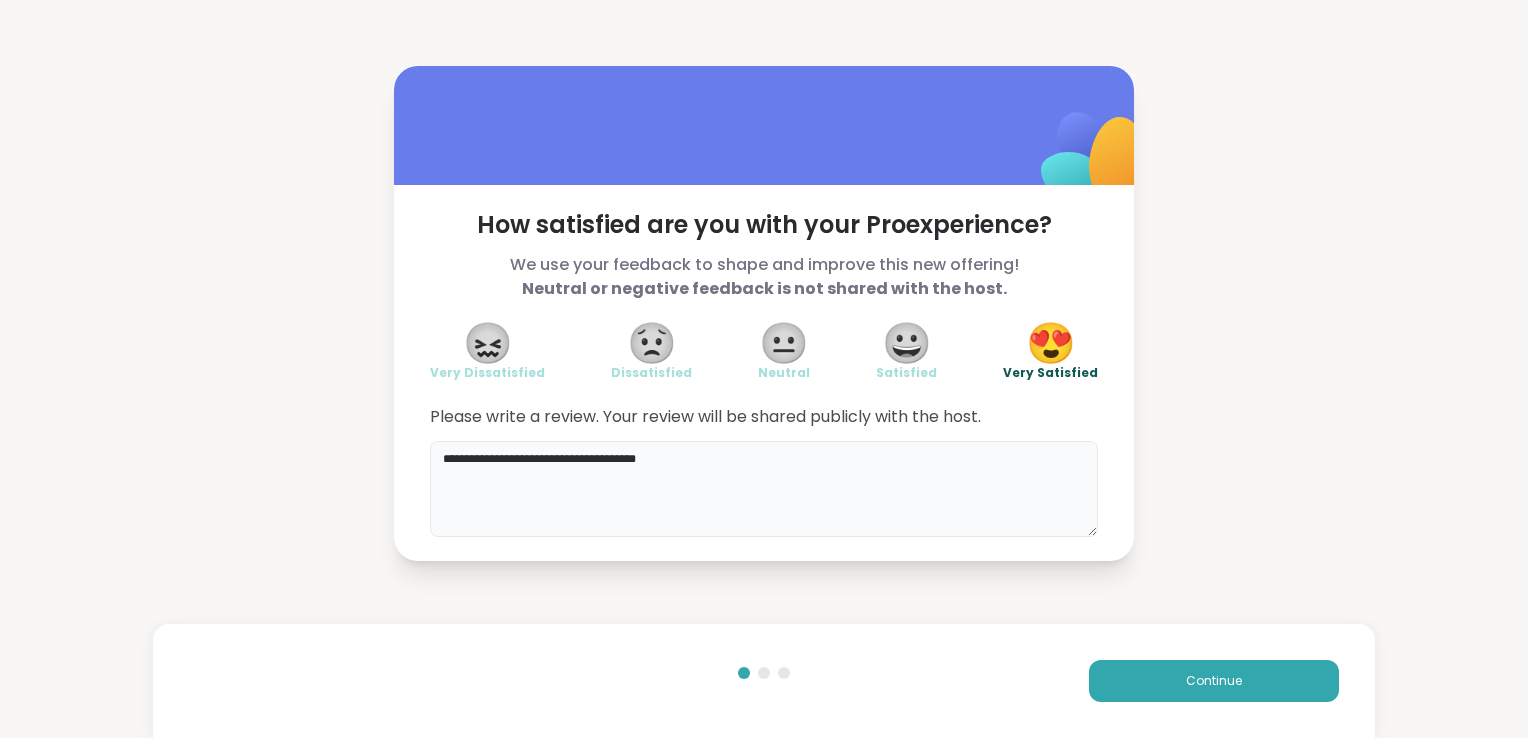 click on "**********" at bounding box center [764, 489] 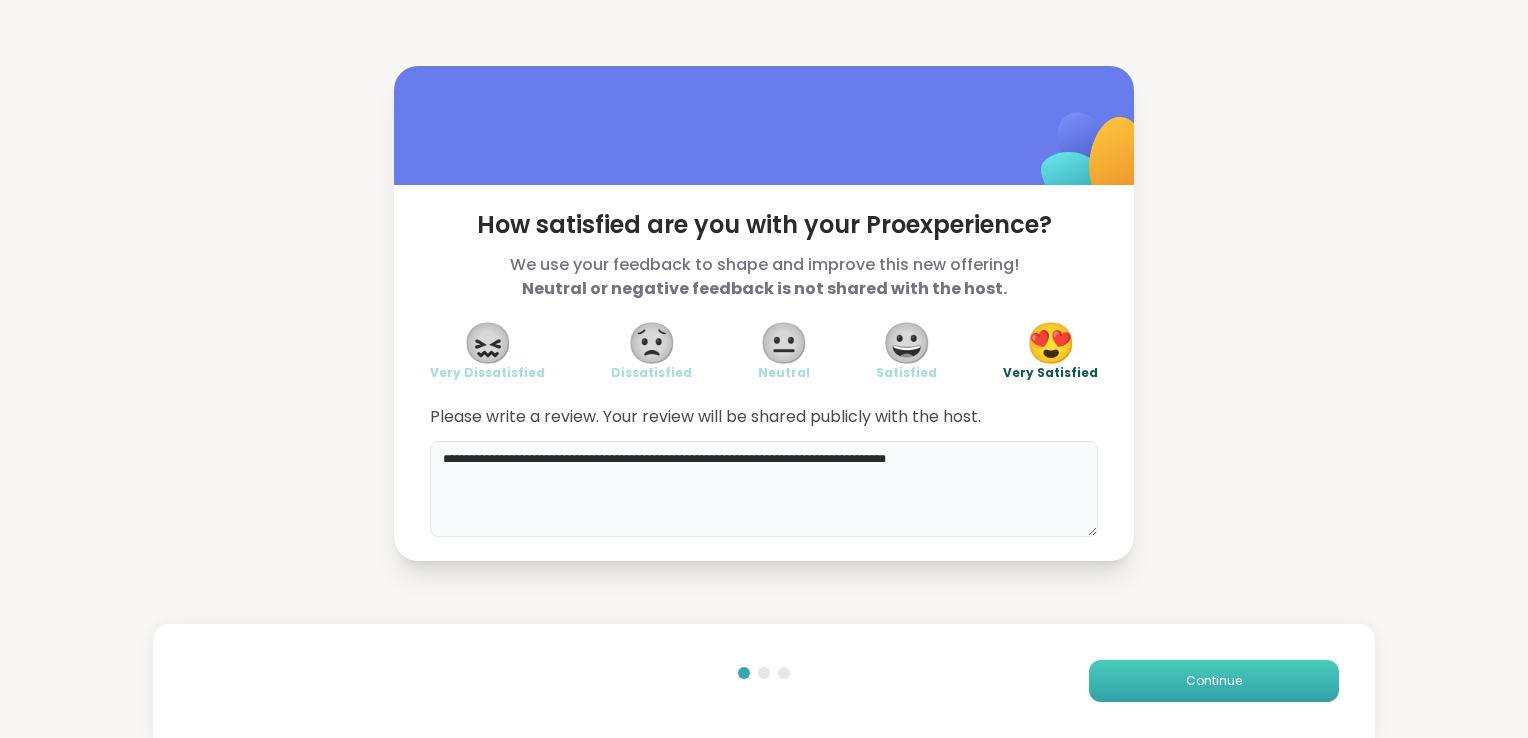 type on "**********" 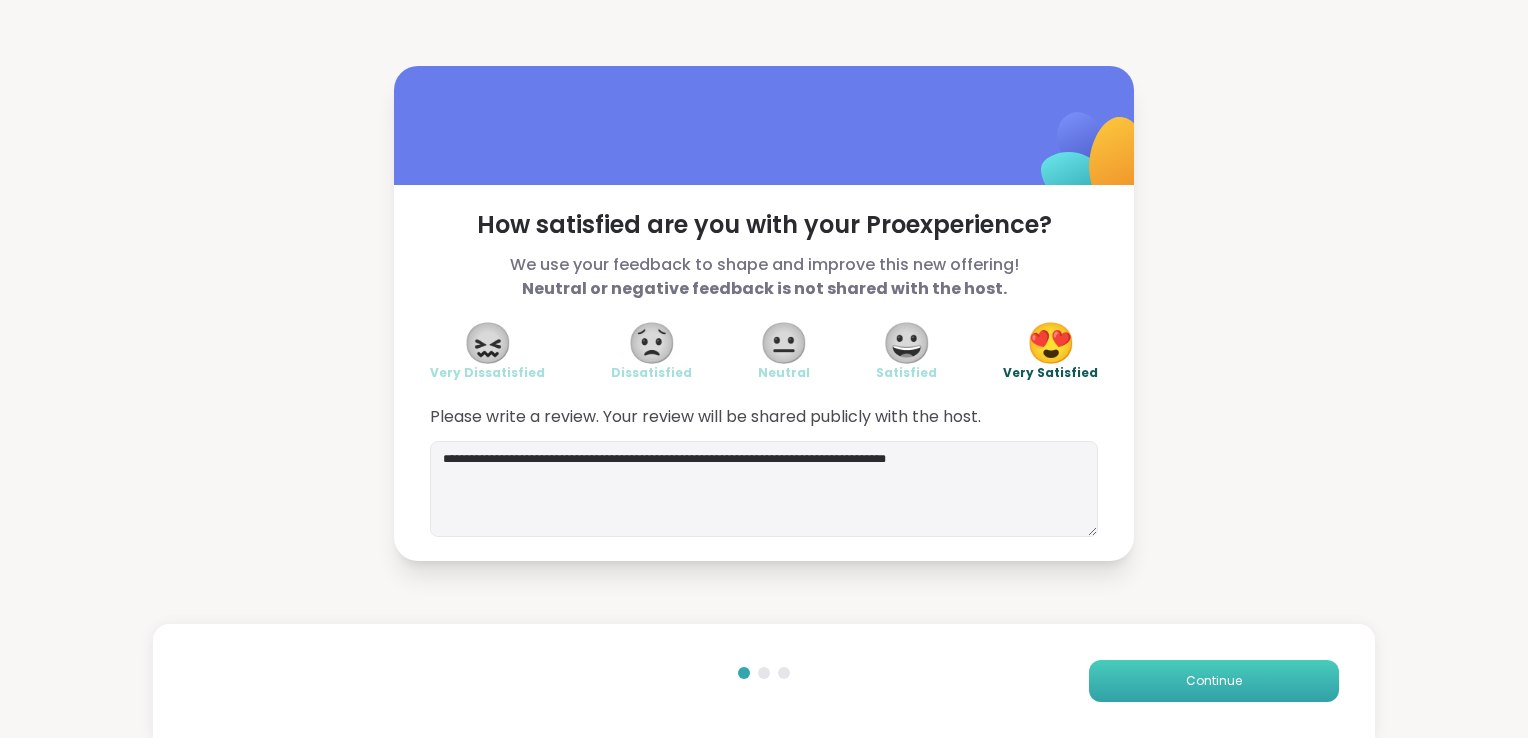click on "Continue" at bounding box center (1214, 681) 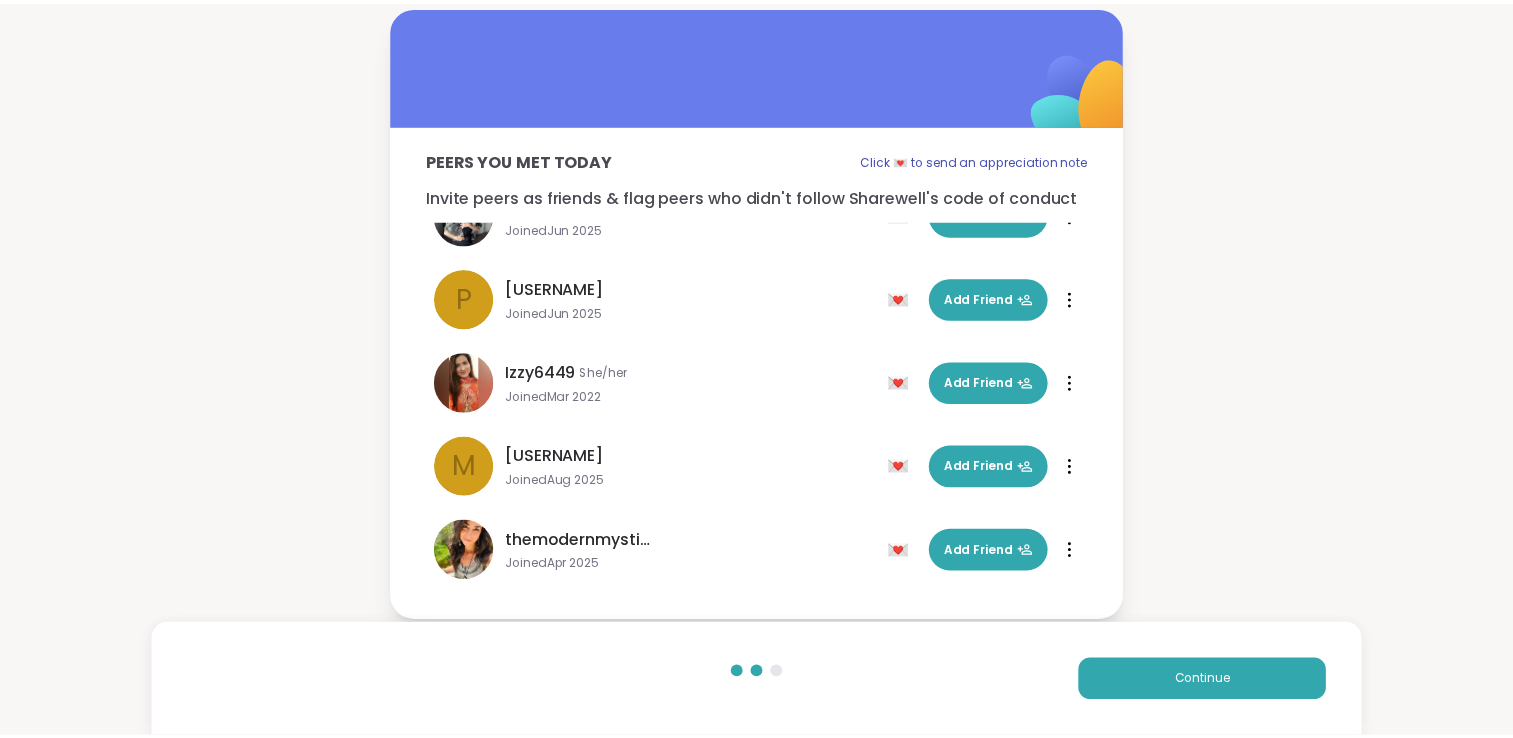 scroll, scrollTop: 60, scrollLeft: 0, axis: vertical 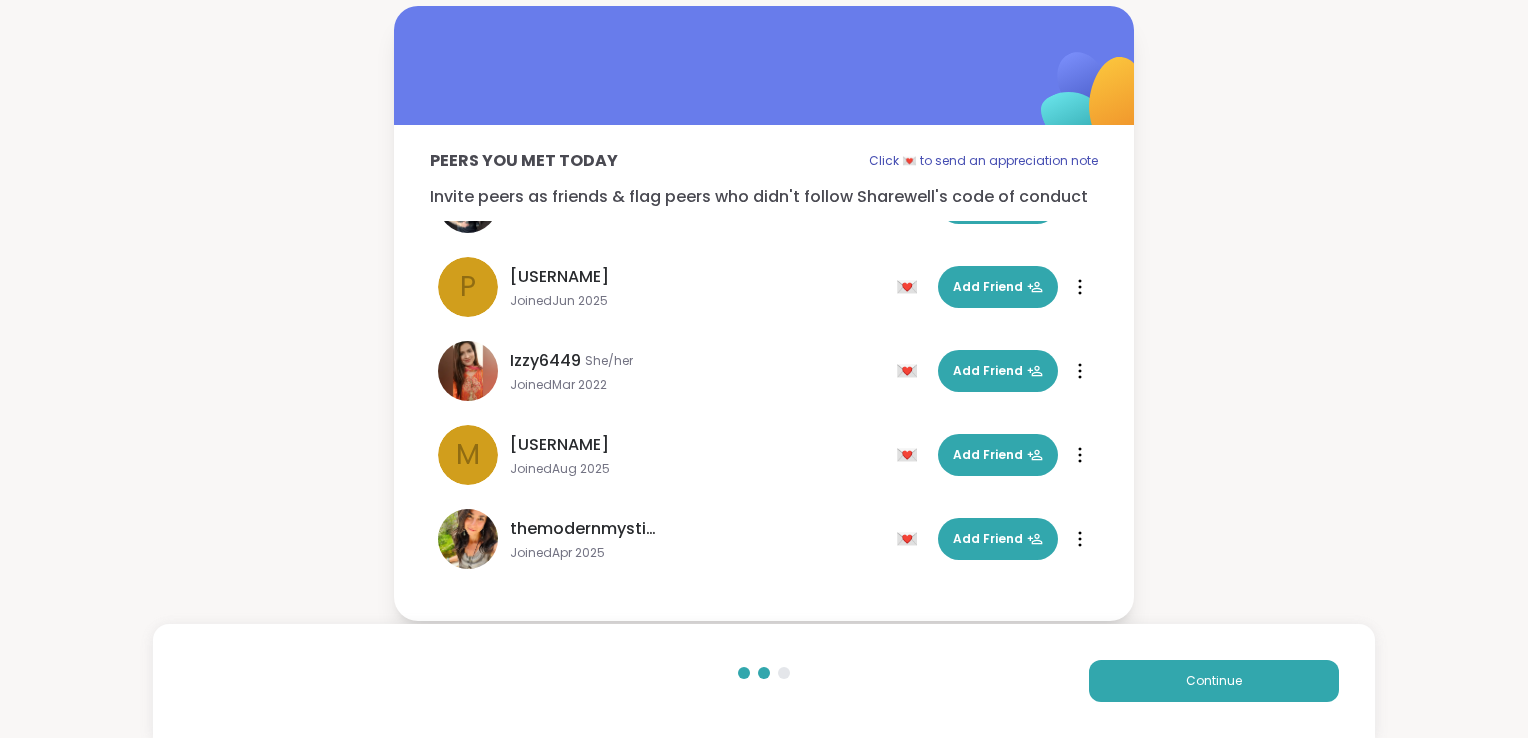 click on "Peers you met today Click 💌 to send an appreciation note Invite peers as friends & flag peers who didn't follow Sharewell's code of conduct Click 💌 to send an appreciation note [USERNAME] He/Him Joined [MONTH] [YEAR] 💌 Add Friend 💌 Add Friend p [USERNAME] Joined [MONTH] [YEAR] 💌 Add Friend 💌 Add Friend [USERNAME] She/her Joined [MONTH] [YEAR] 💌 Add Friend 💌 Add Friend m [USERNAME] Joined [MONTH] [YEAR] 💌 Add Friend 💌 Add Friend [USERNAME] Joined [MONTH] [YEAR] 💌 Add Friend 💌 Add Friend" at bounding box center (764, 365) 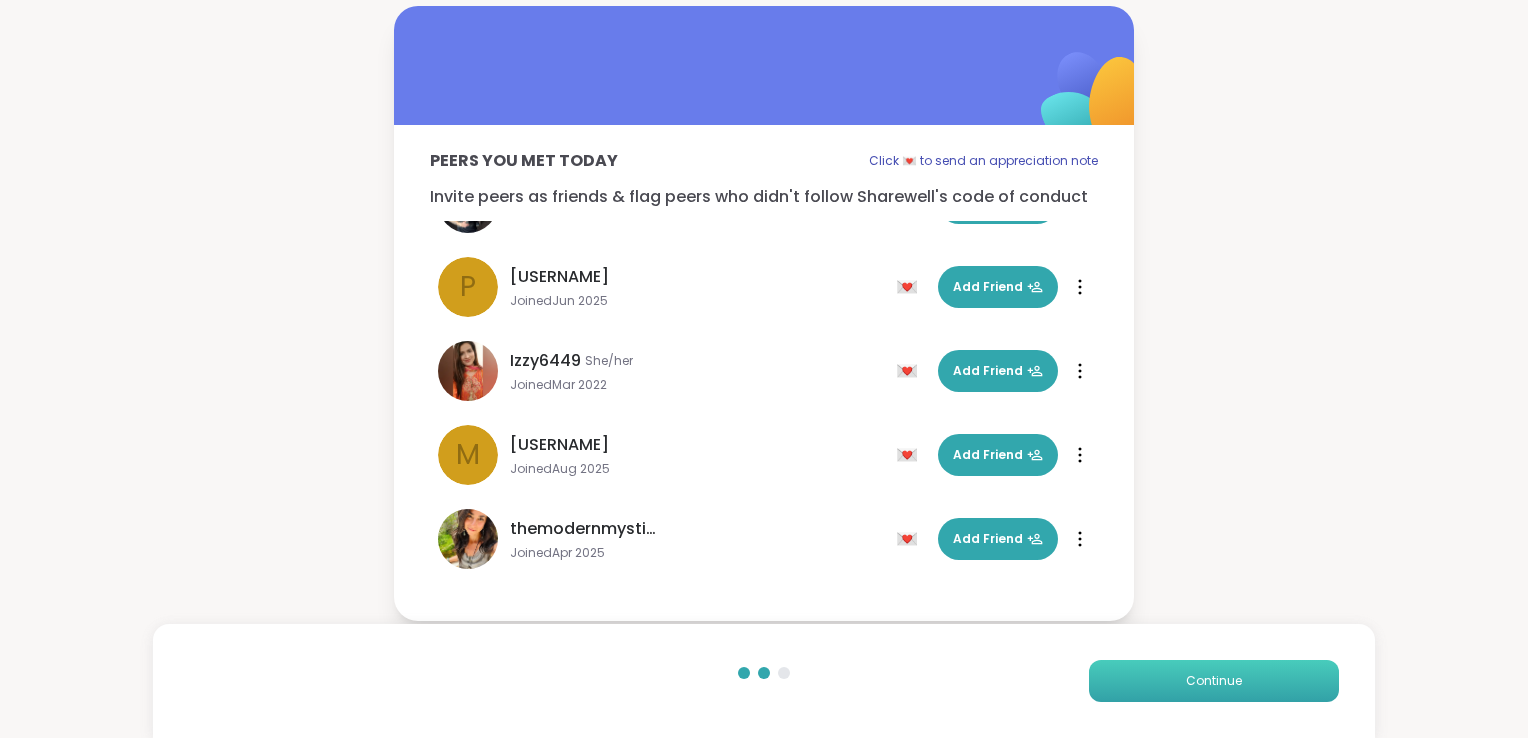 click on "Continue" at bounding box center [1214, 681] 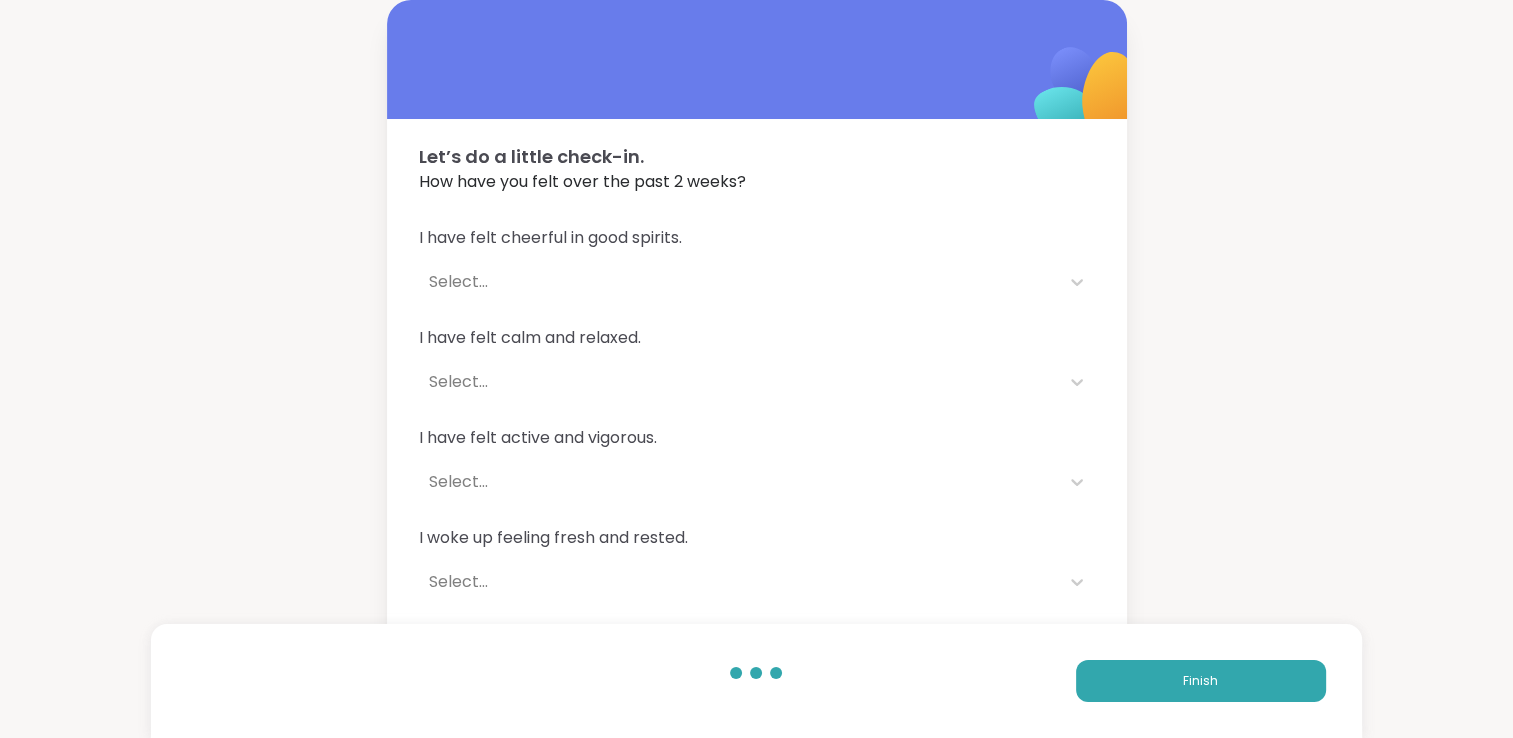 click on "I have felt calm and relaxed." at bounding box center [757, 338] 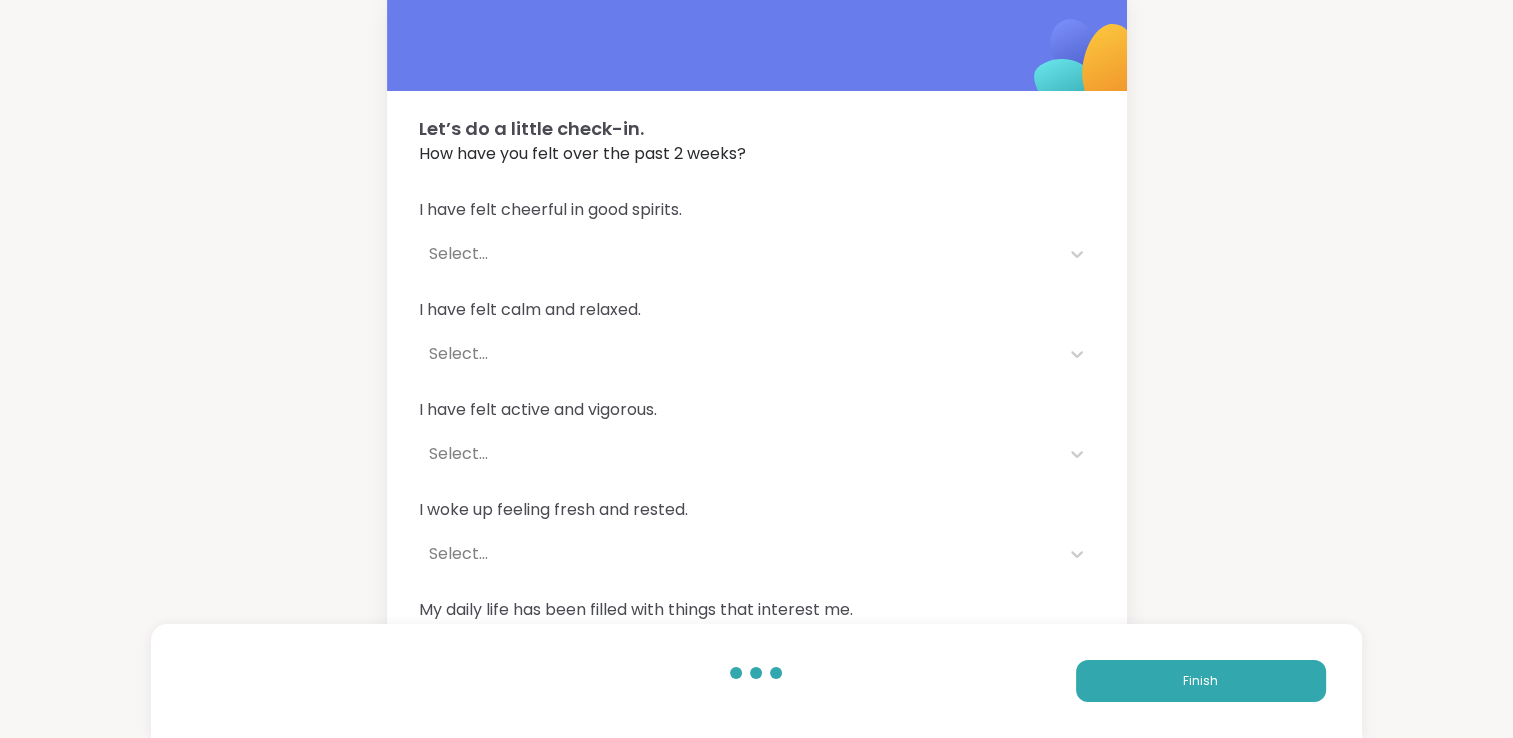 scroll, scrollTop: 24, scrollLeft: 0, axis: vertical 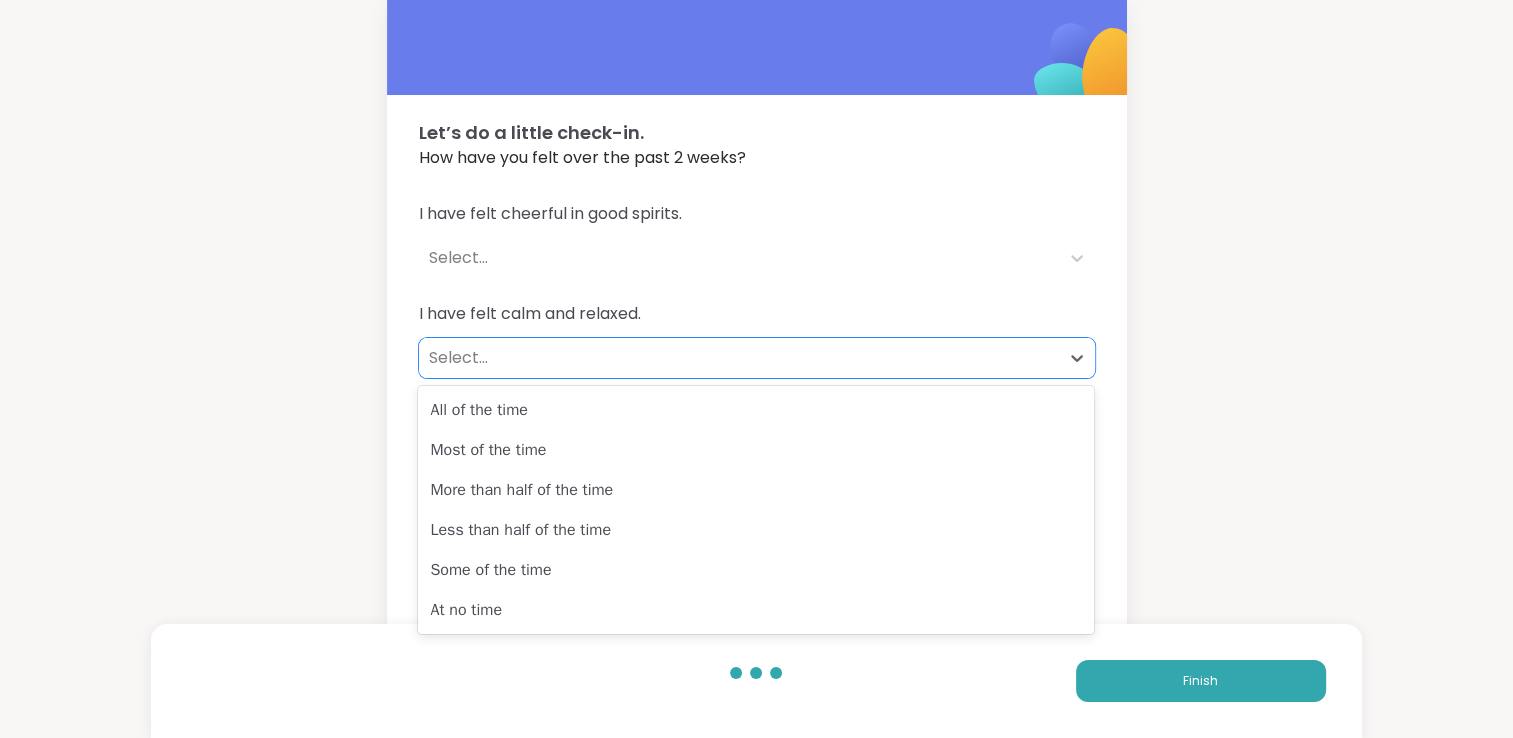 click on "Select..." at bounding box center (739, 358) 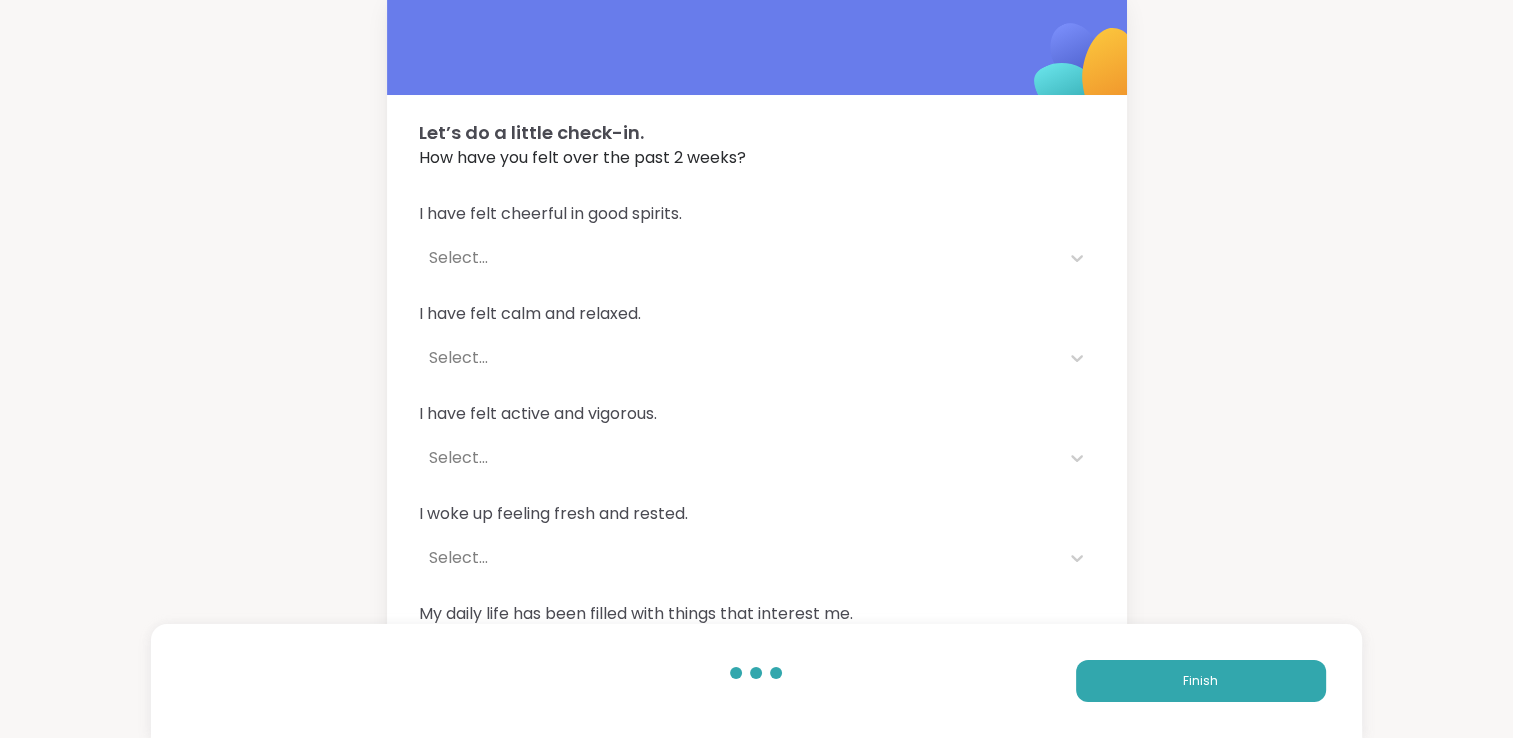 click on "I have felt cheerful in good spirits." at bounding box center [757, 214] 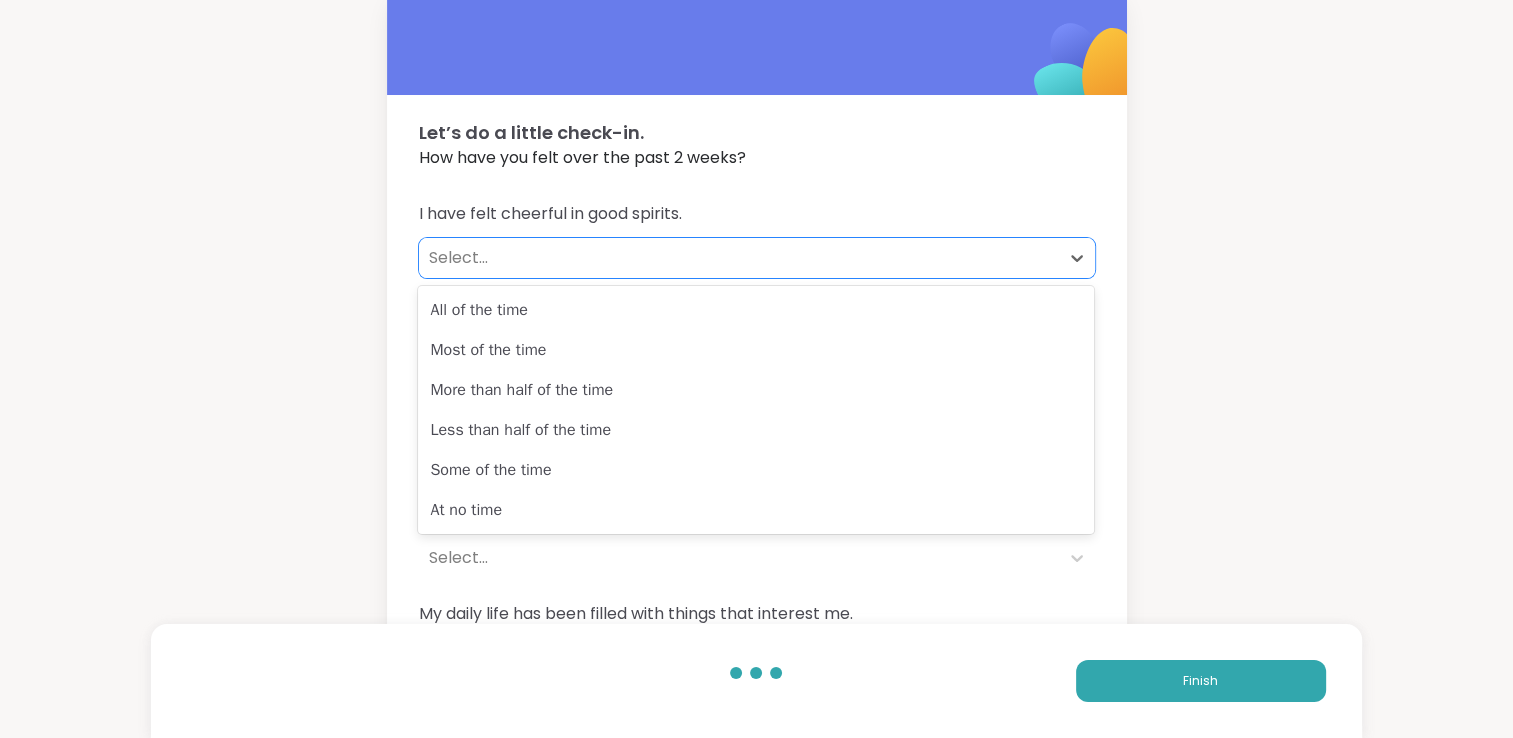 click on "Select..." at bounding box center (739, 258) 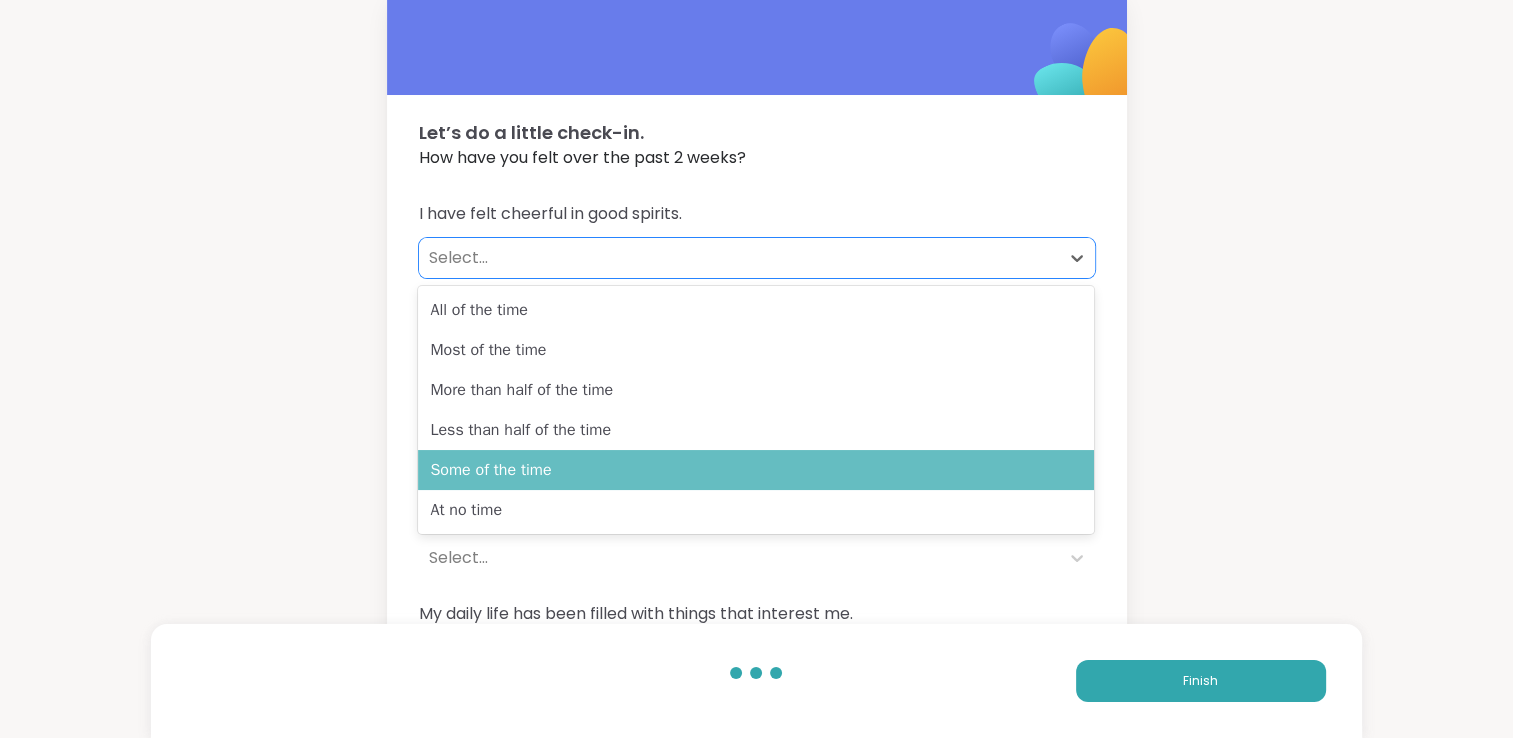 click on "Some of the time" at bounding box center (756, 470) 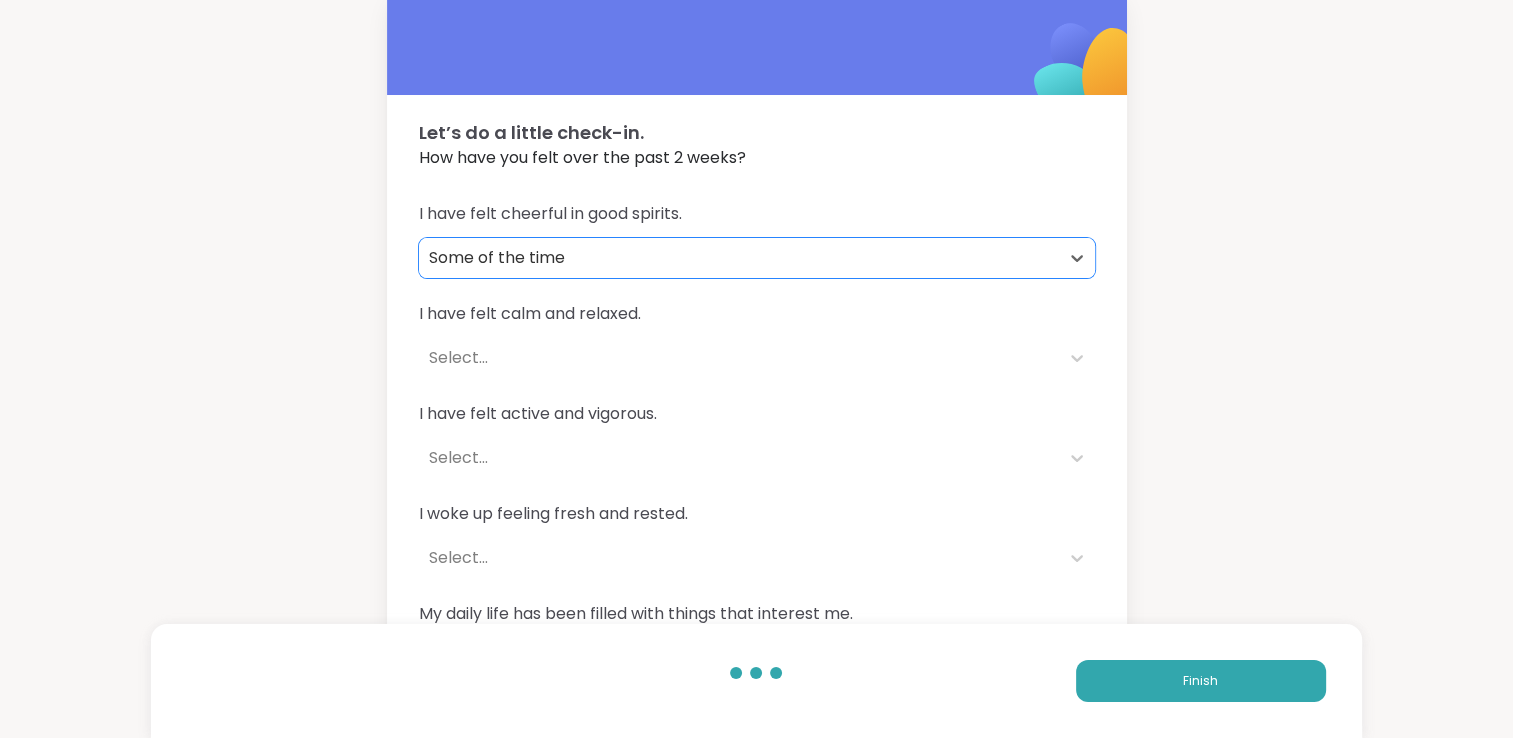 click on "I have felt calm and relaxed." at bounding box center [757, 314] 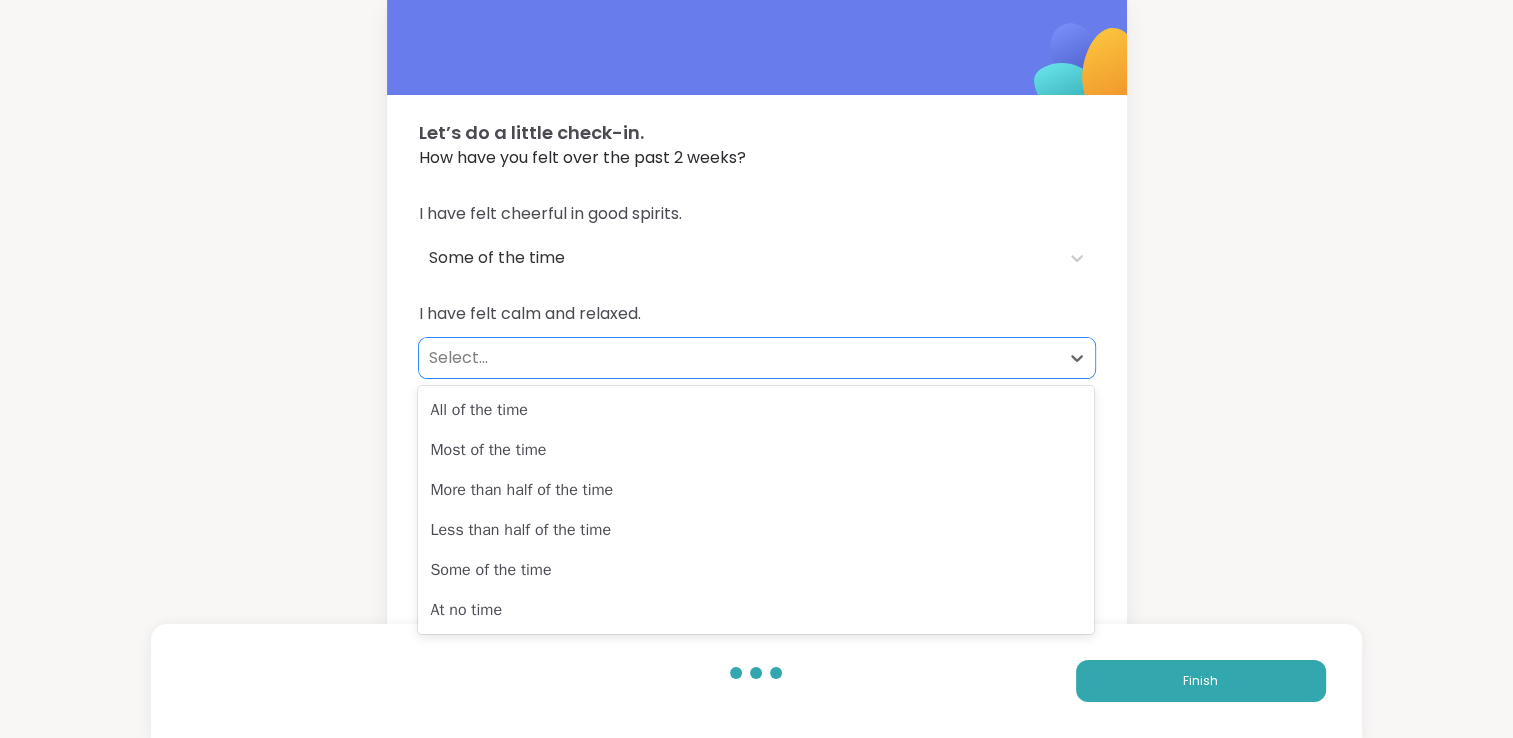click on "Select..." at bounding box center [739, 358] 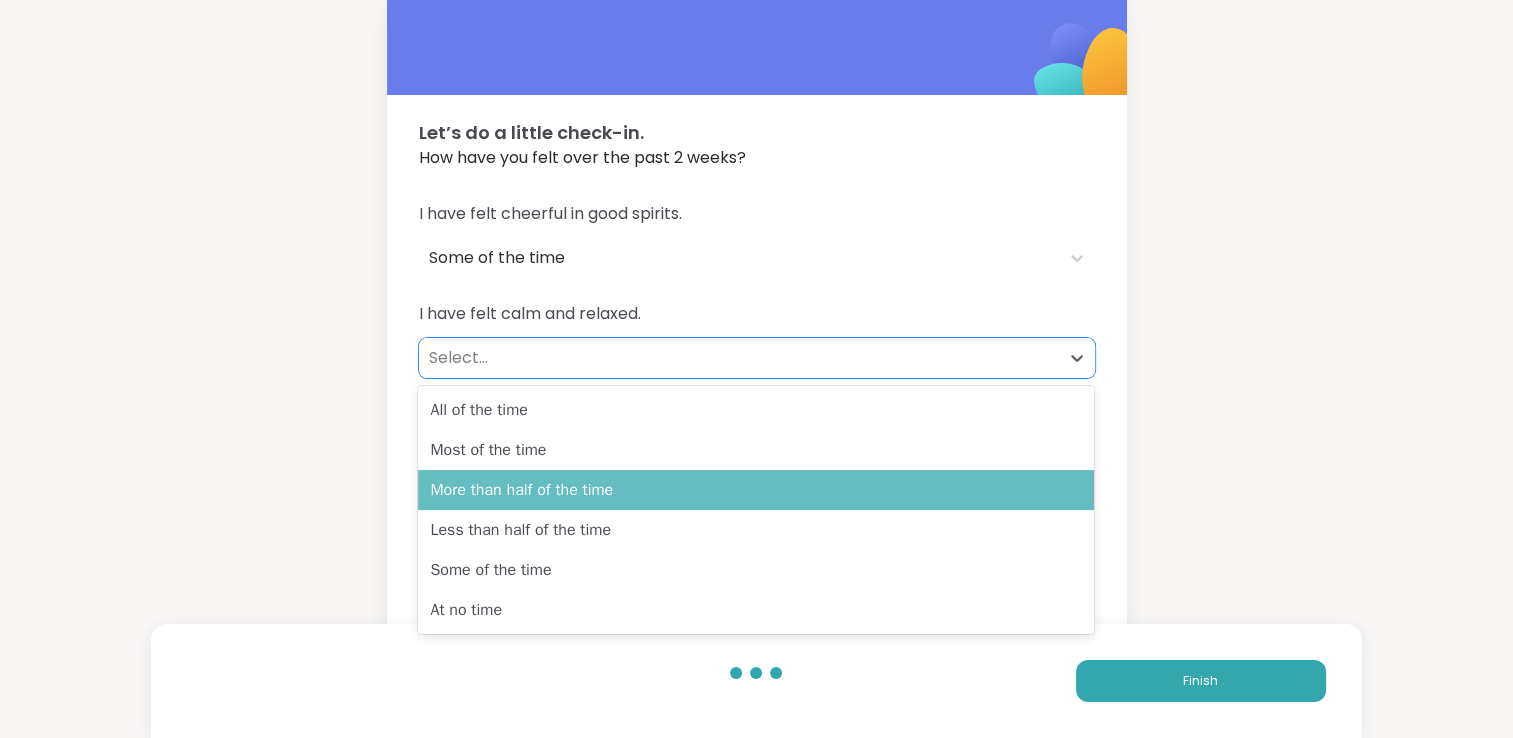 click on "More than half of the time" at bounding box center [756, 490] 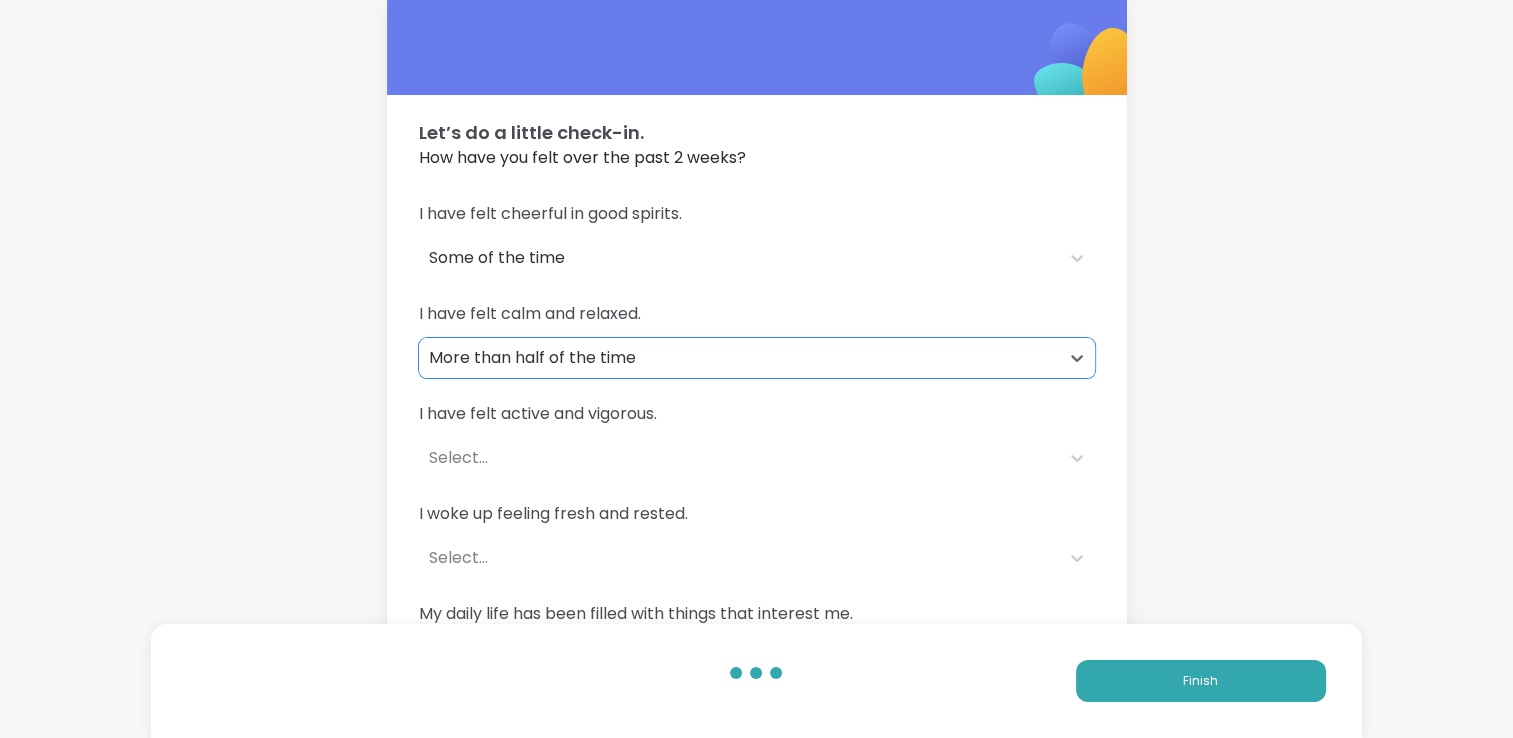 click on "Select..." at bounding box center [739, 458] 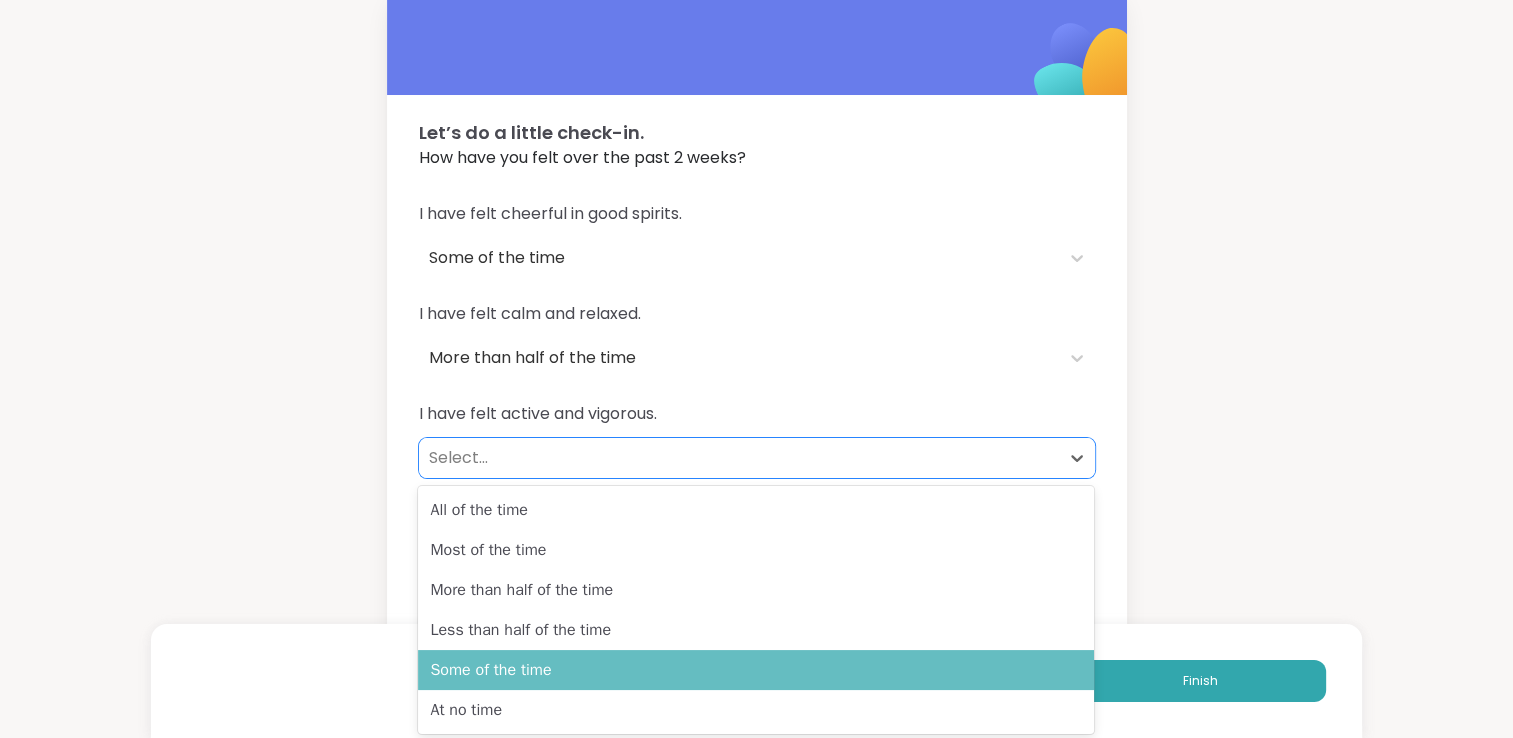 click on "Some of the time" at bounding box center (756, 670) 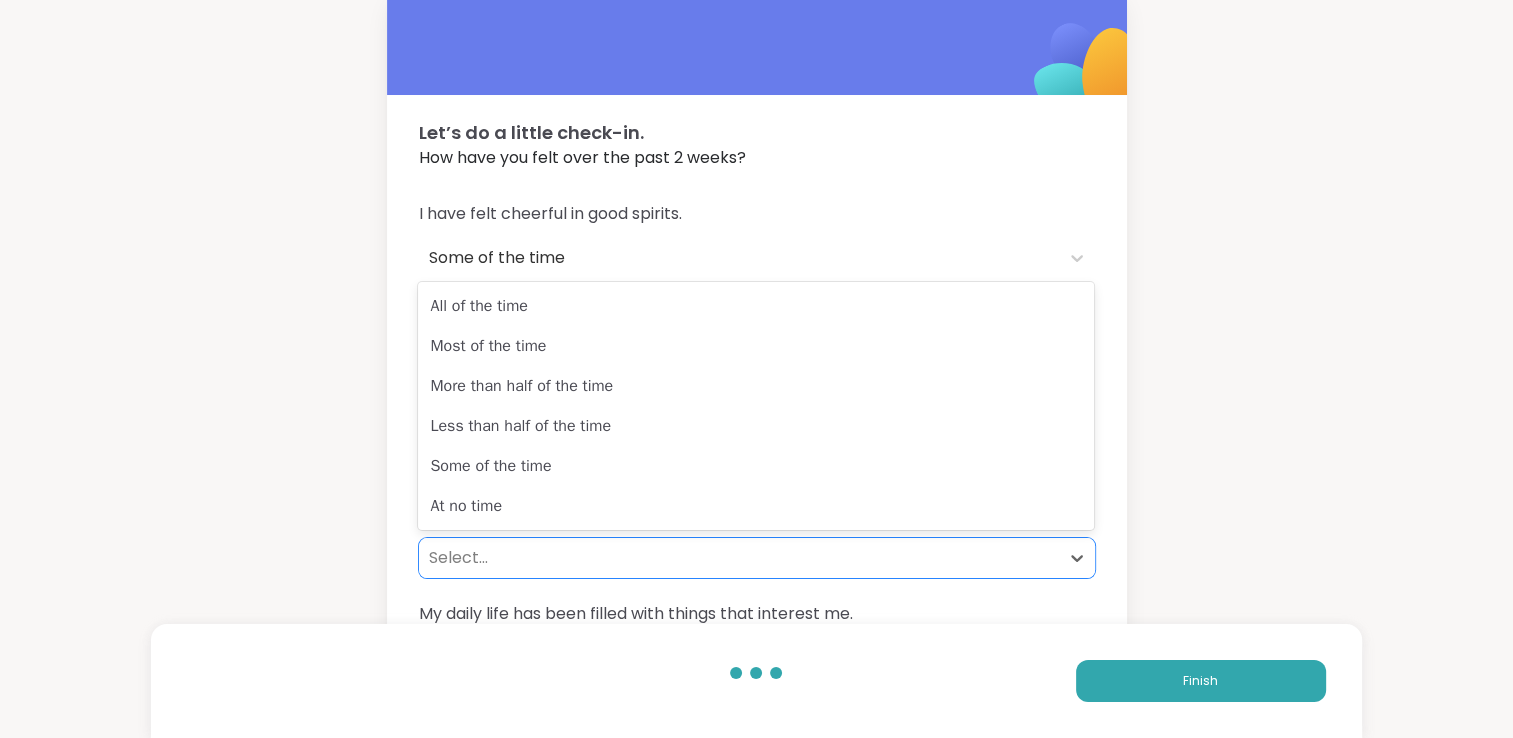 click on "Select..." at bounding box center [739, 558] 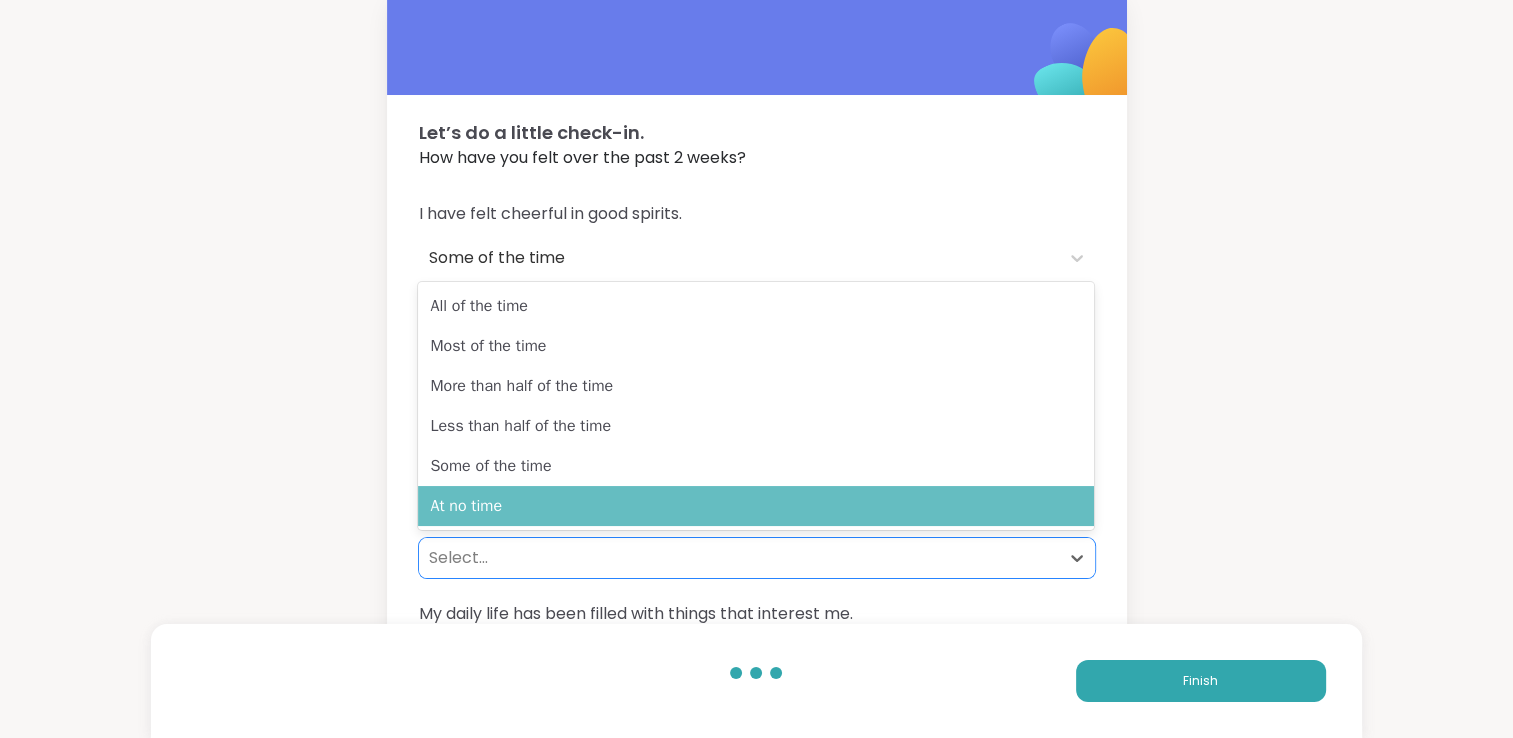 click on "At no time" at bounding box center (756, 506) 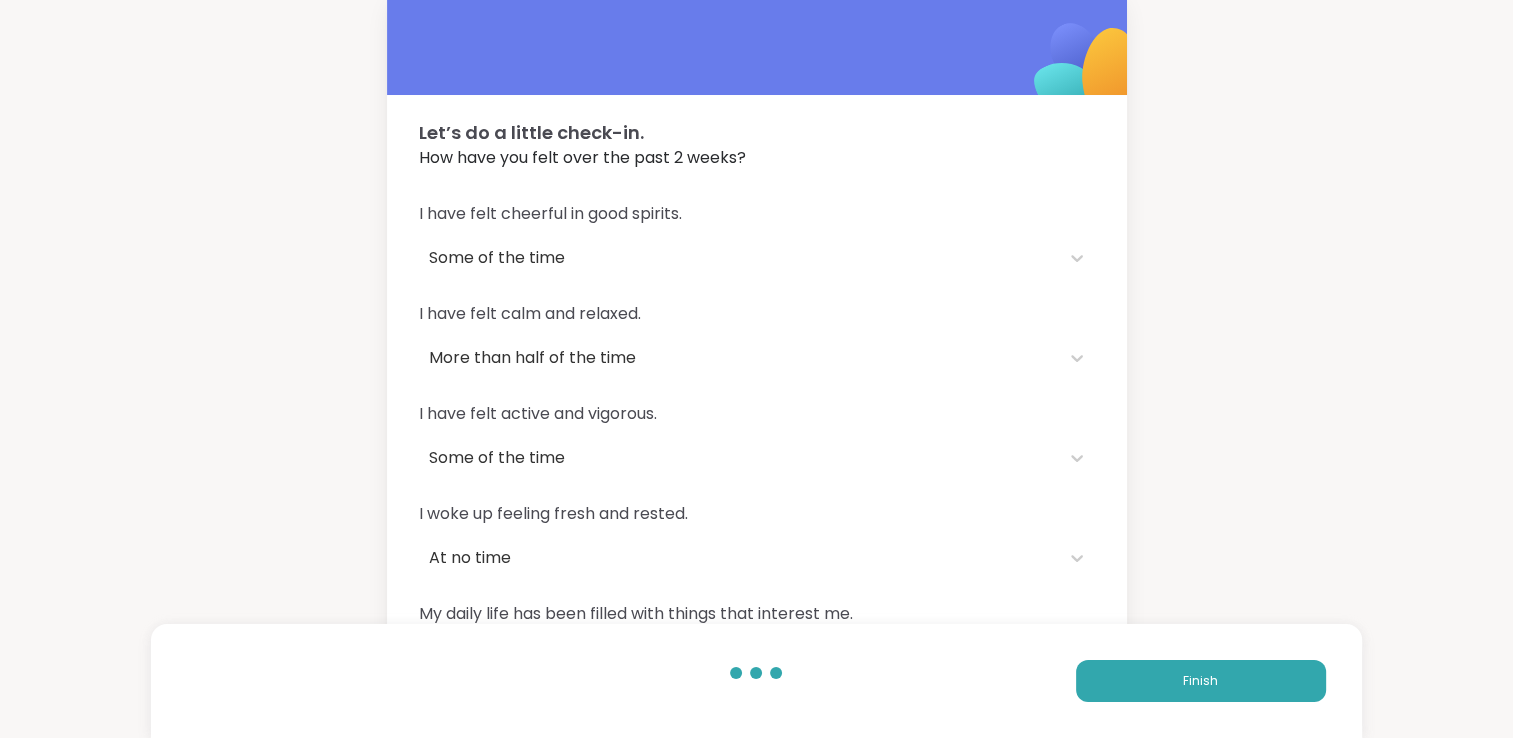 click on "My daily life has been filled with things that interest me." at bounding box center [757, 614] 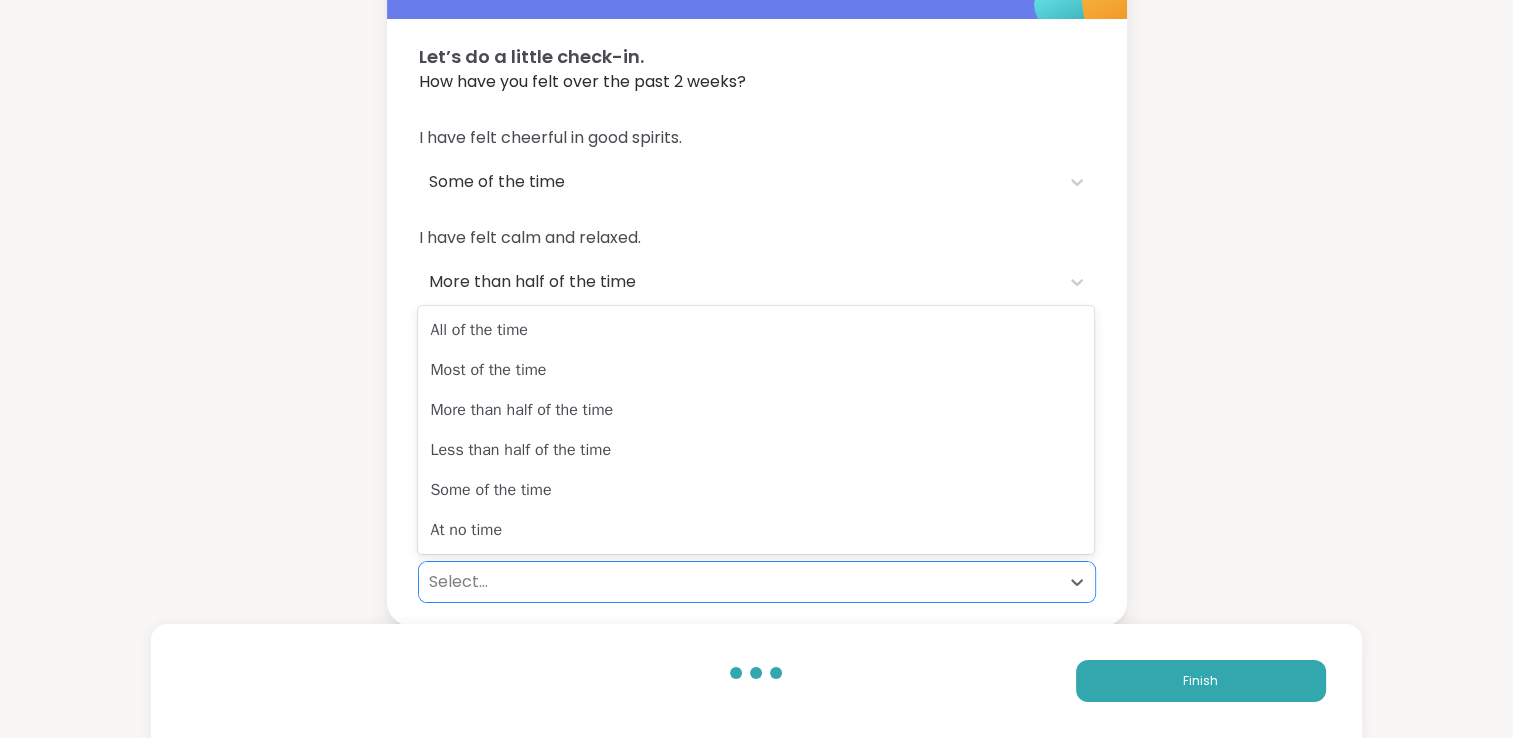 click on "Select..." at bounding box center [739, 582] 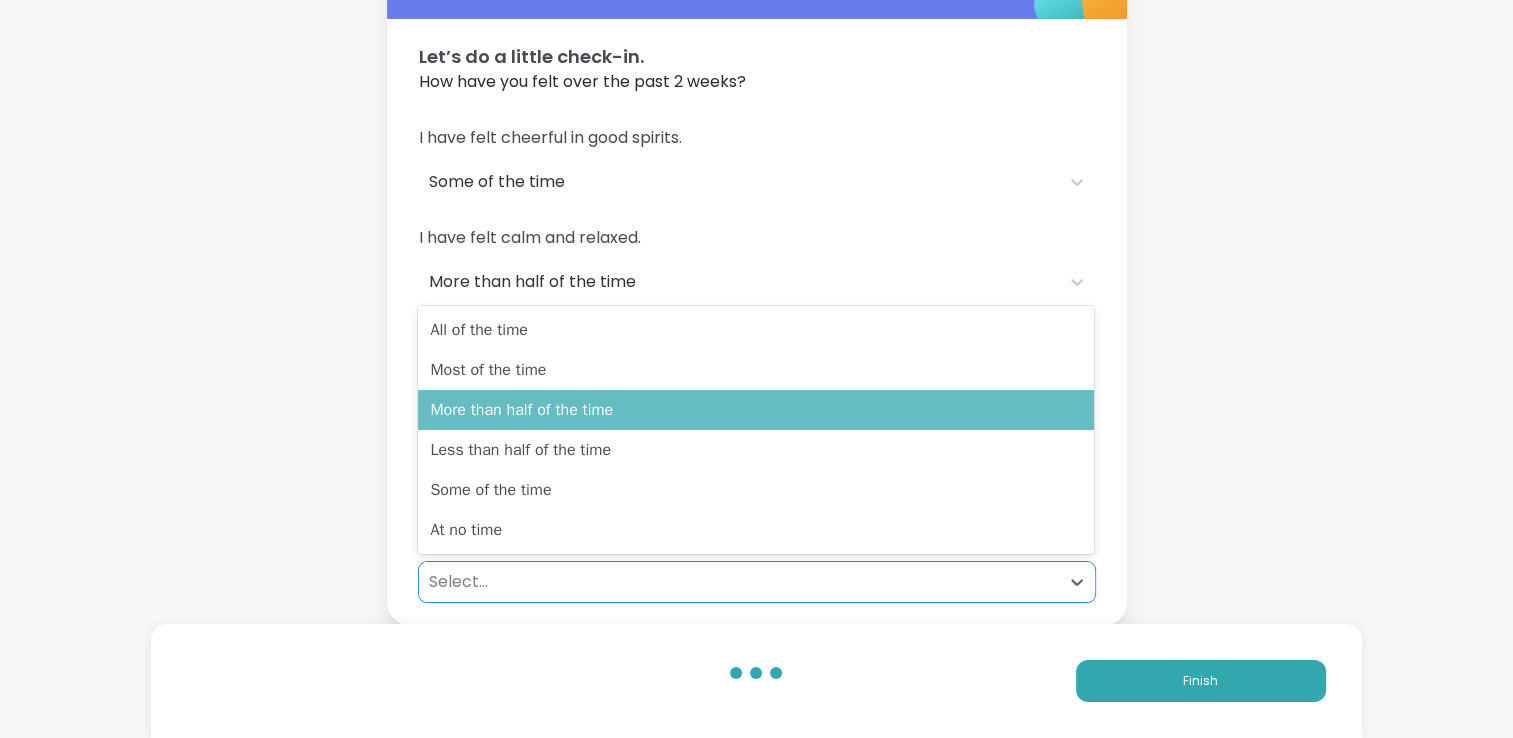 click on "More than half of the time" at bounding box center [756, 410] 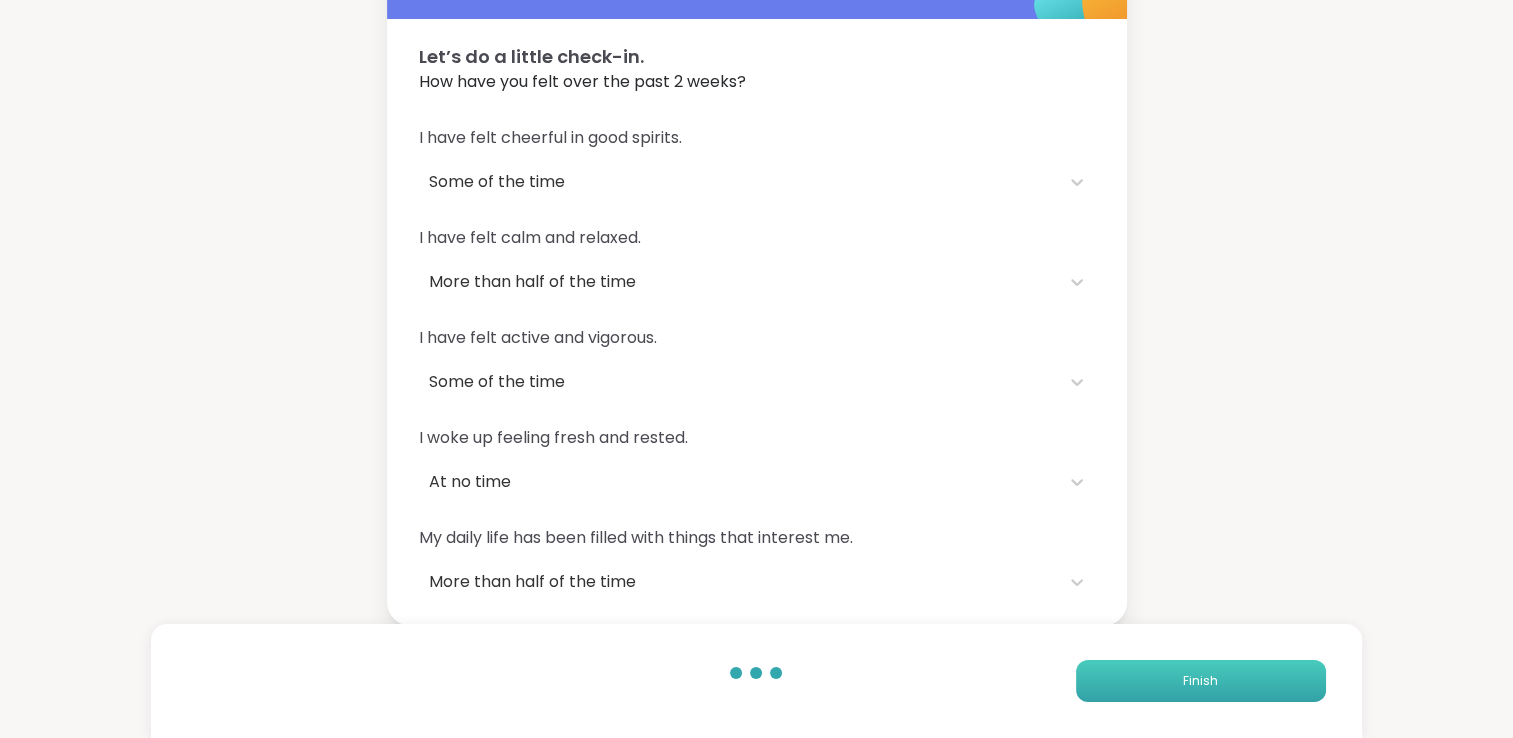 click on "Finish" at bounding box center [1201, 681] 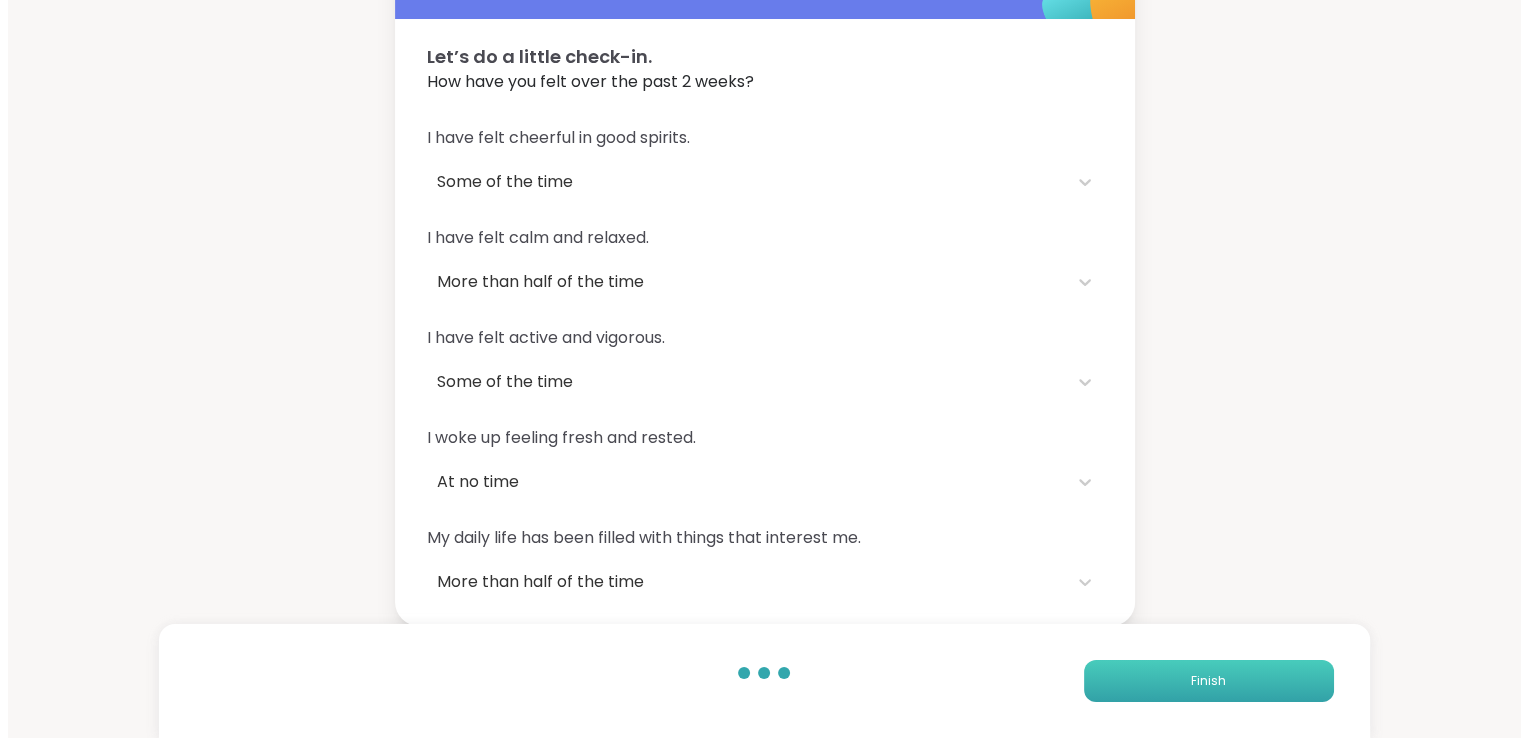 scroll, scrollTop: 0, scrollLeft: 0, axis: both 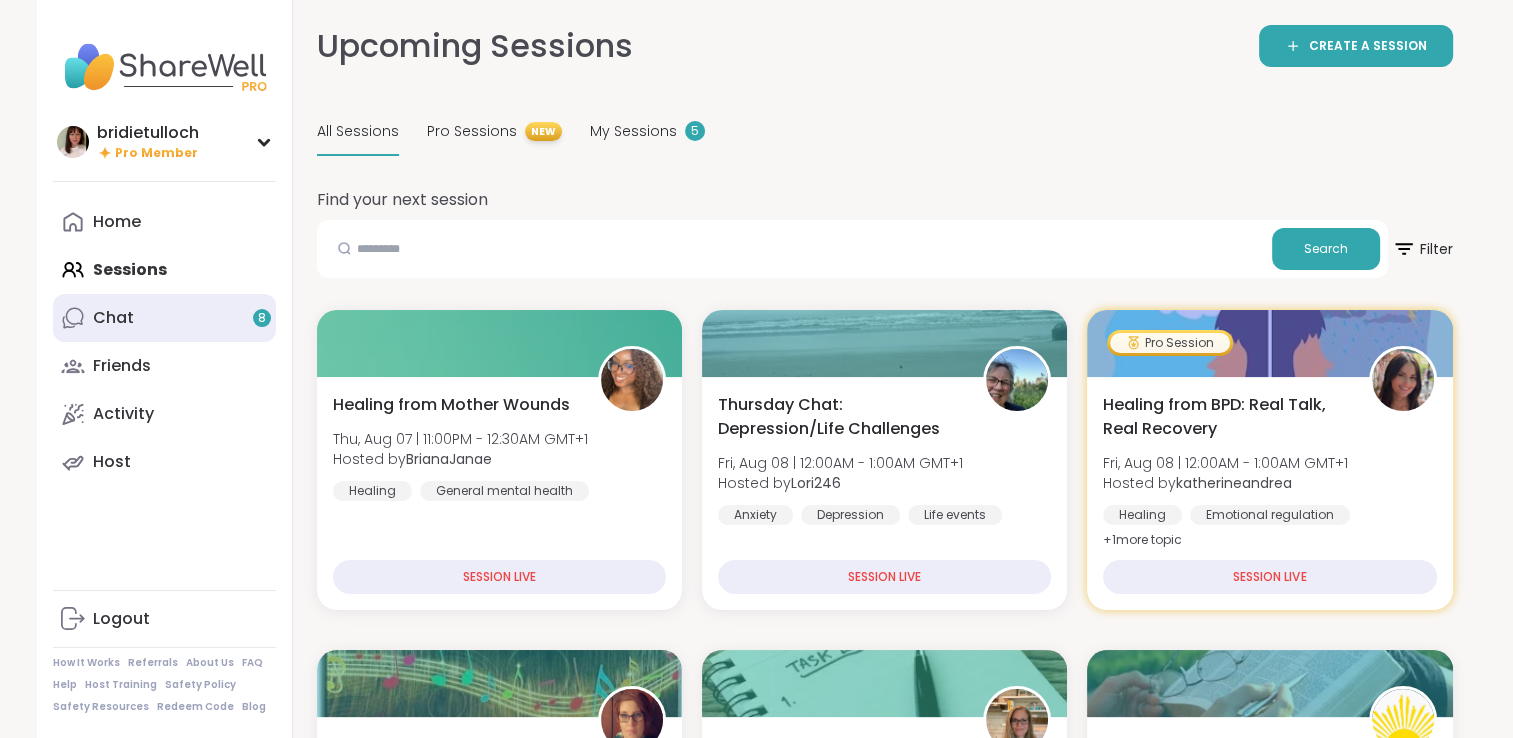 click on "Chat 8" at bounding box center (164, 318) 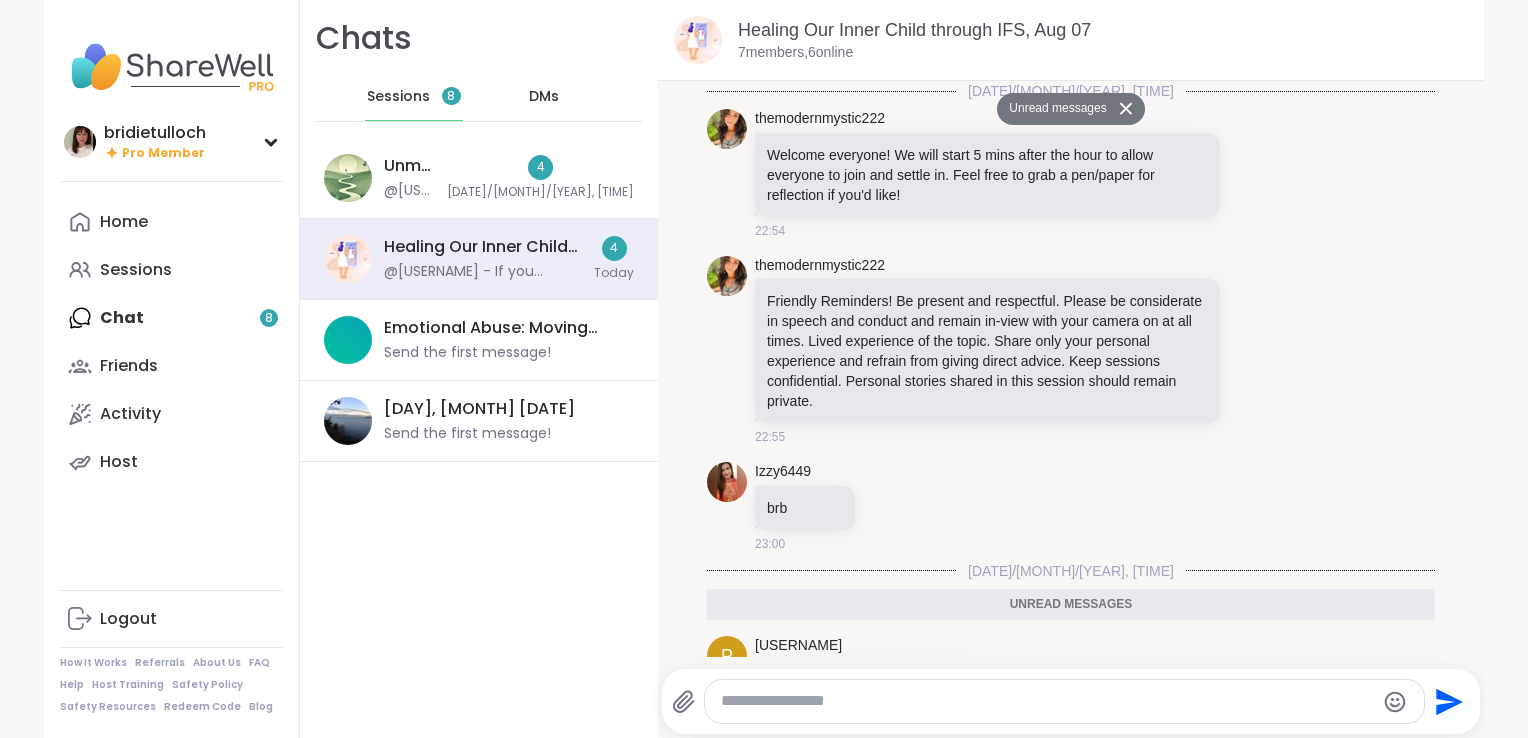scroll, scrollTop: 642, scrollLeft: 0, axis: vertical 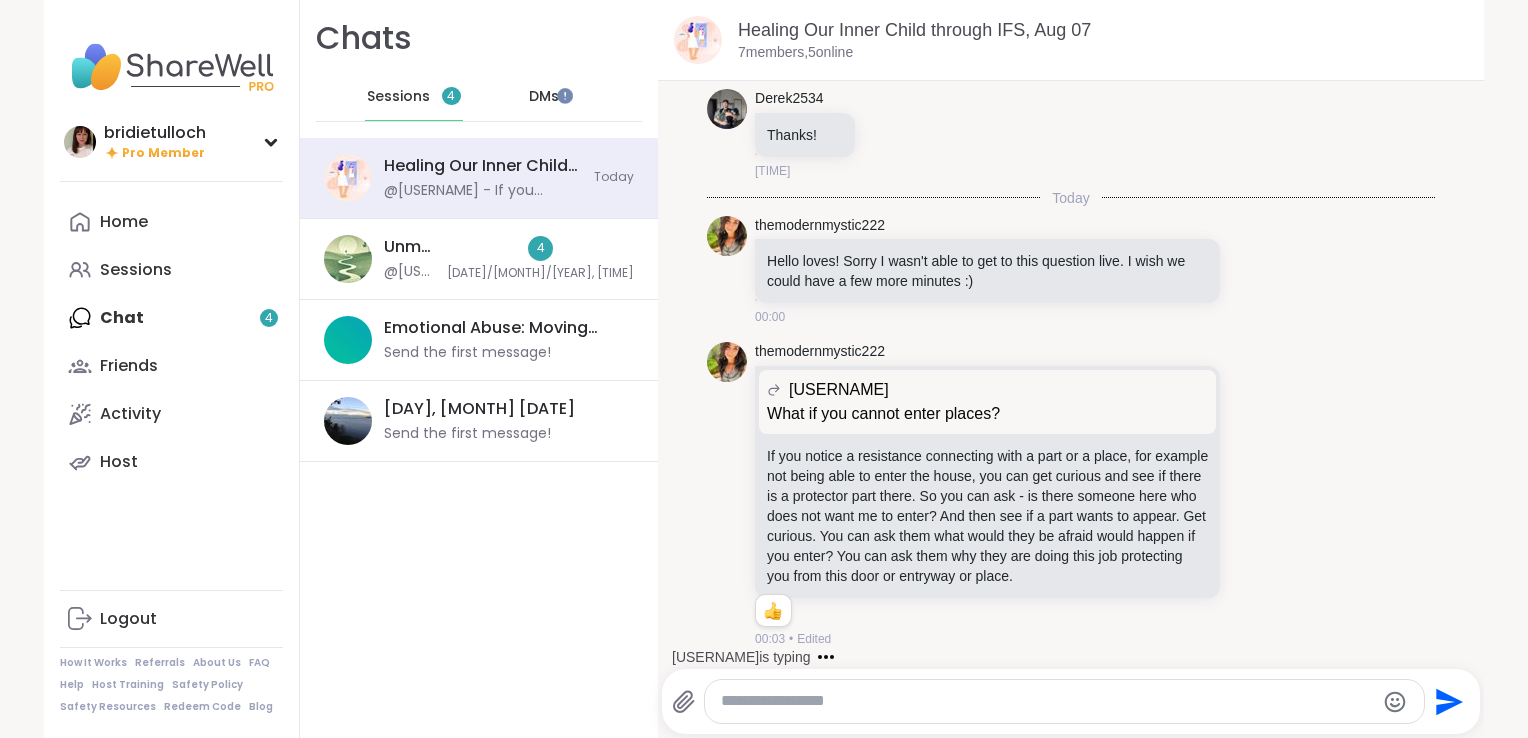 click at bounding box center [1047, 701] 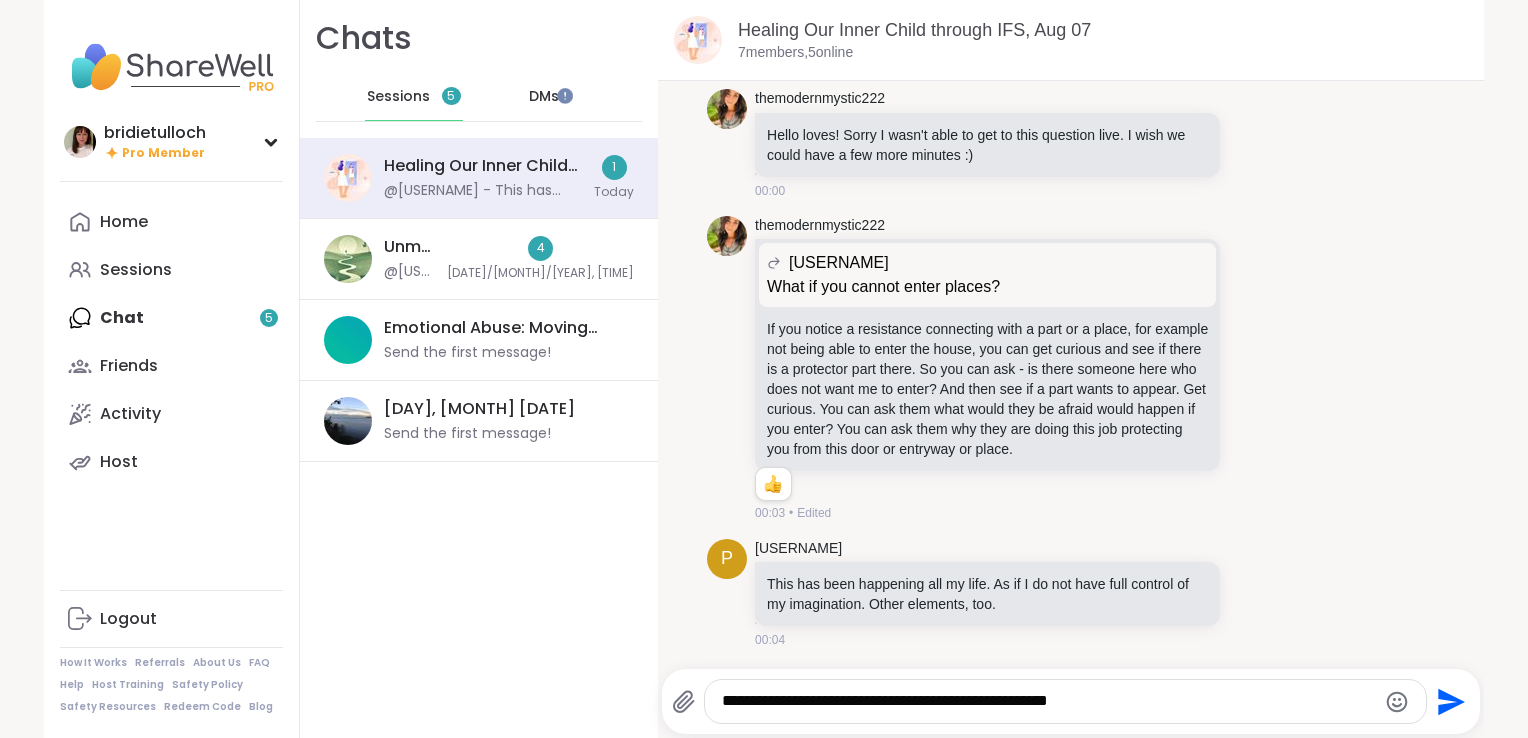 scroll, scrollTop: 749, scrollLeft: 0, axis: vertical 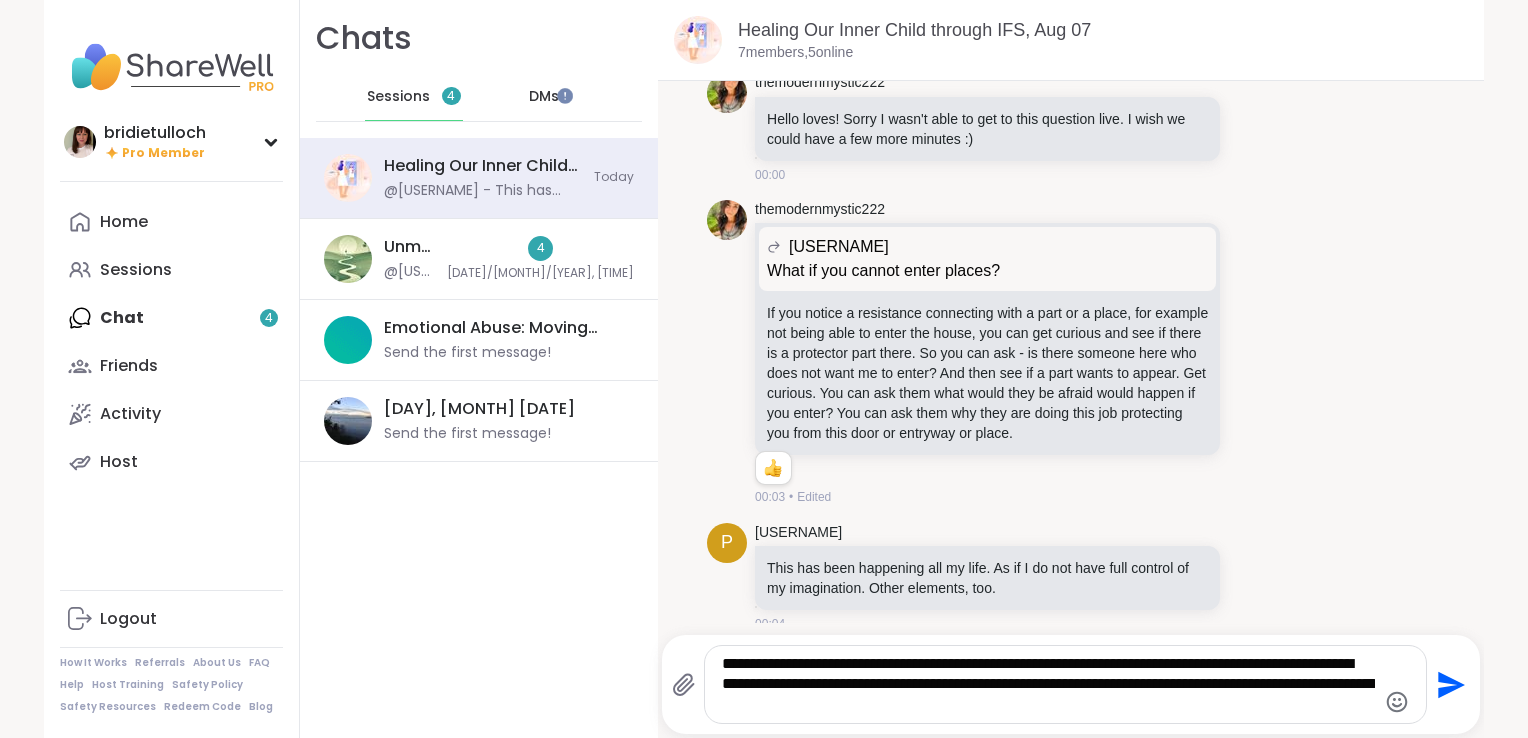 type on "**********" 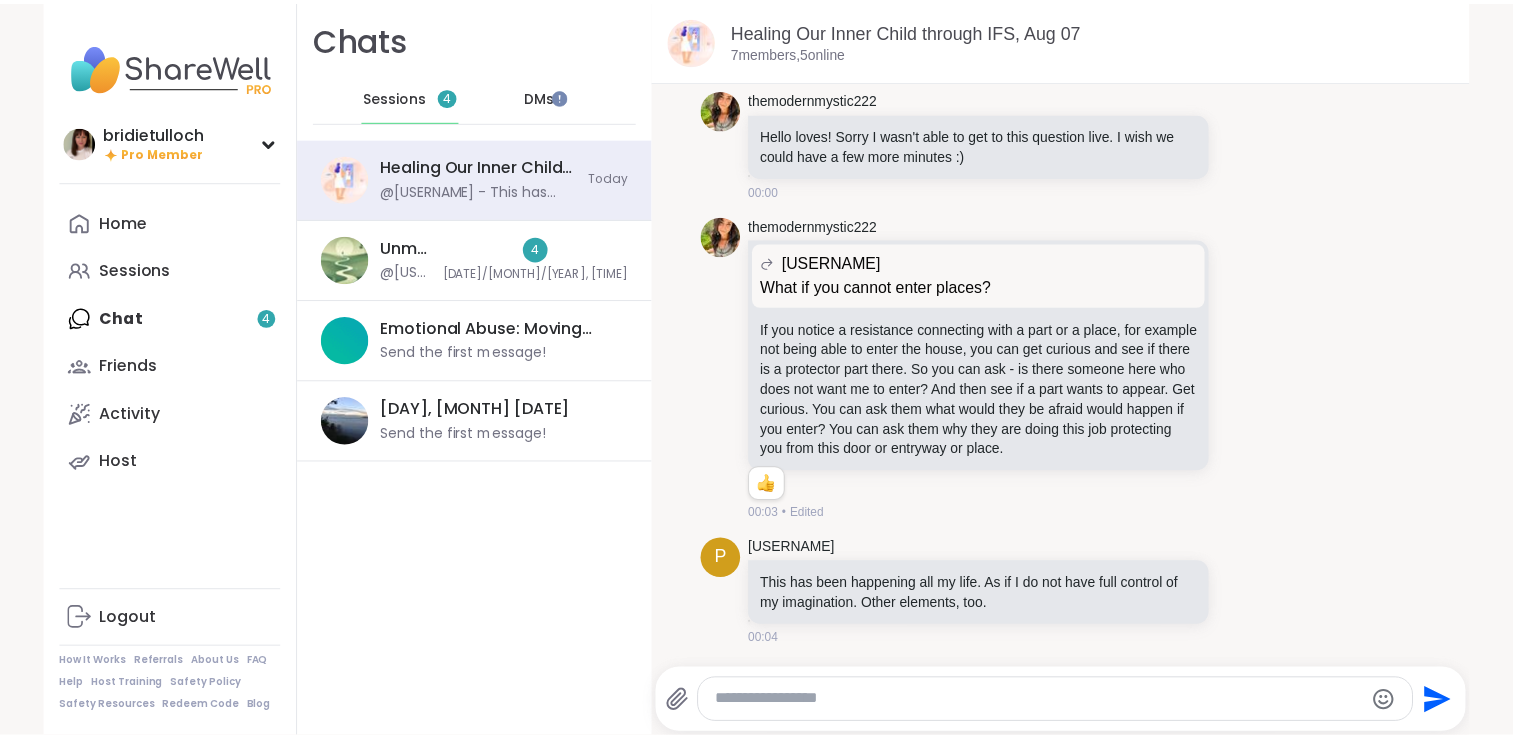 scroll, scrollTop: 916, scrollLeft: 0, axis: vertical 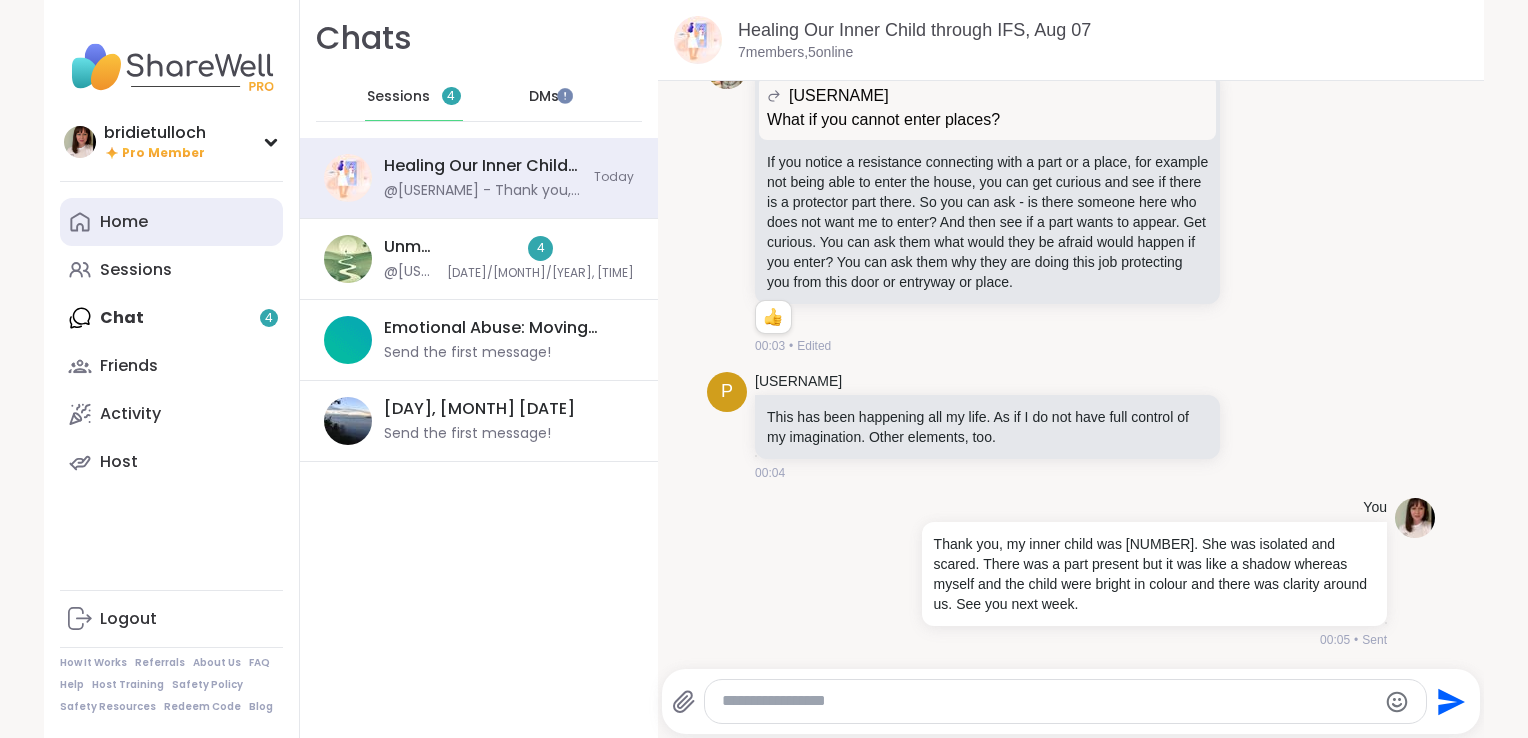 click on "Home" at bounding box center [124, 222] 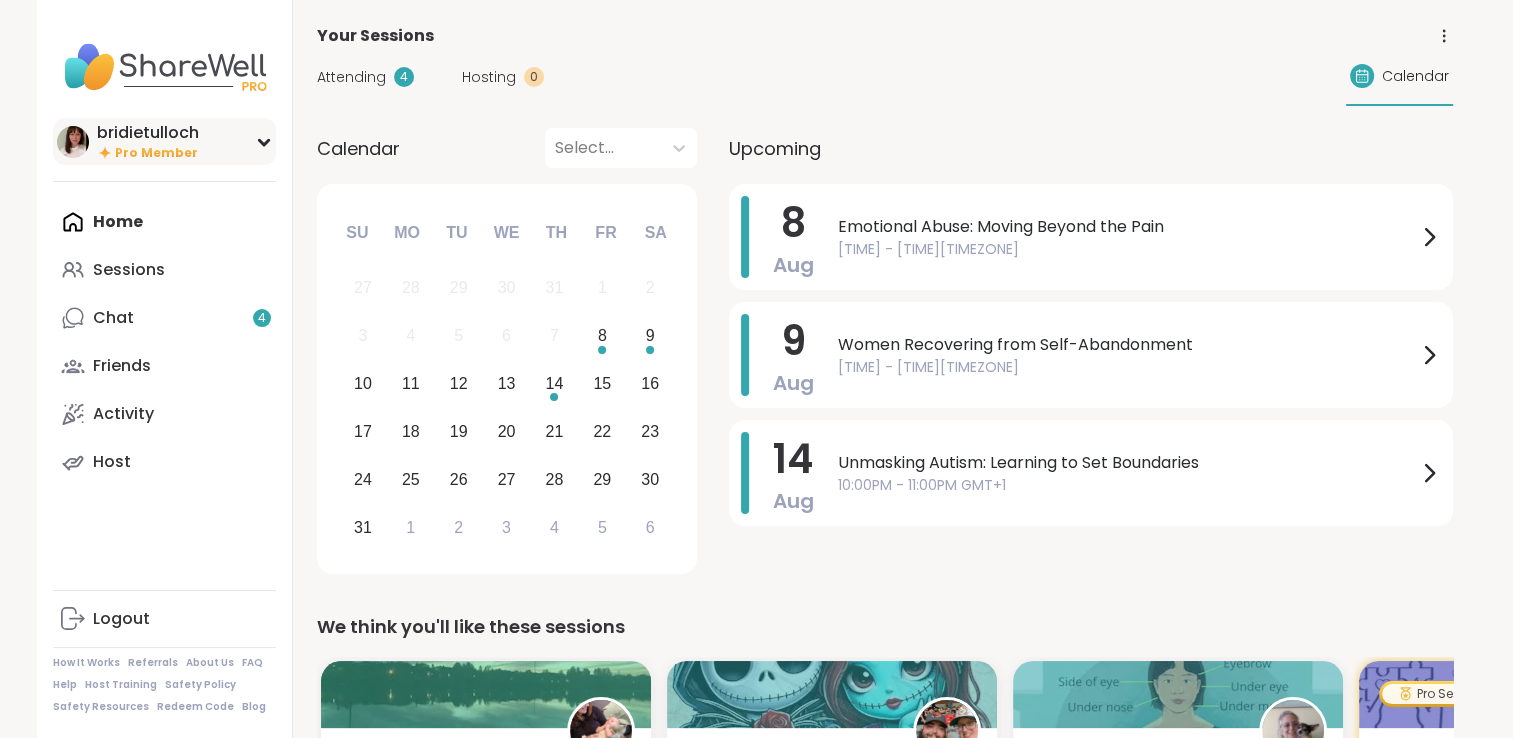 click on "[USERNAME] Pro Member" at bounding box center (164, 141) 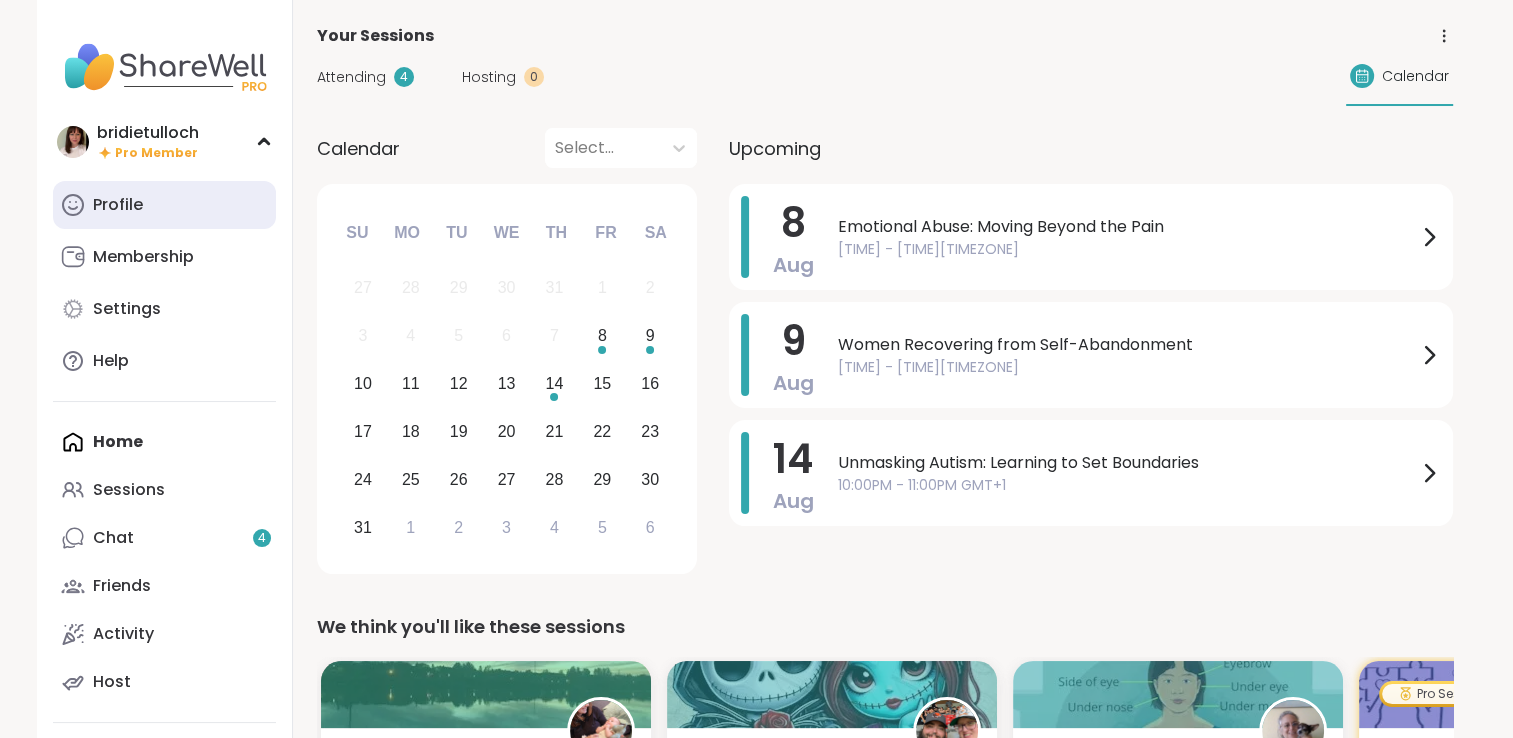 click on "Profile" at bounding box center (118, 205) 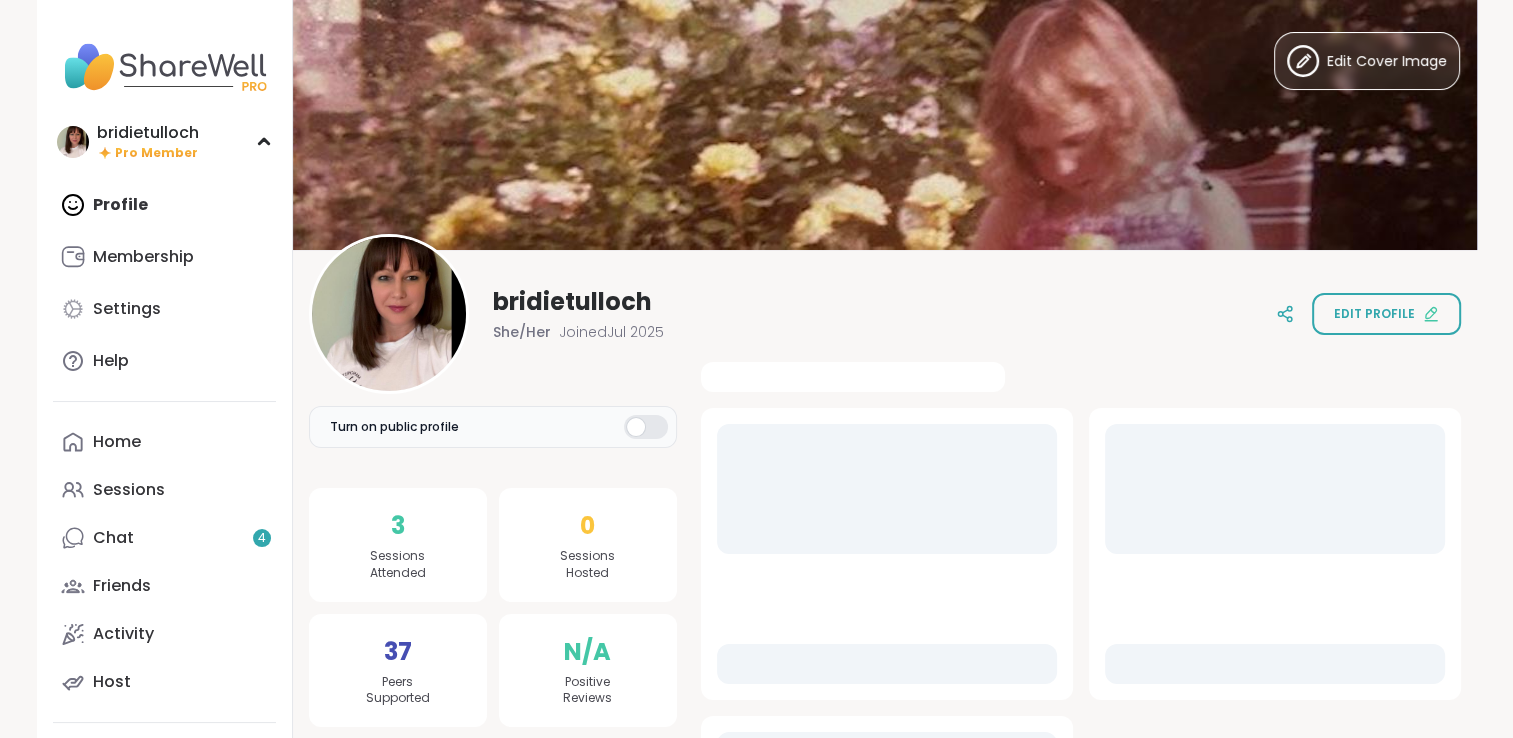 scroll, scrollTop: 0, scrollLeft: 0, axis: both 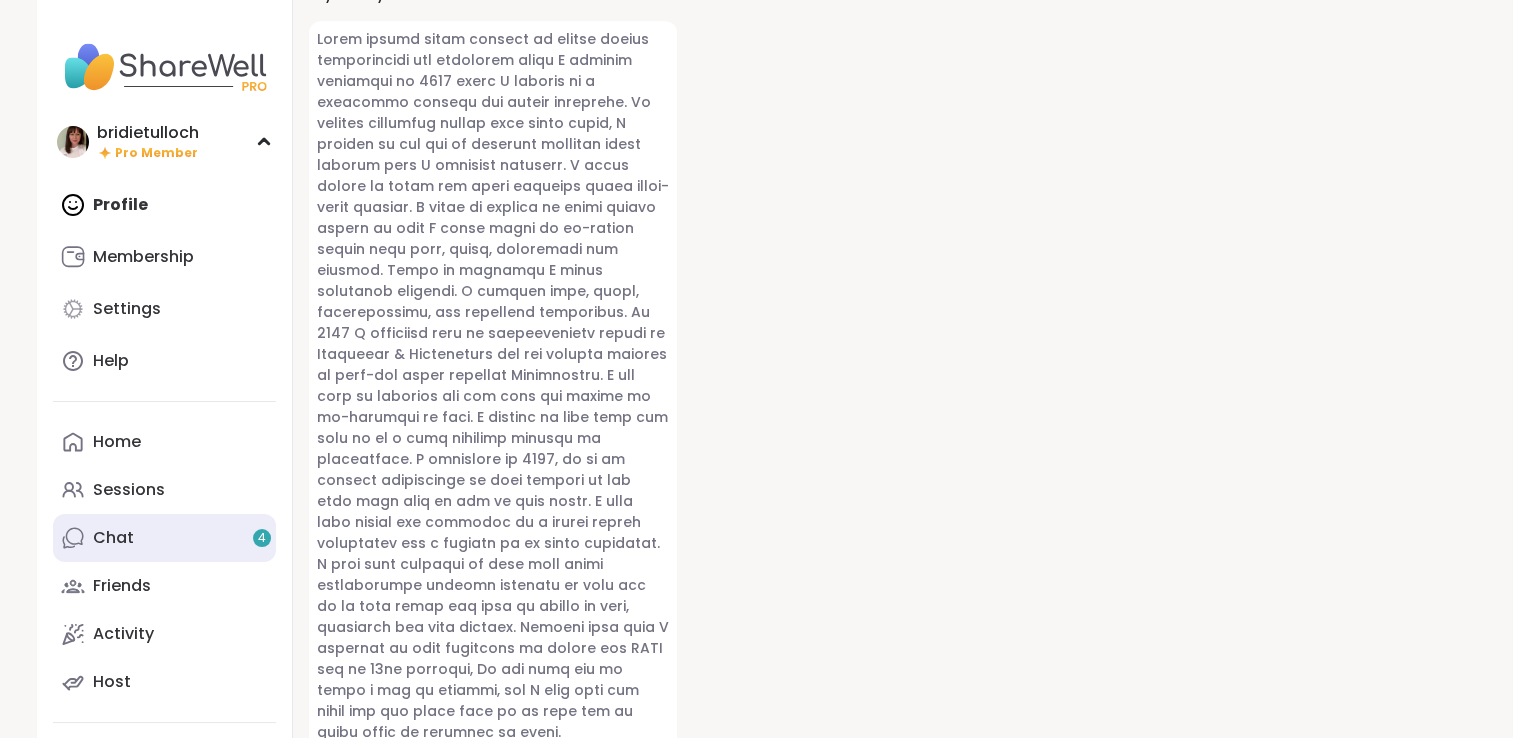 click on "Chat 4" at bounding box center [164, 538] 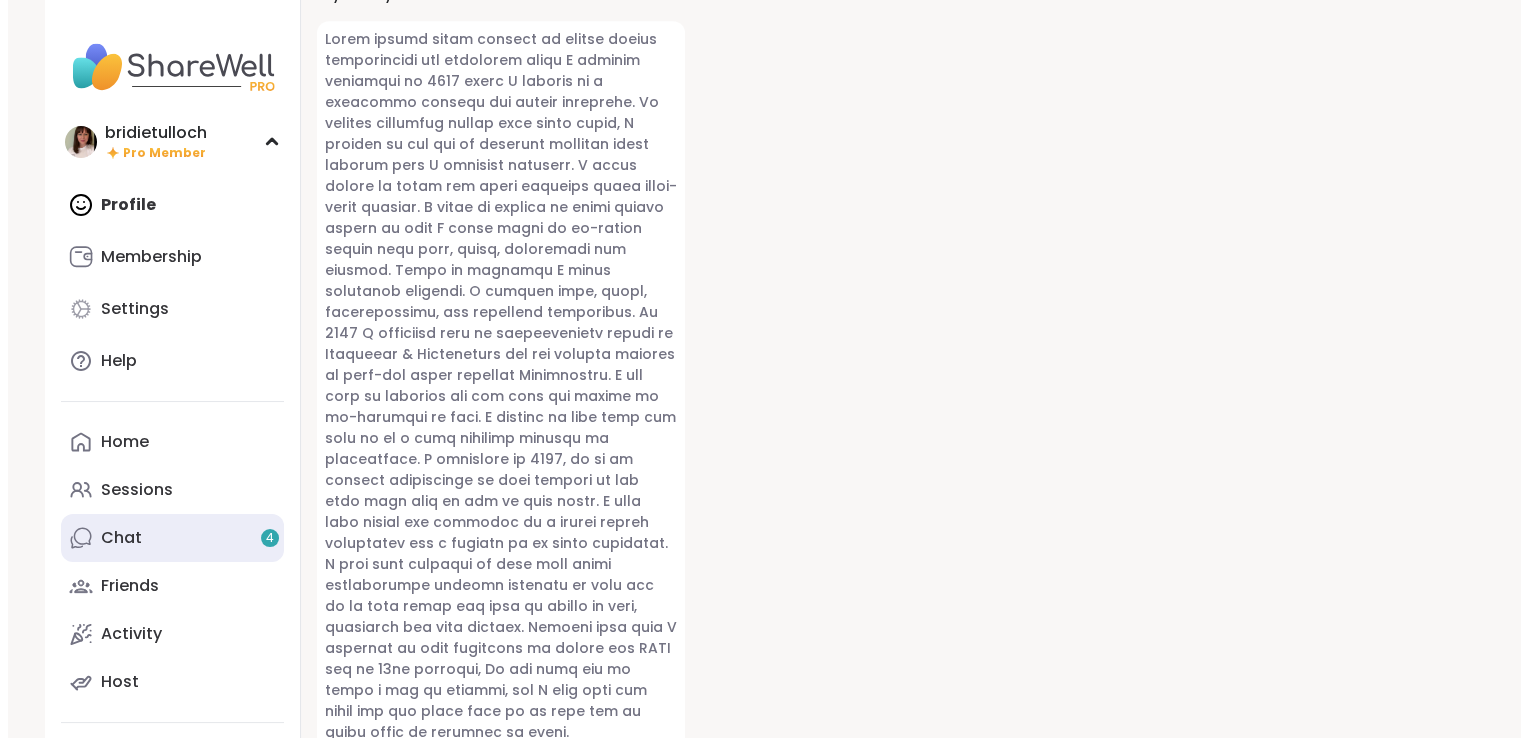 scroll, scrollTop: 0, scrollLeft: 0, axis: both 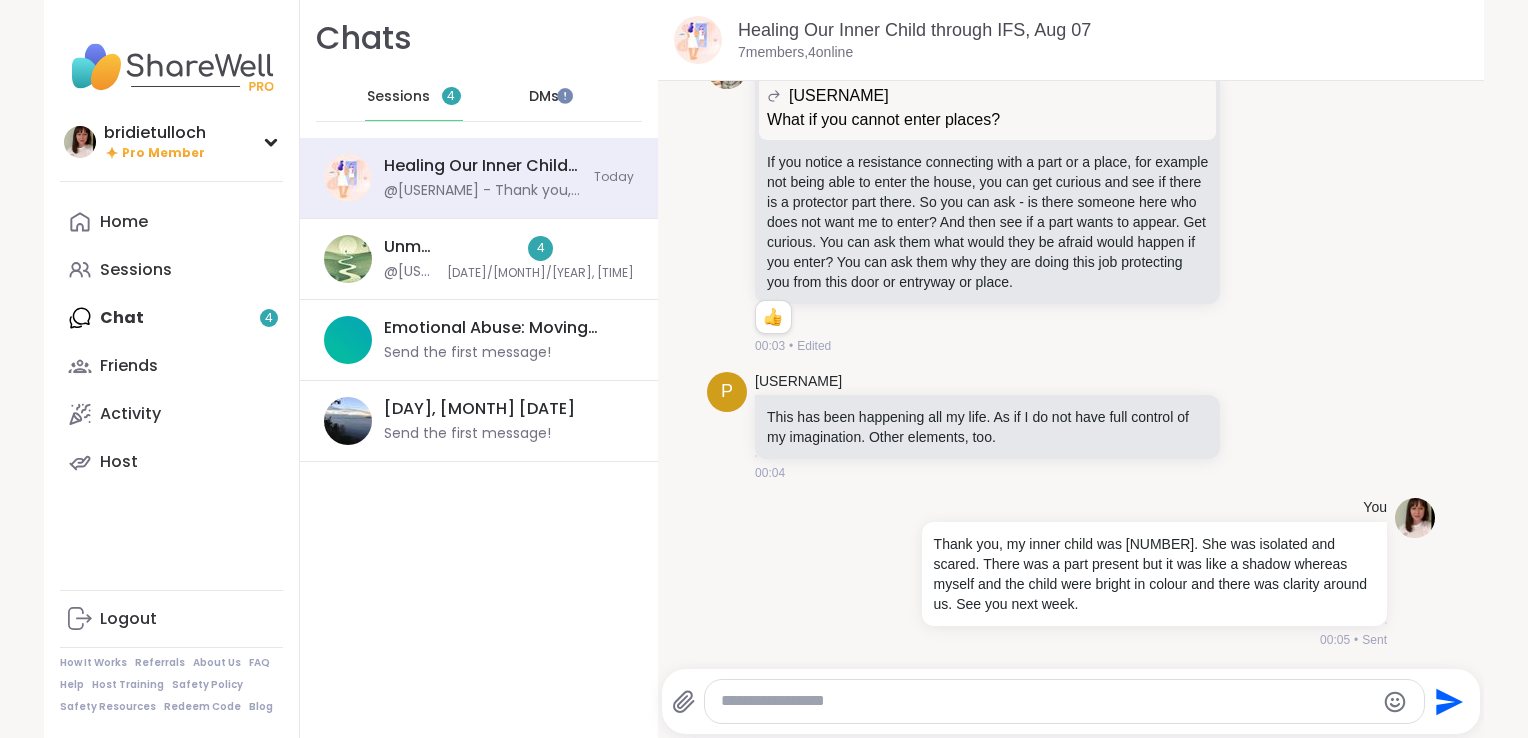 click on "DMs" at bounding box center (544, 97) 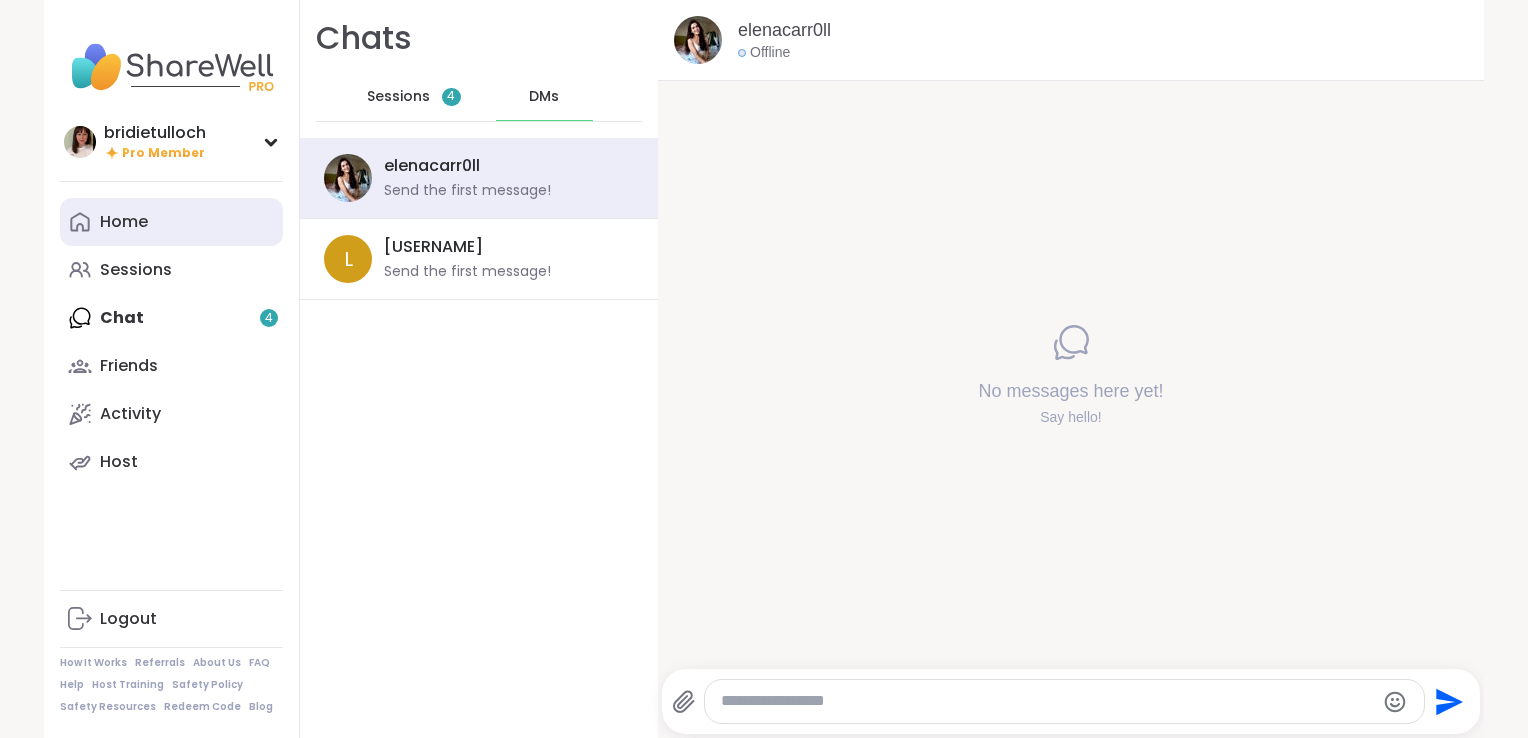 click on "Home" at bounding box center (171, 222) 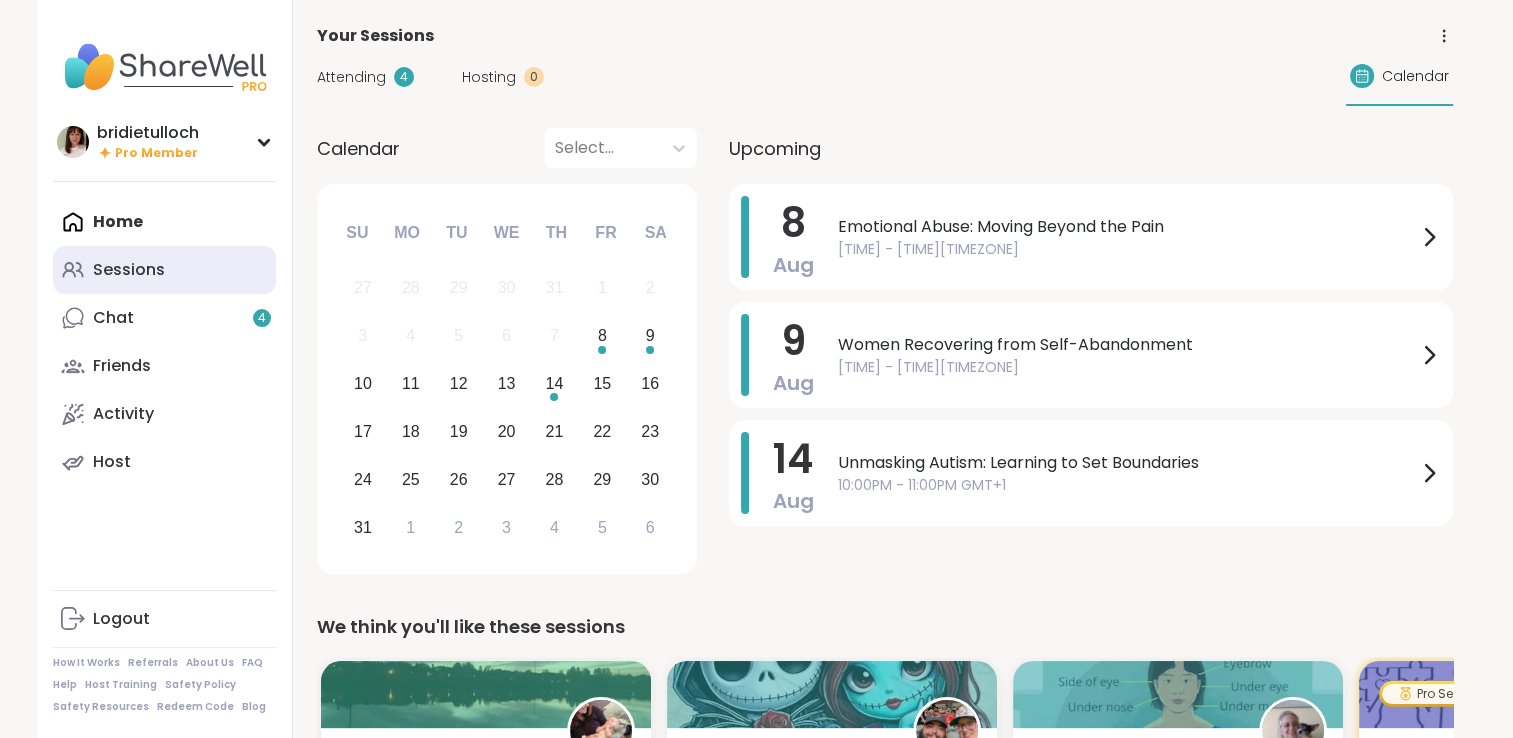 click on "Sessions" at bounding box center [164, 270] 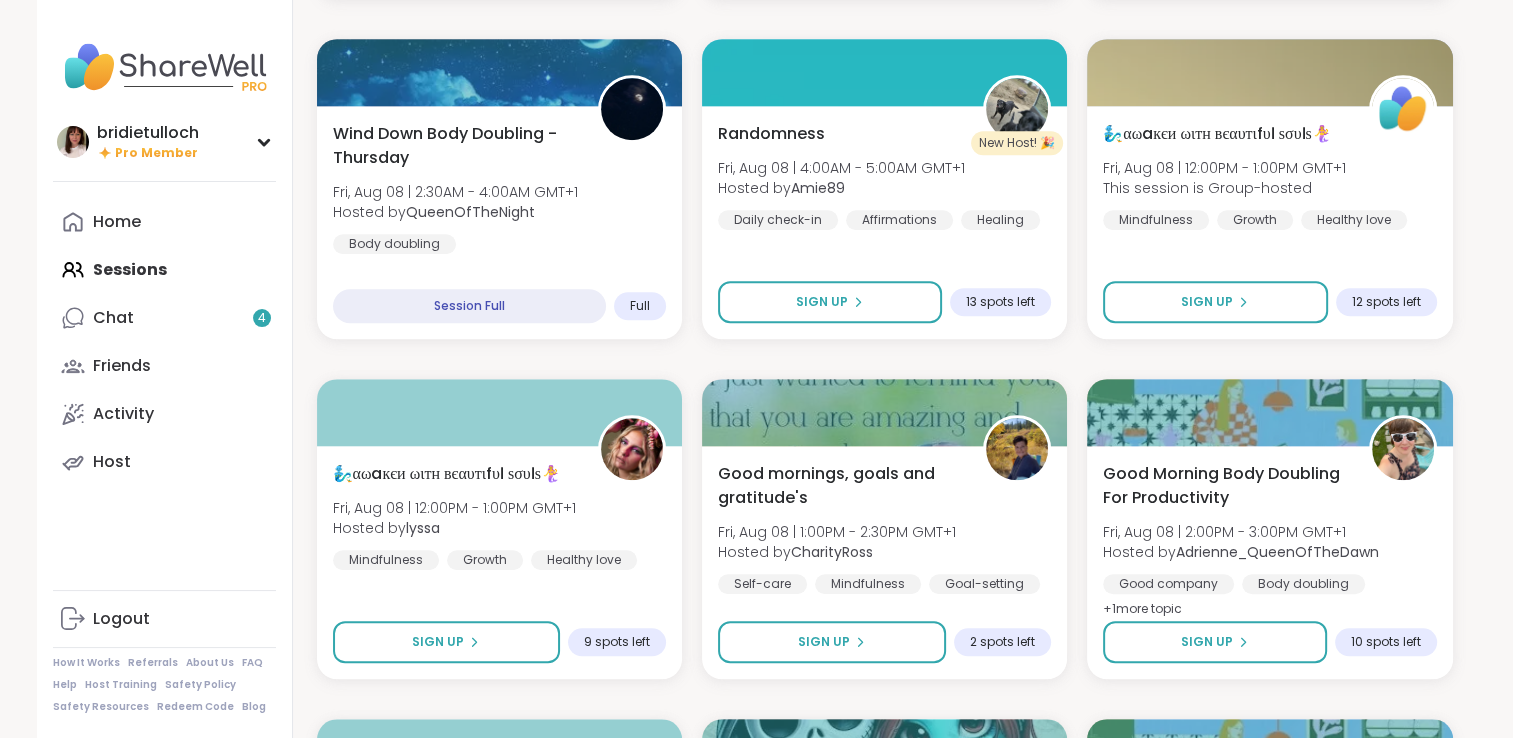 scroll, scrollTop: 1652, scrollLeft: 0, axis: vertical 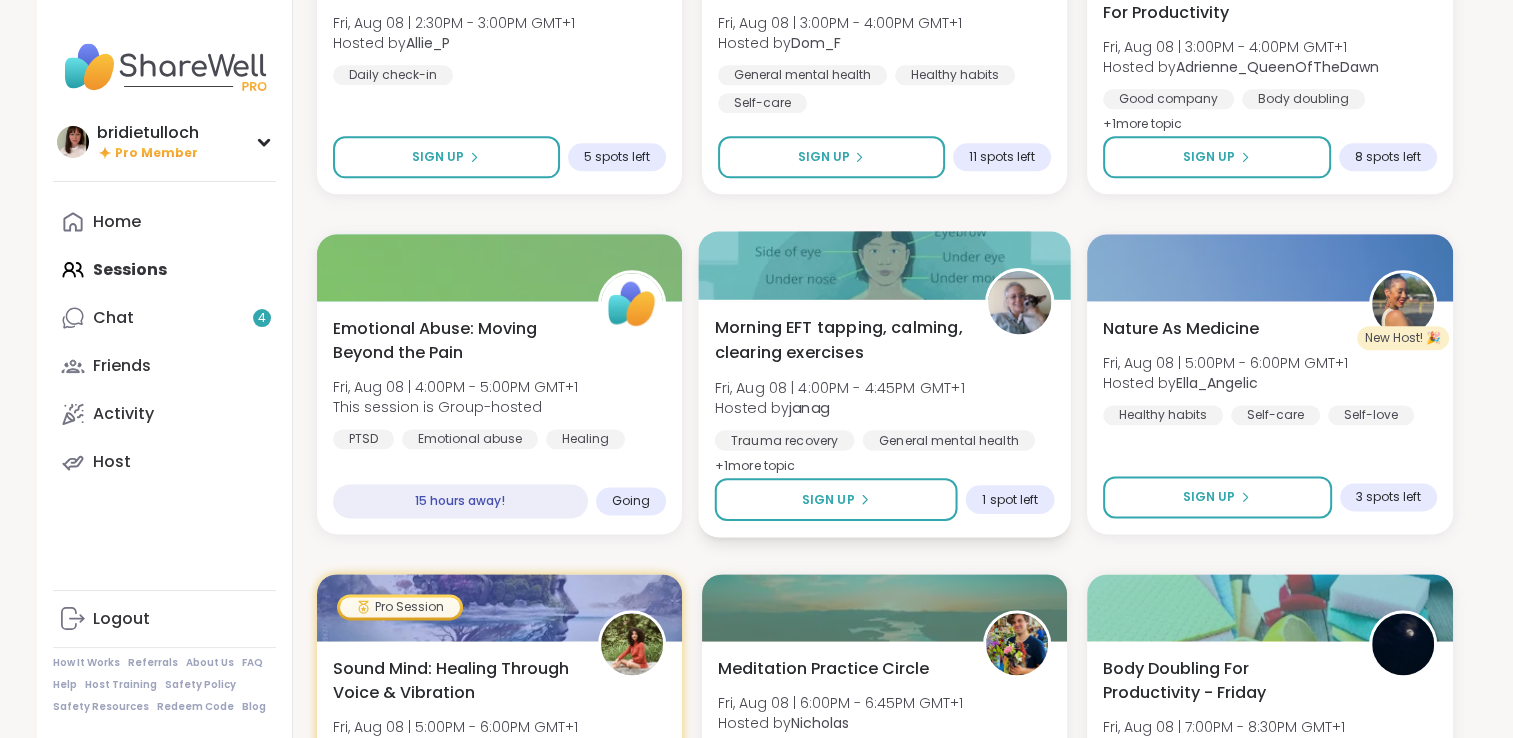 click on "Morning EFT tapping, calming, clearing exercises" at bounding box center [838, 339] 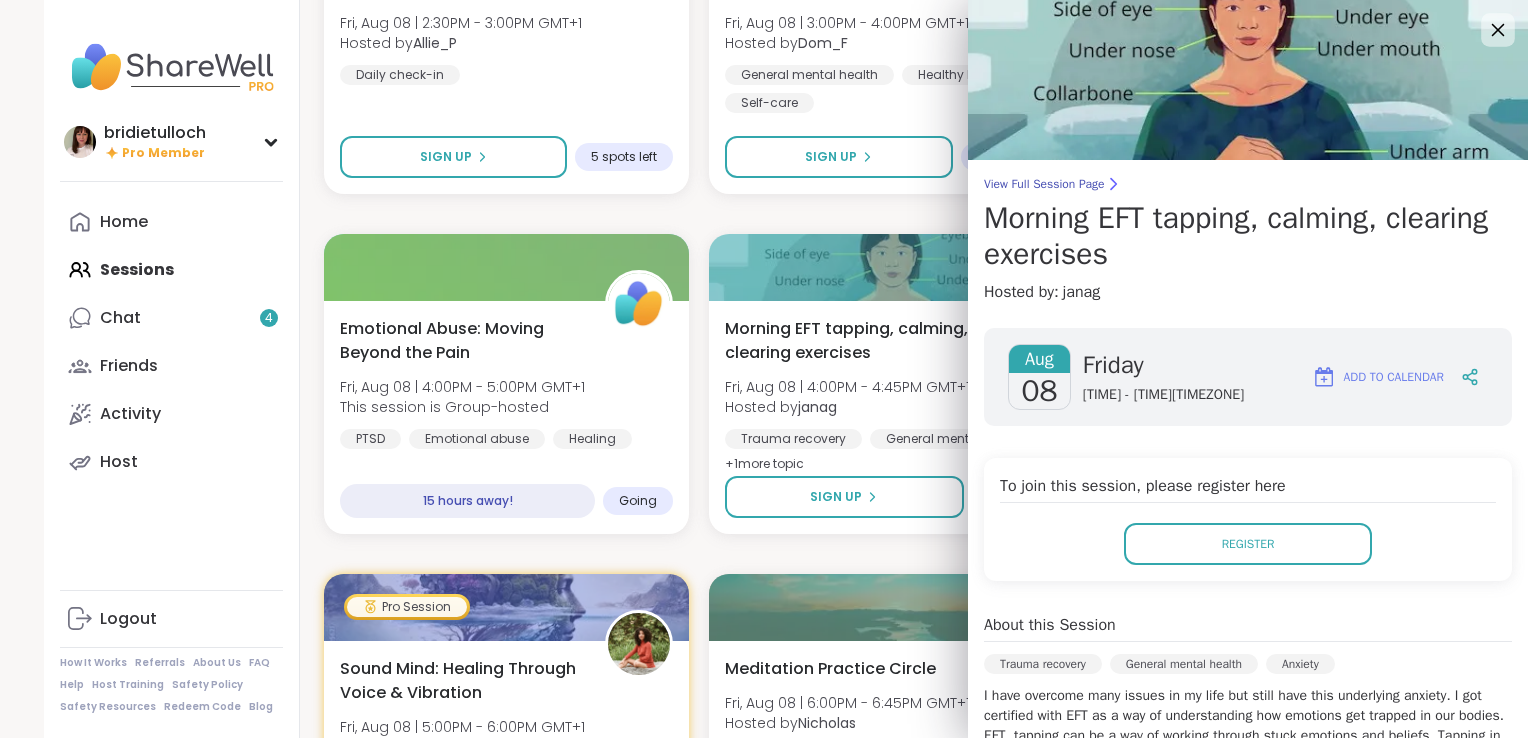 click 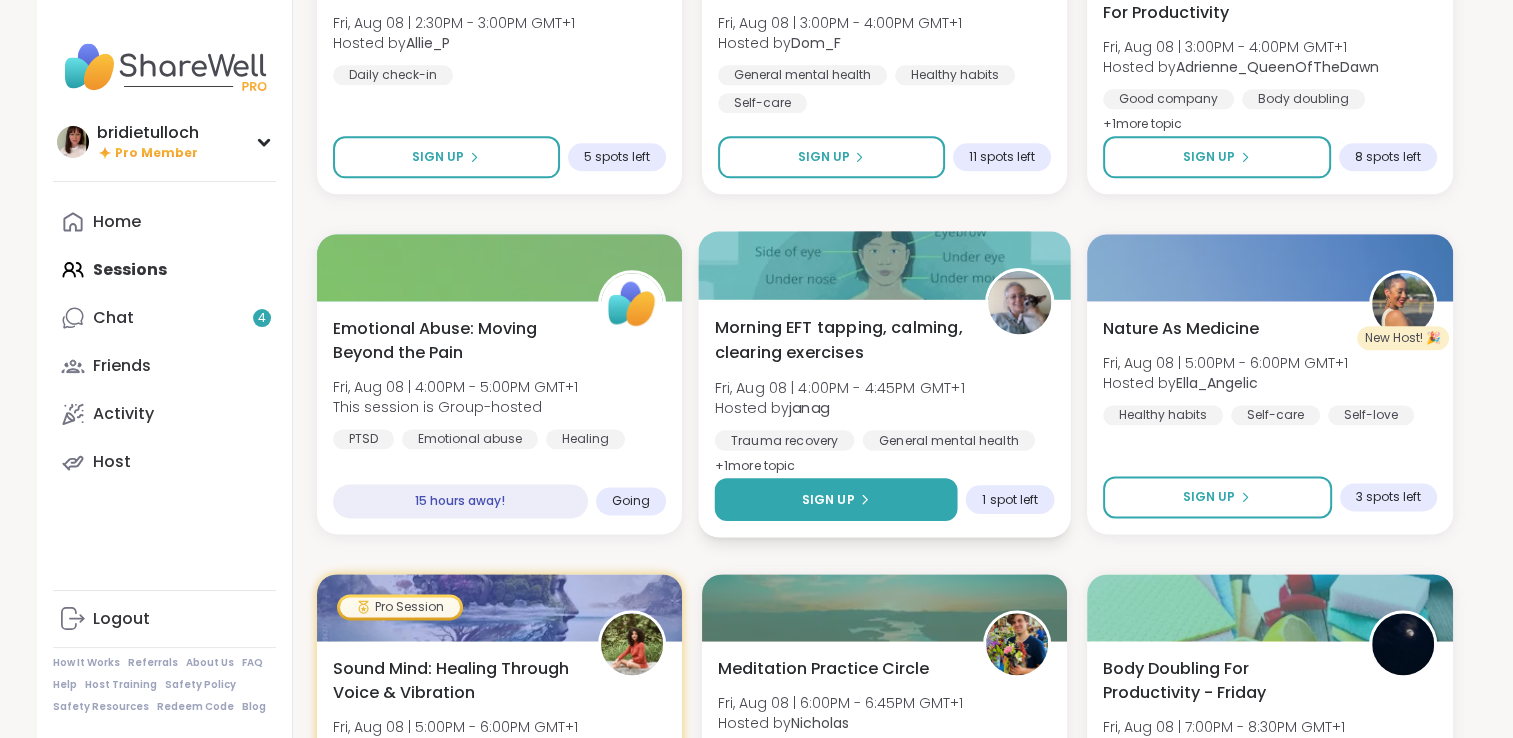 click on "Sign Up" at bounding box center (827, 499) 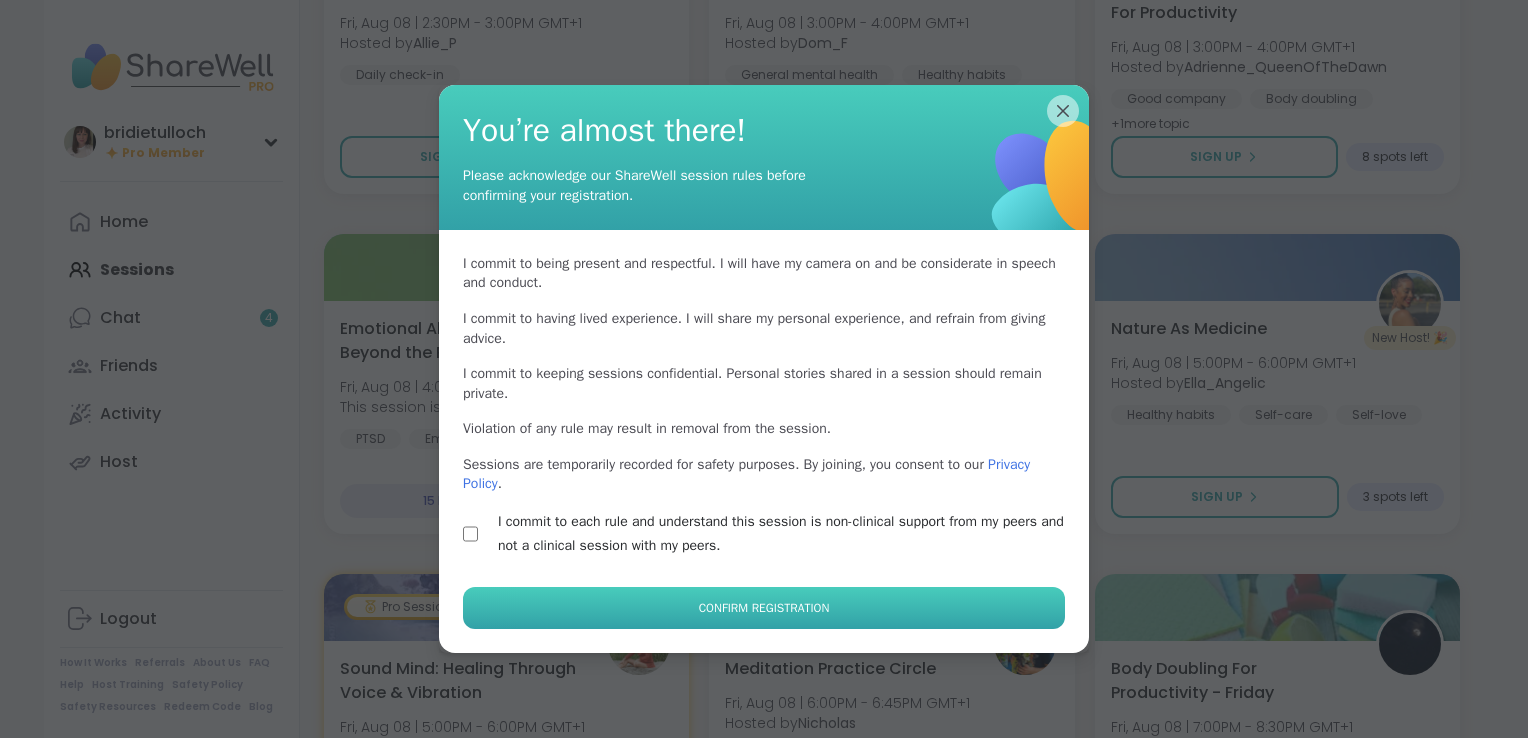 click on "Confirm Registration" at bounding box center (764, 608) 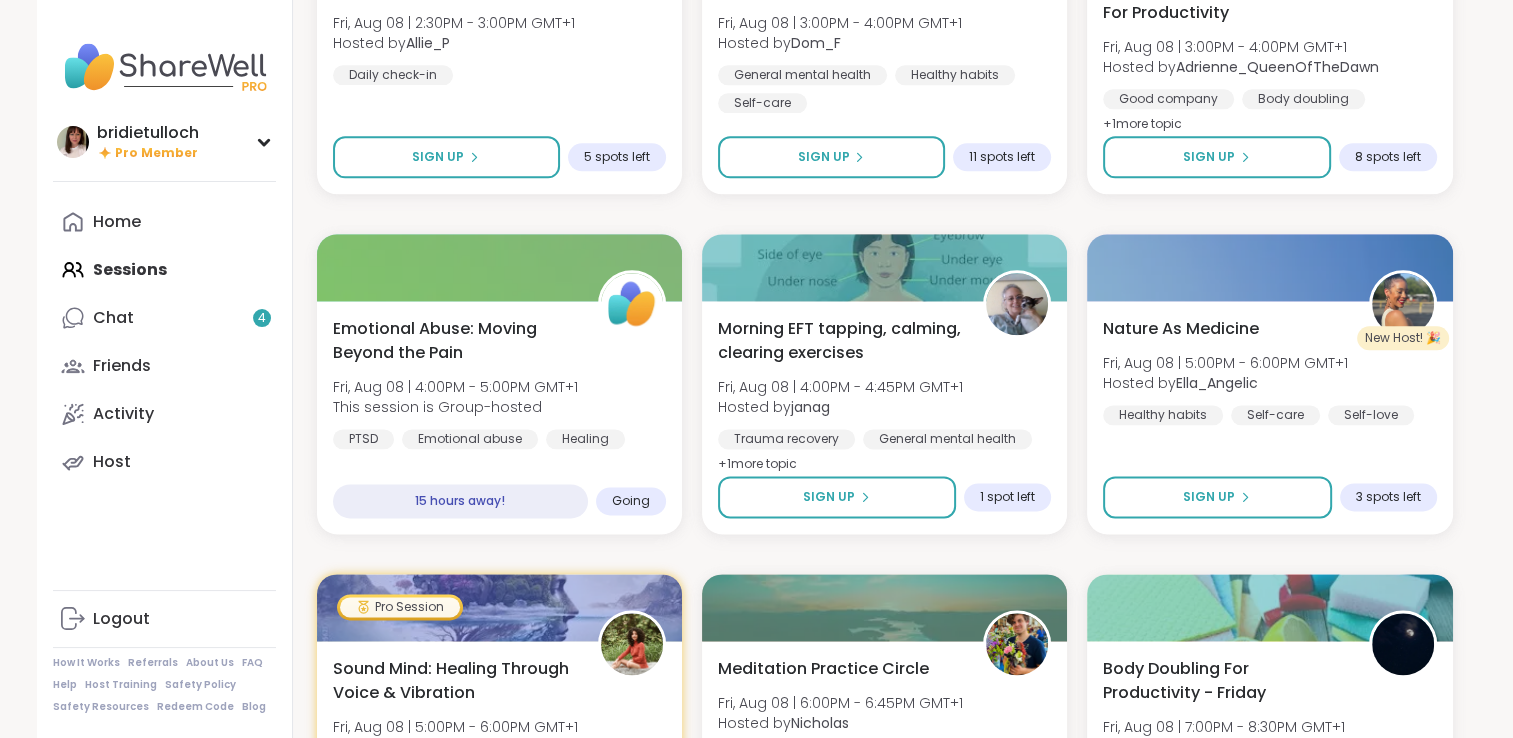click on "Home Sessions Chat 4 Friends Activity Host" at bounding box center (164, 342) 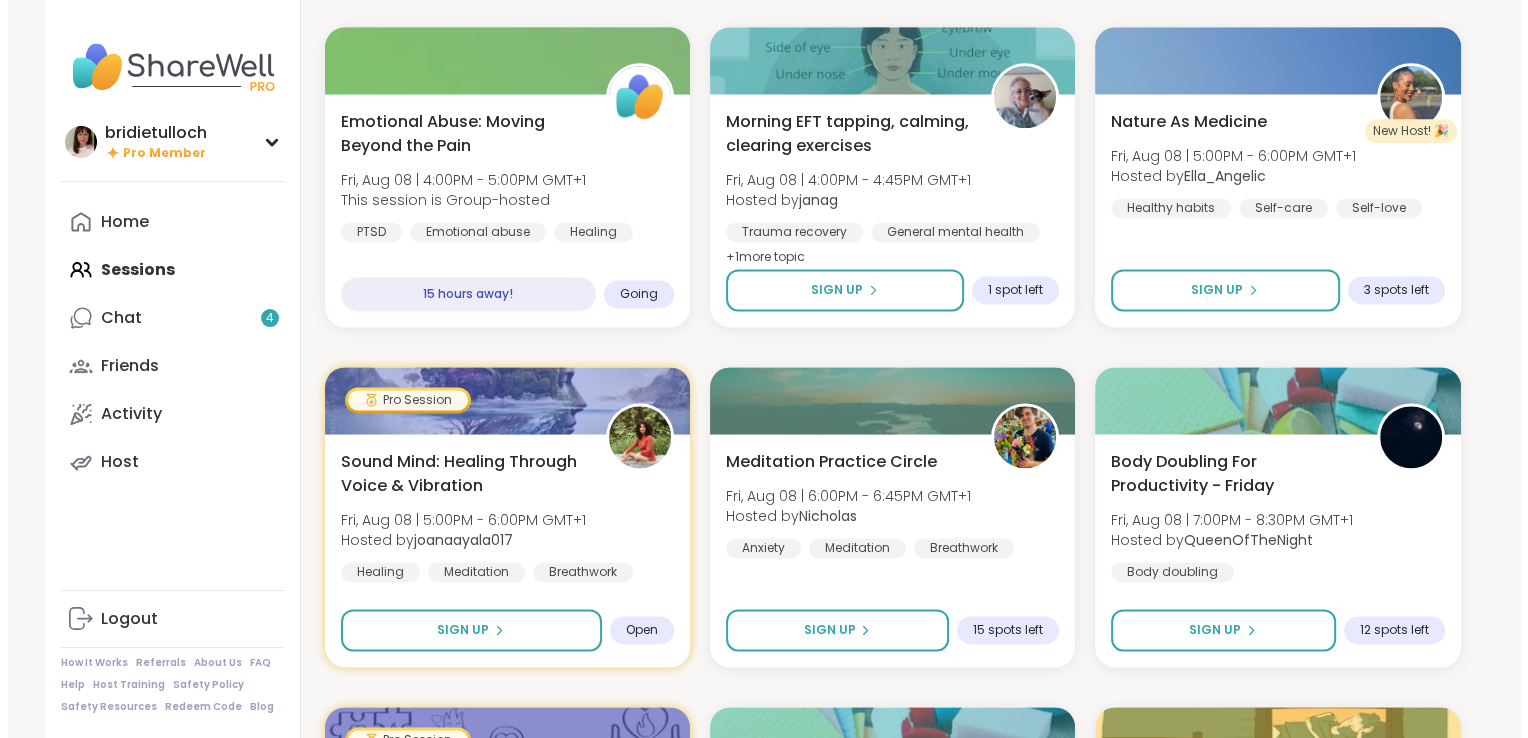 scroll, scrollTop: 2658, scrollLeft: 0, axis: vertical 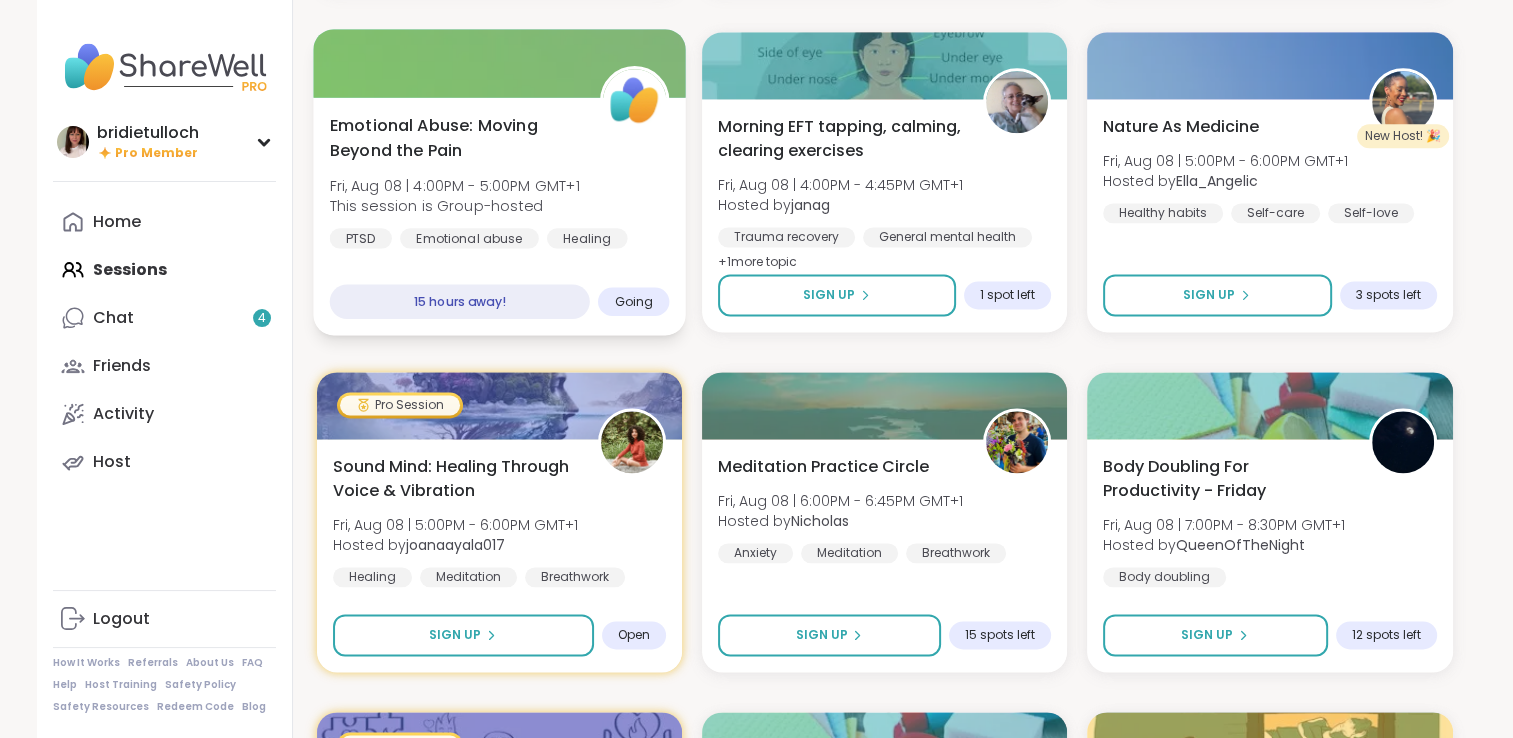 click on "Emotional Abuse: Moving Beyond the Pain" at bounding box center [453, 137] 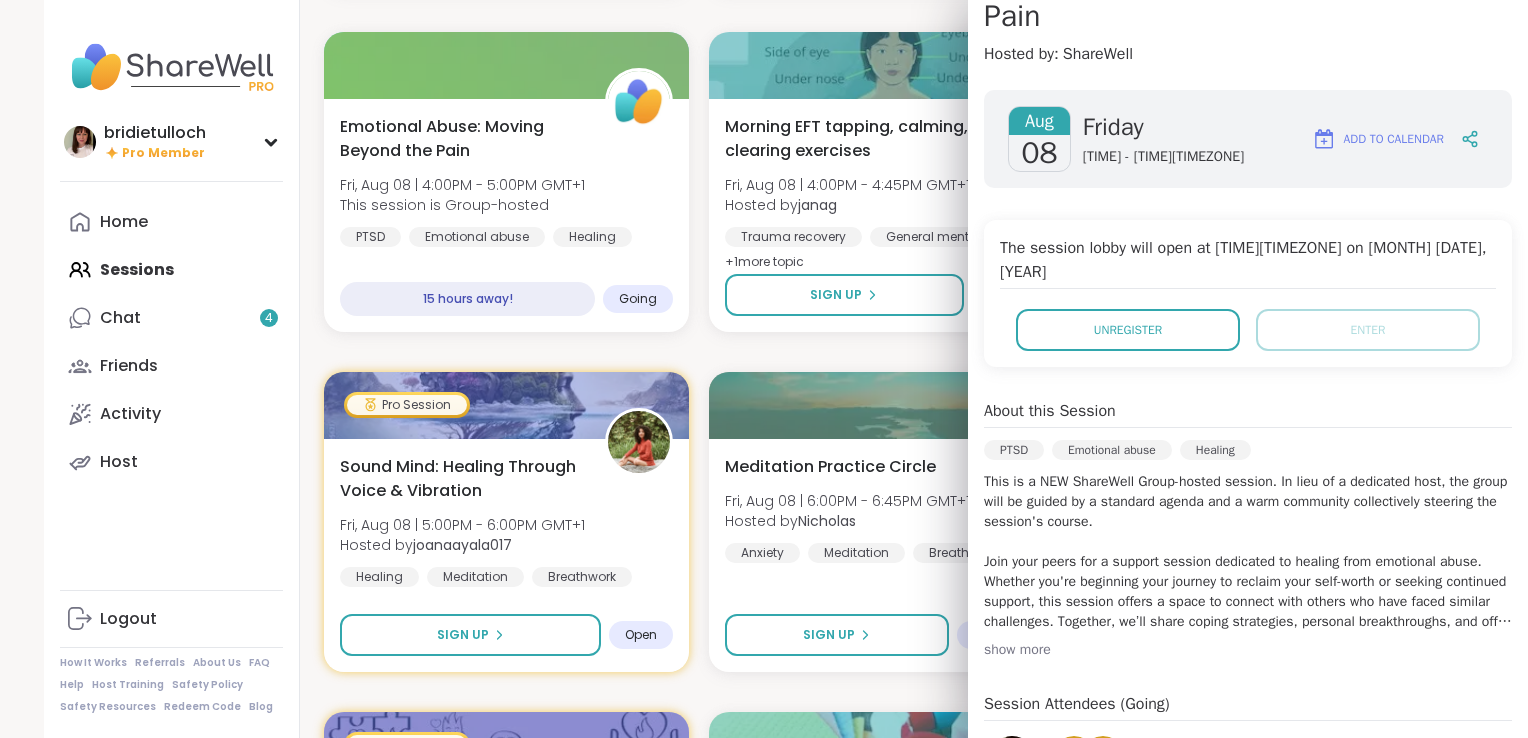 scroll, scrollTop: 361, scrollLeft: 0, axis: vertical 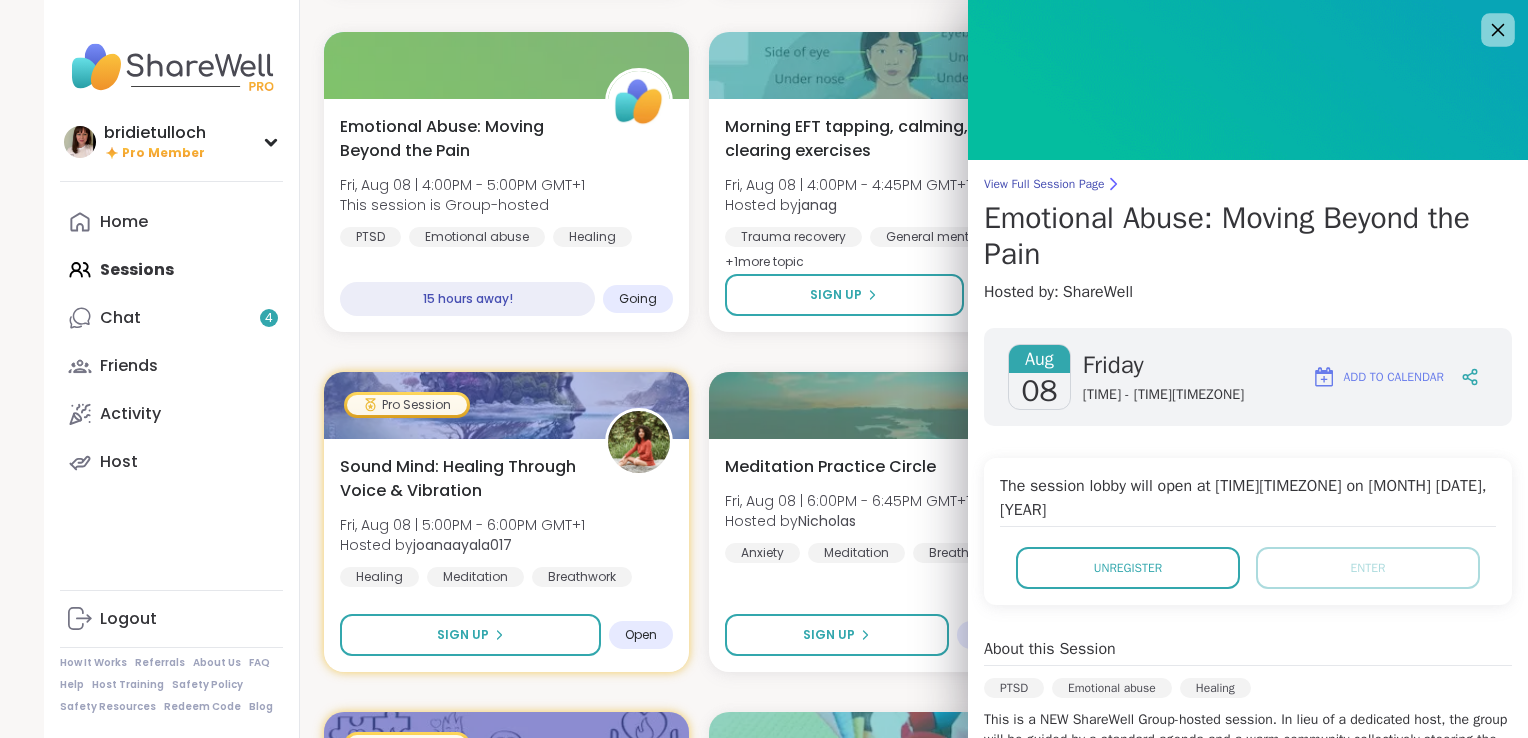 click 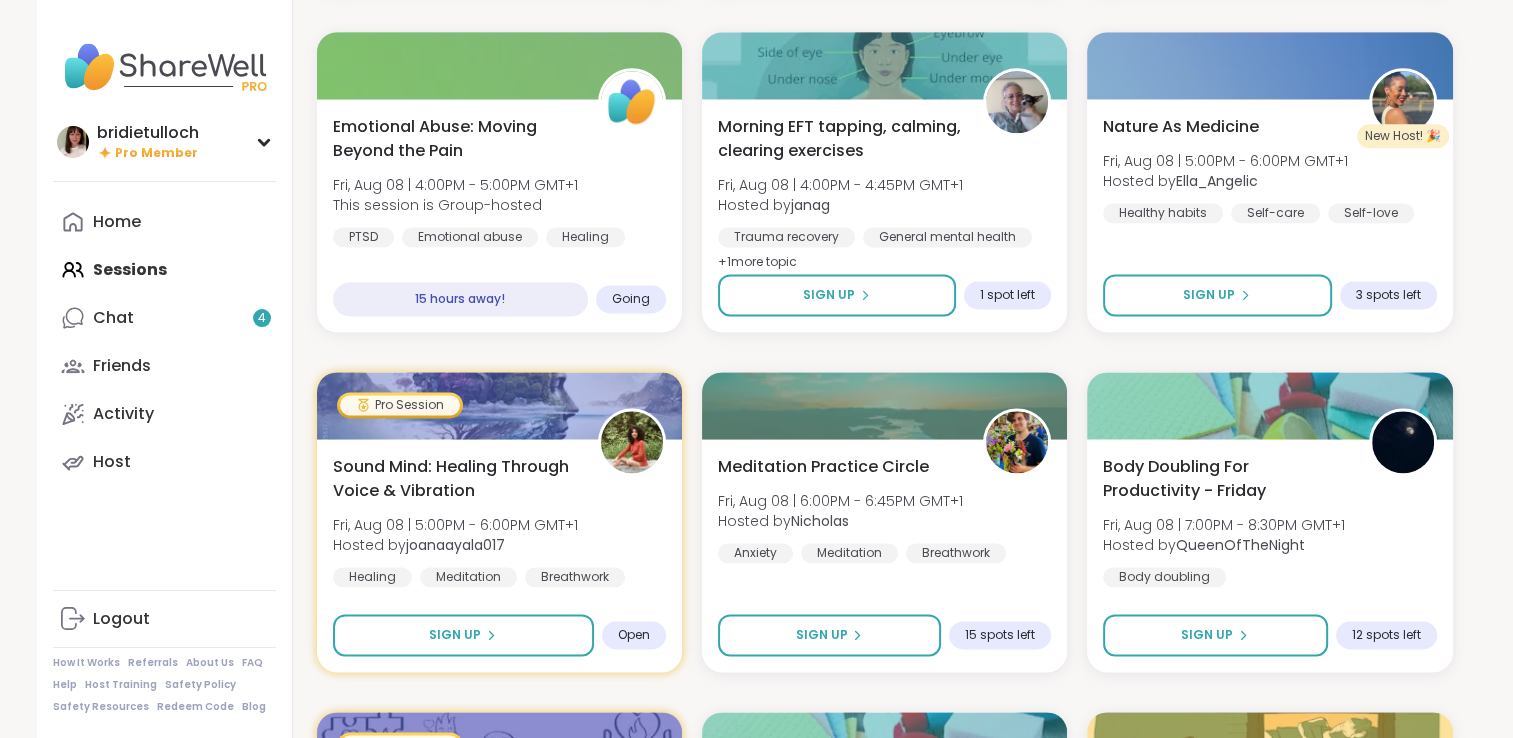 click on "Home Sessions Chat 4 Friends Activity Host" at bounding box center (164, 342) 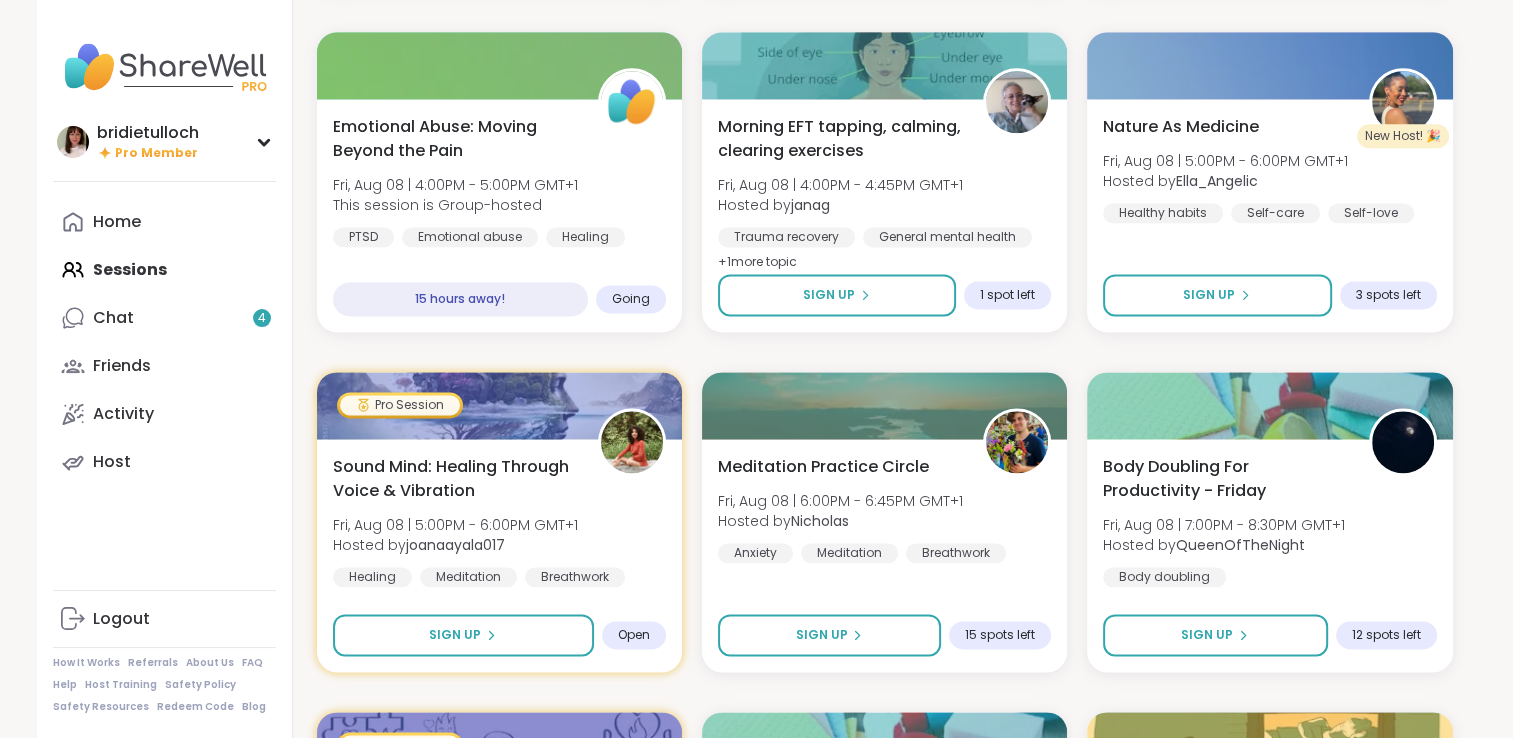 click on "Home Sessions Chat 4 Friends Activity Host" at bounding box center (164, 342) 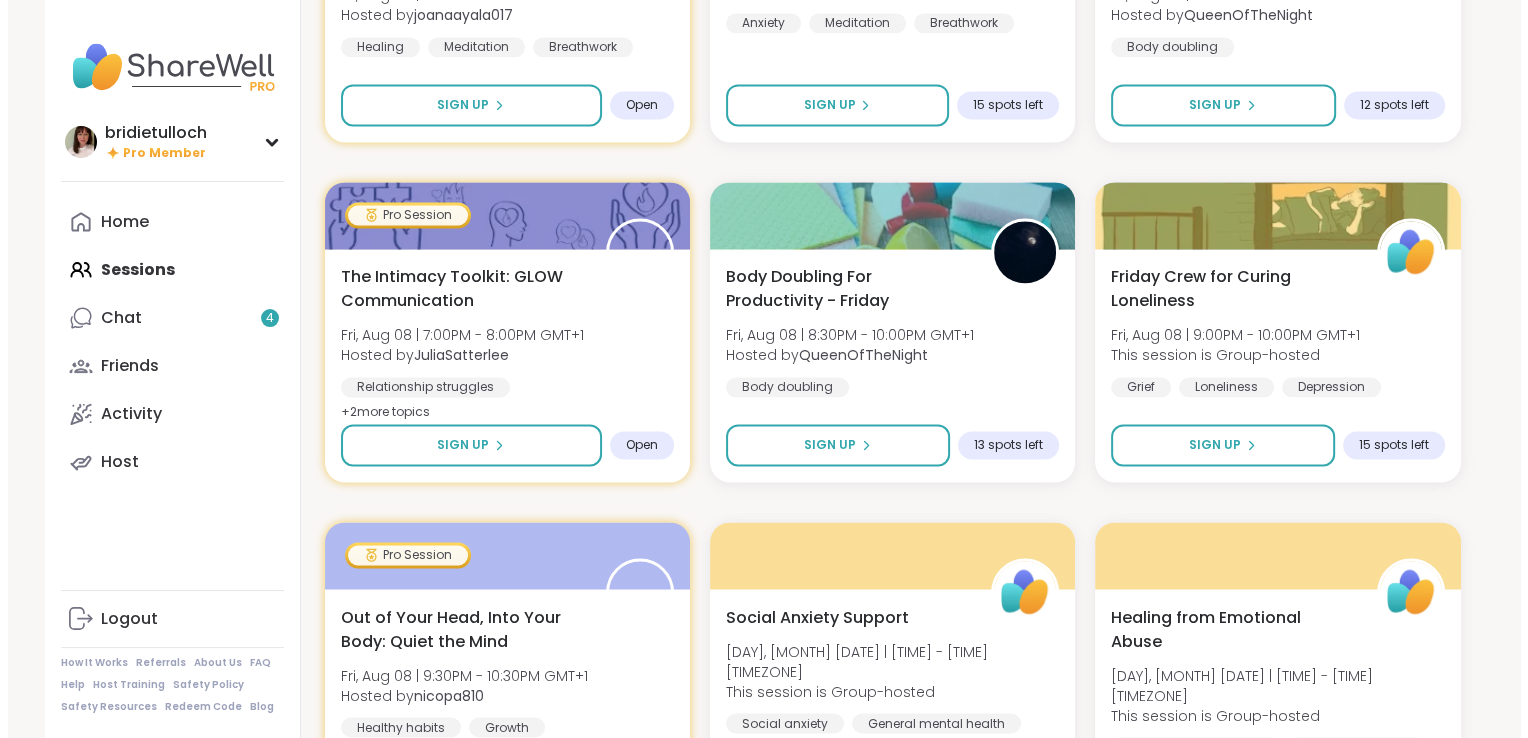scroll, scrollTop: 3198, scrollLeft: 0, axis: vertical 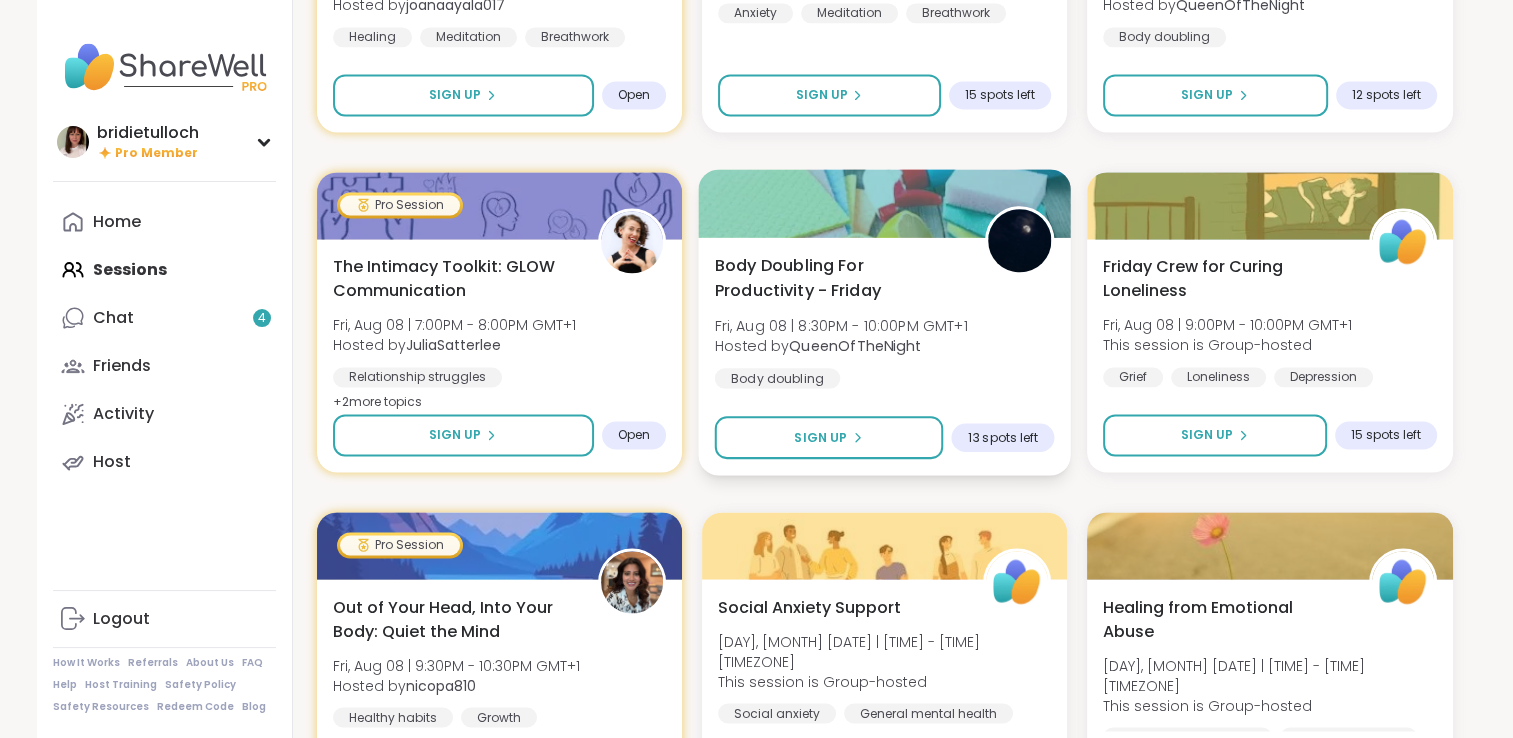 click on "Body Doubling For Productivity - Friday" at bounding box center (838, 277) 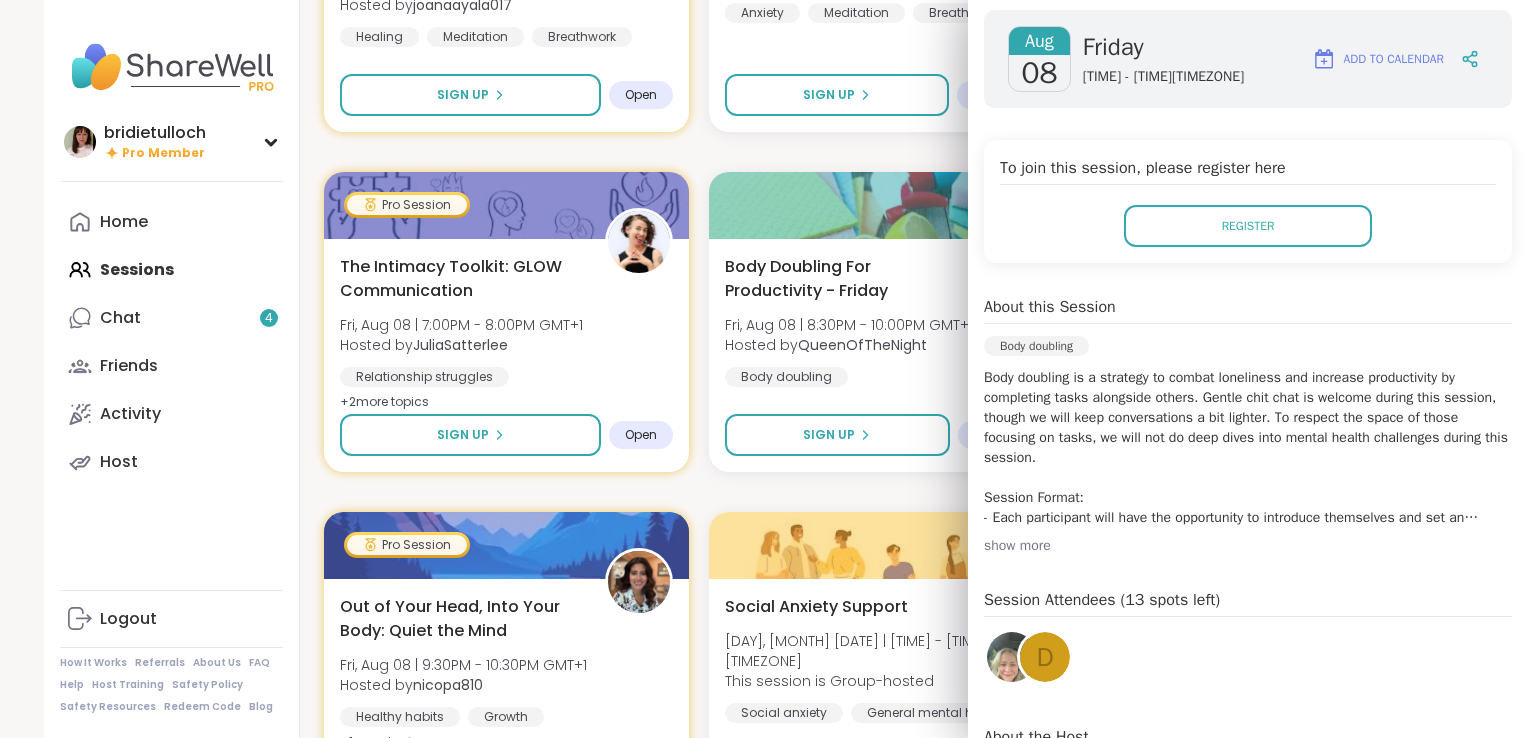 scroll, scrollTop: 287, scrollLeft: 0, axis: vertical 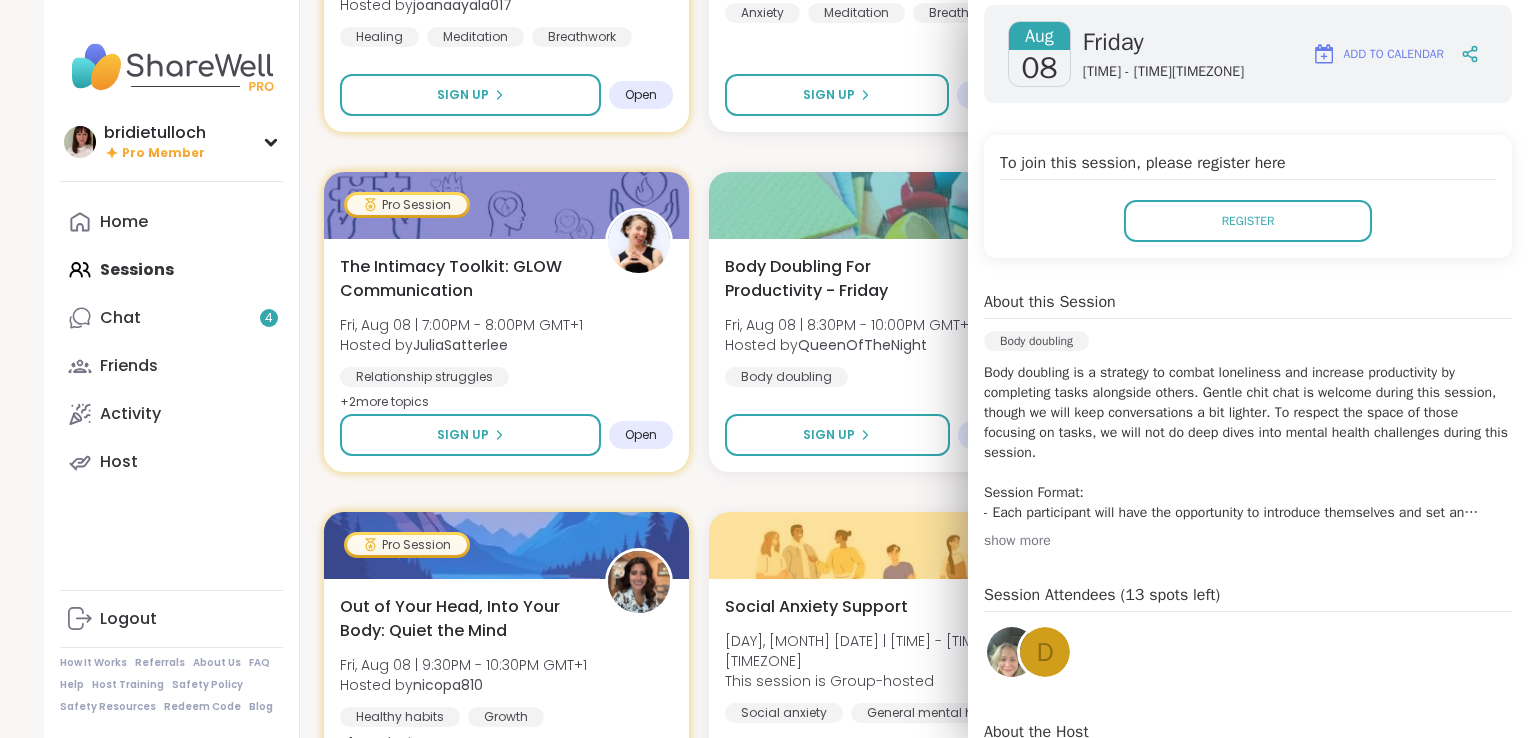 click on "show more" at bounding box center (1248, 541) 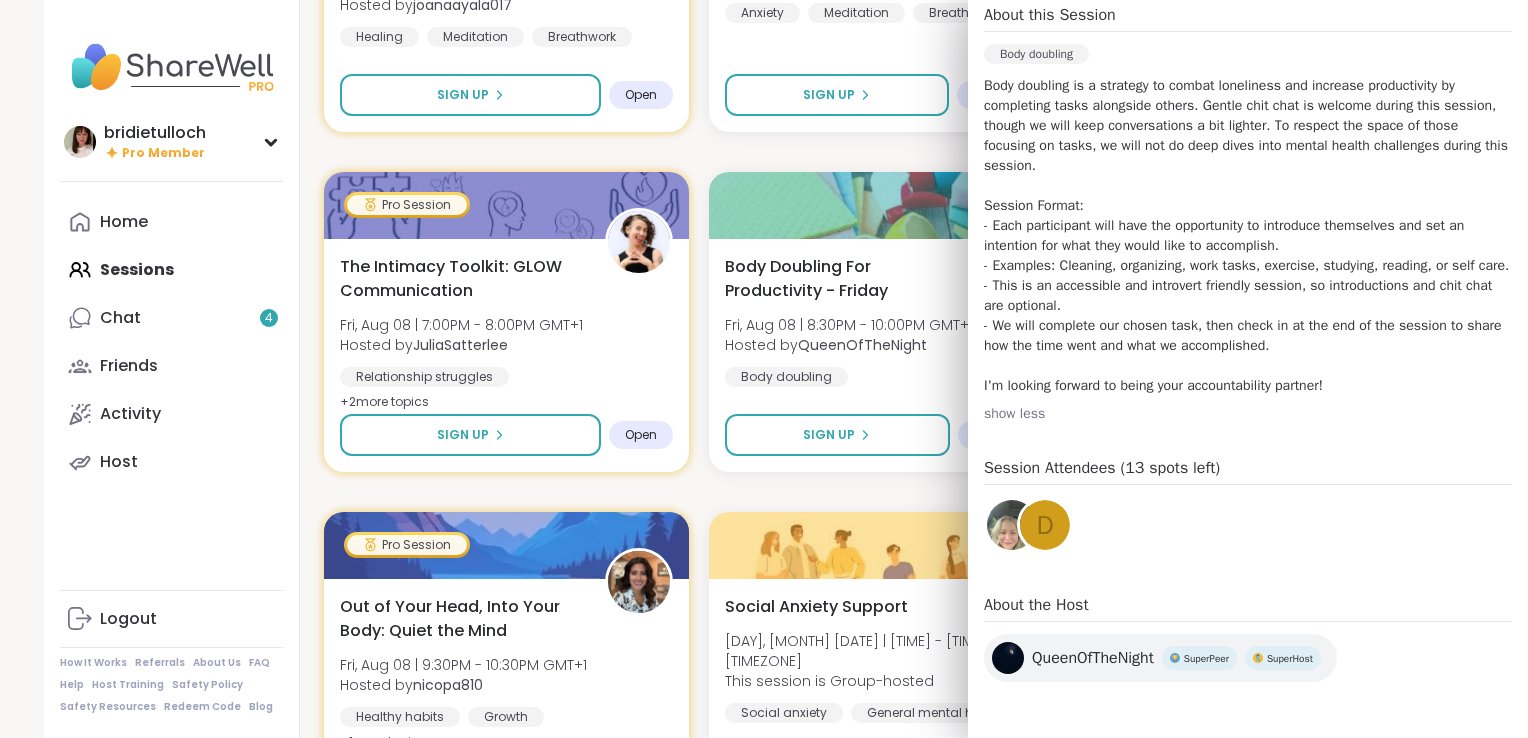 scroll, scrollTop: 628, scrollLeft: 0, axis: vertical 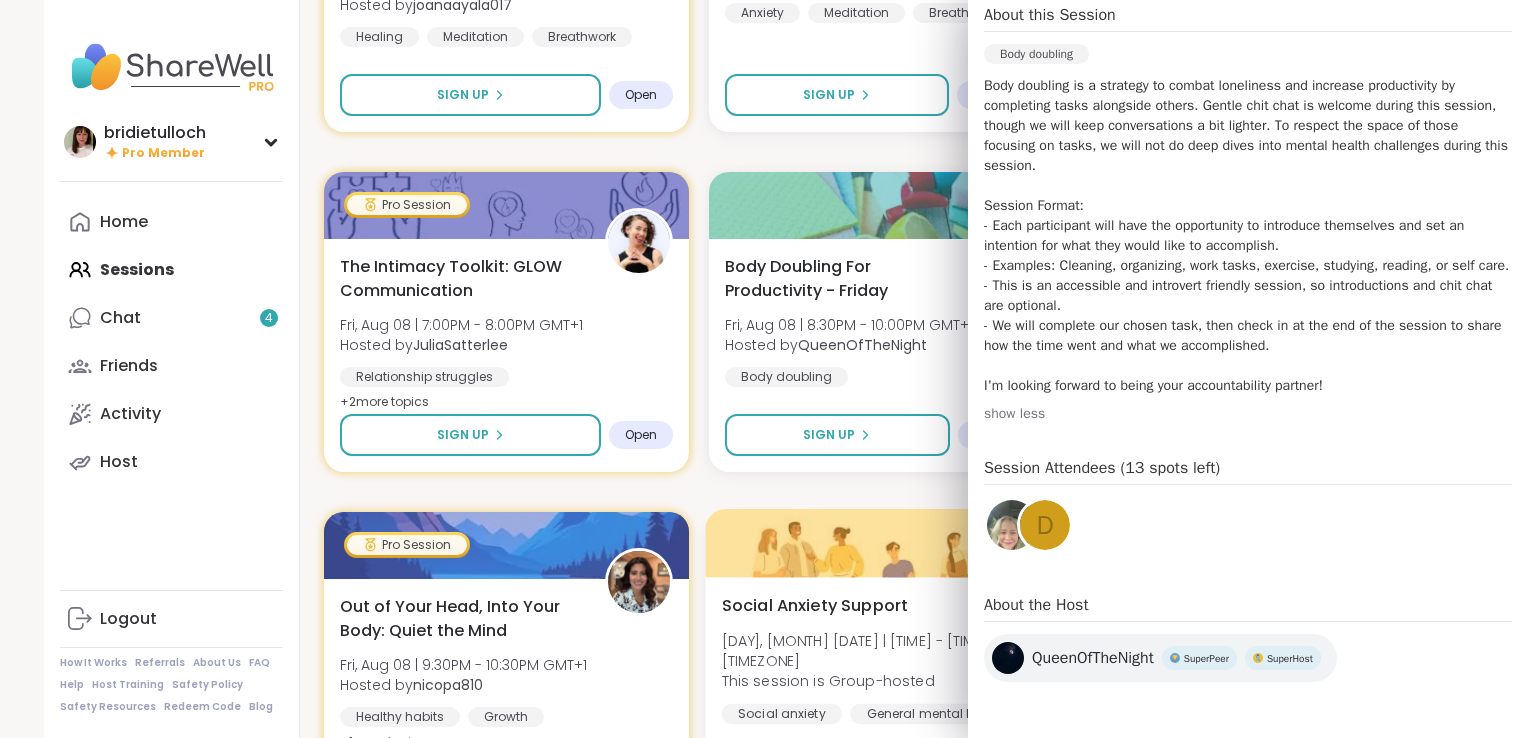 click at bounding box center [892, 543] 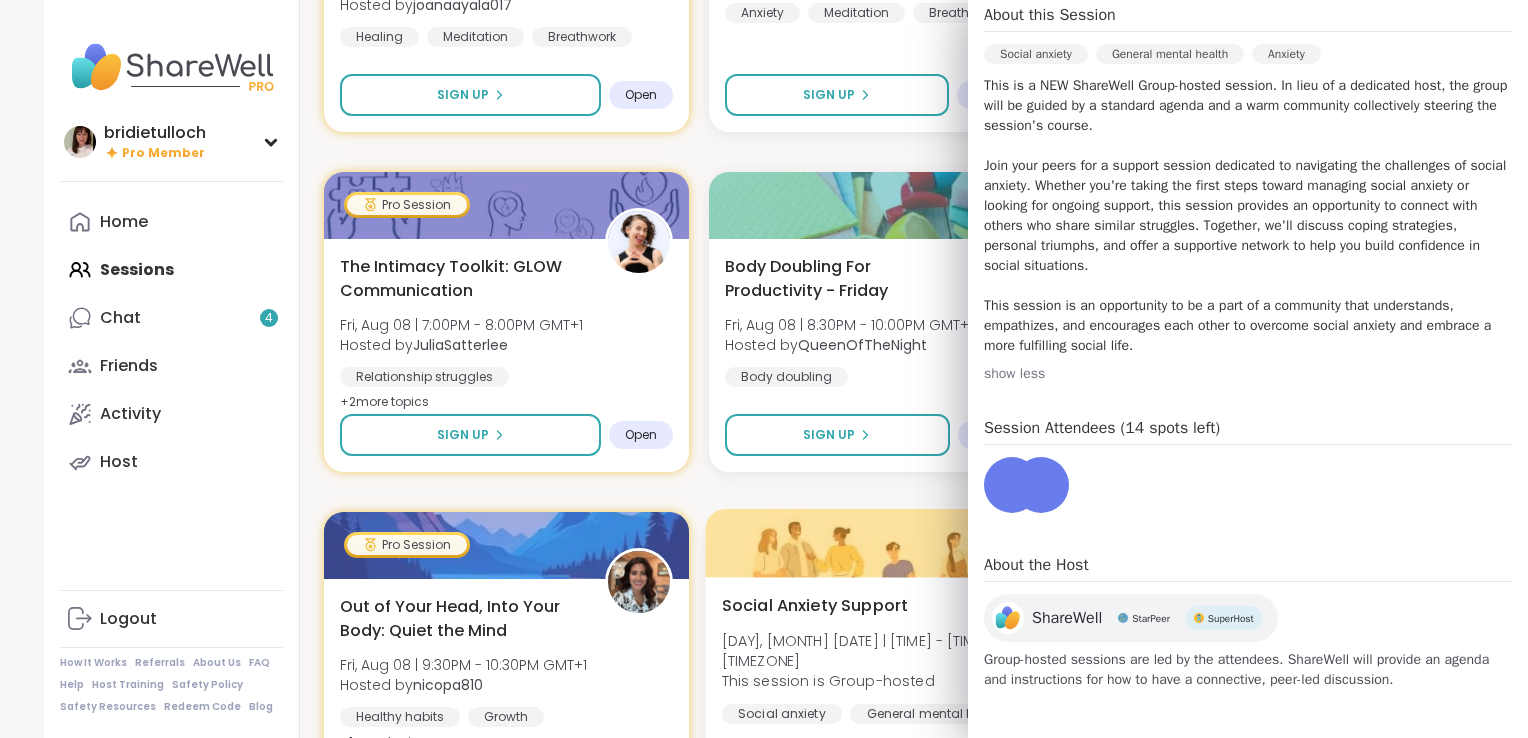 scroll, scrollTop: 572, scrollLeft: 0, axis: vertical 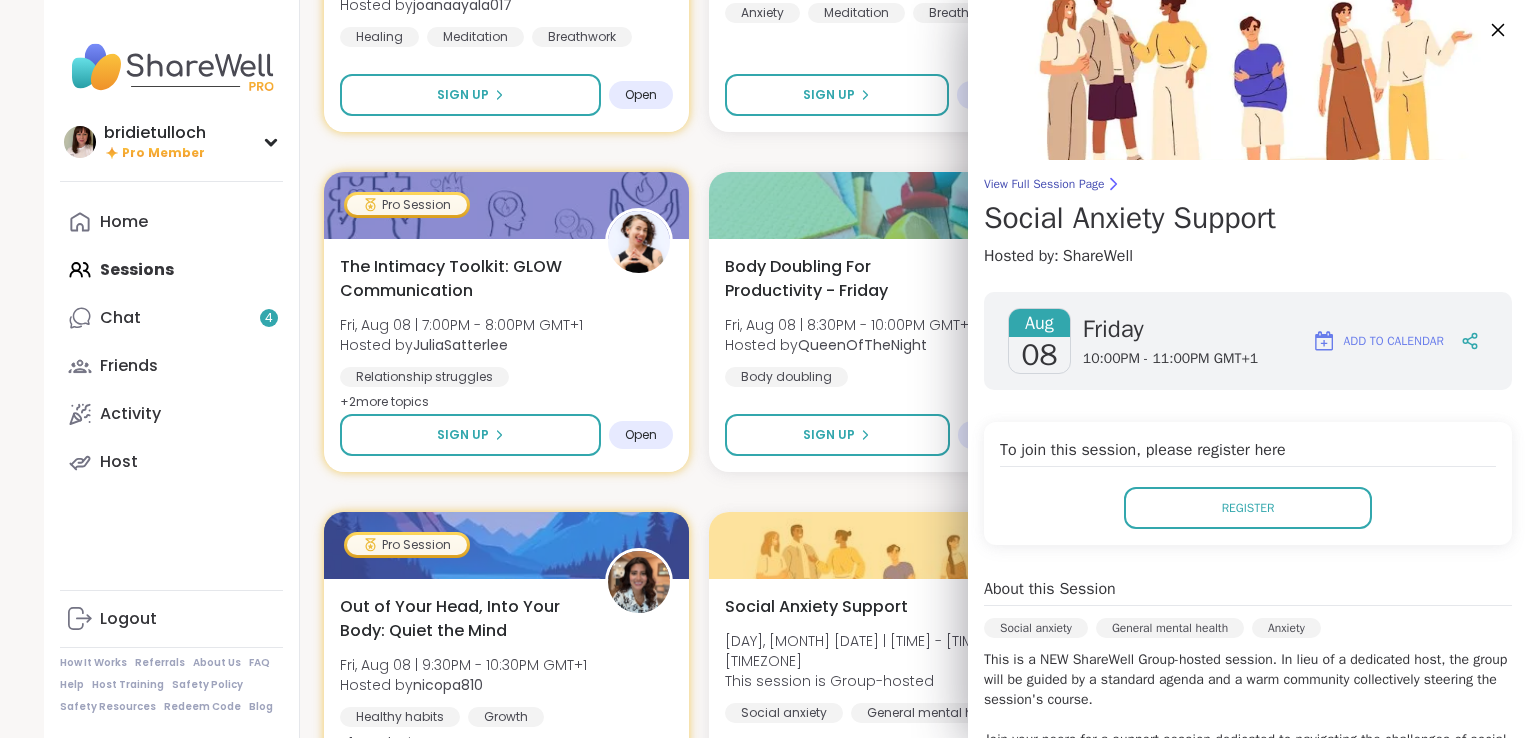 click 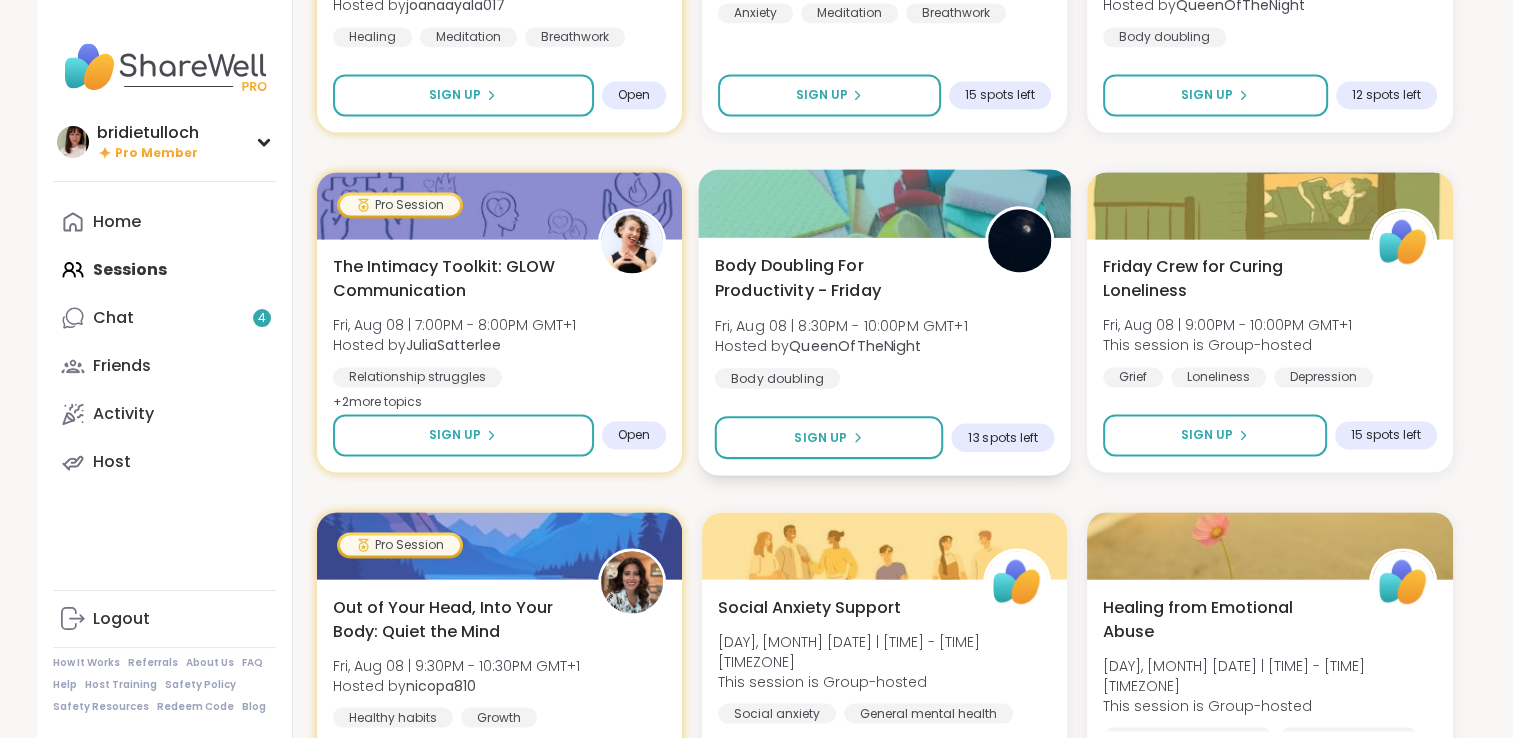click on "Body Doubling For Productivity - Friday" at bounding box center [838, 277] 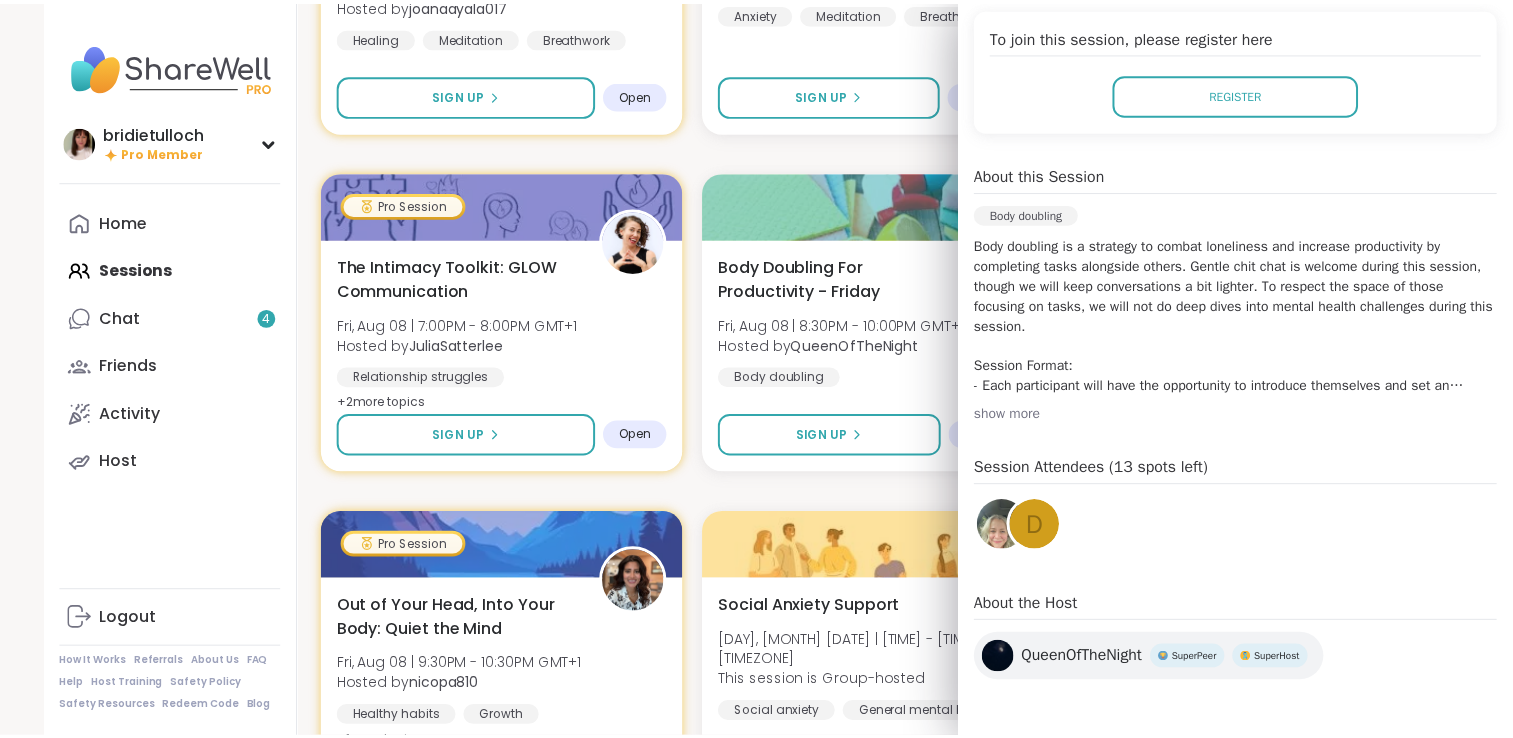 scroll, scrollTop: 0, scrollLeft: 0, axis: both 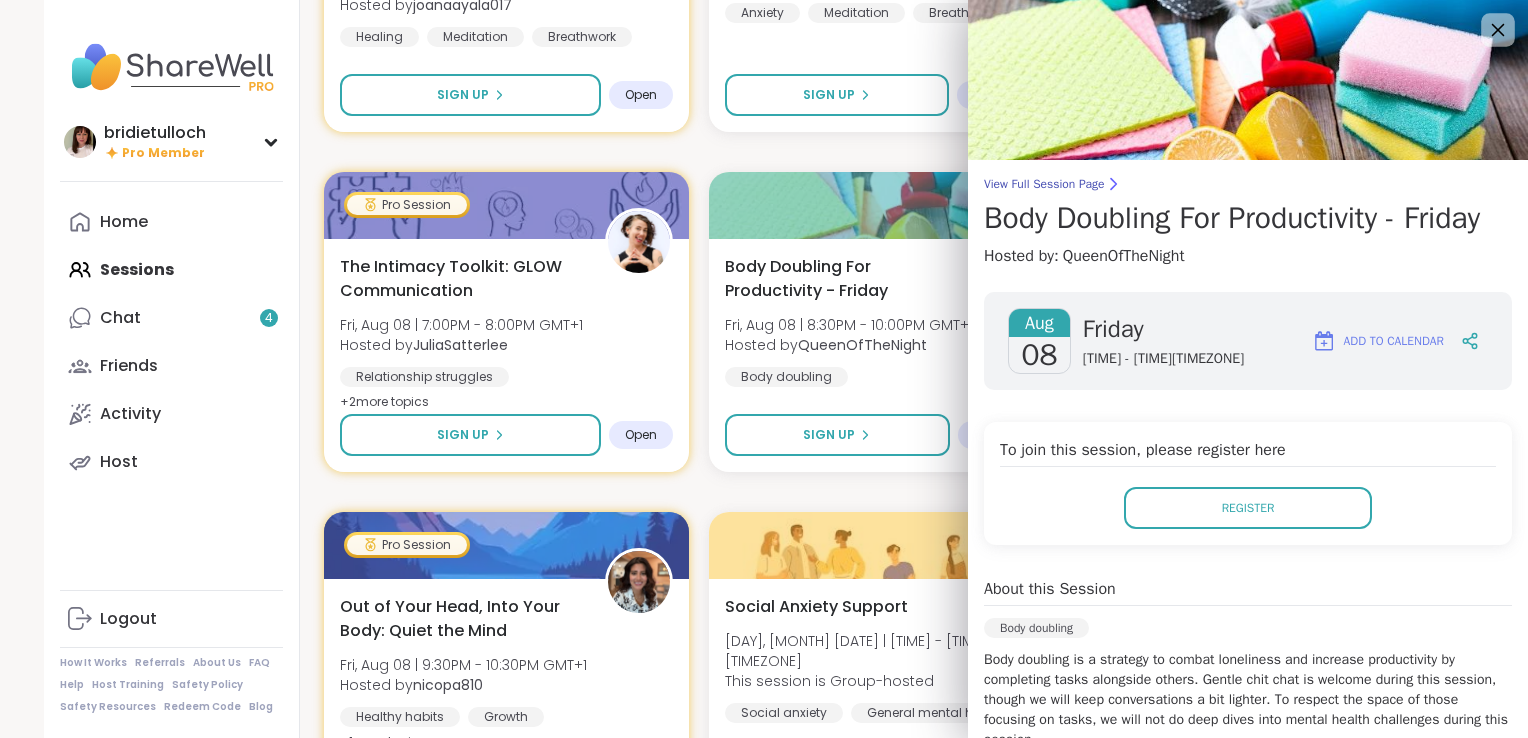 click 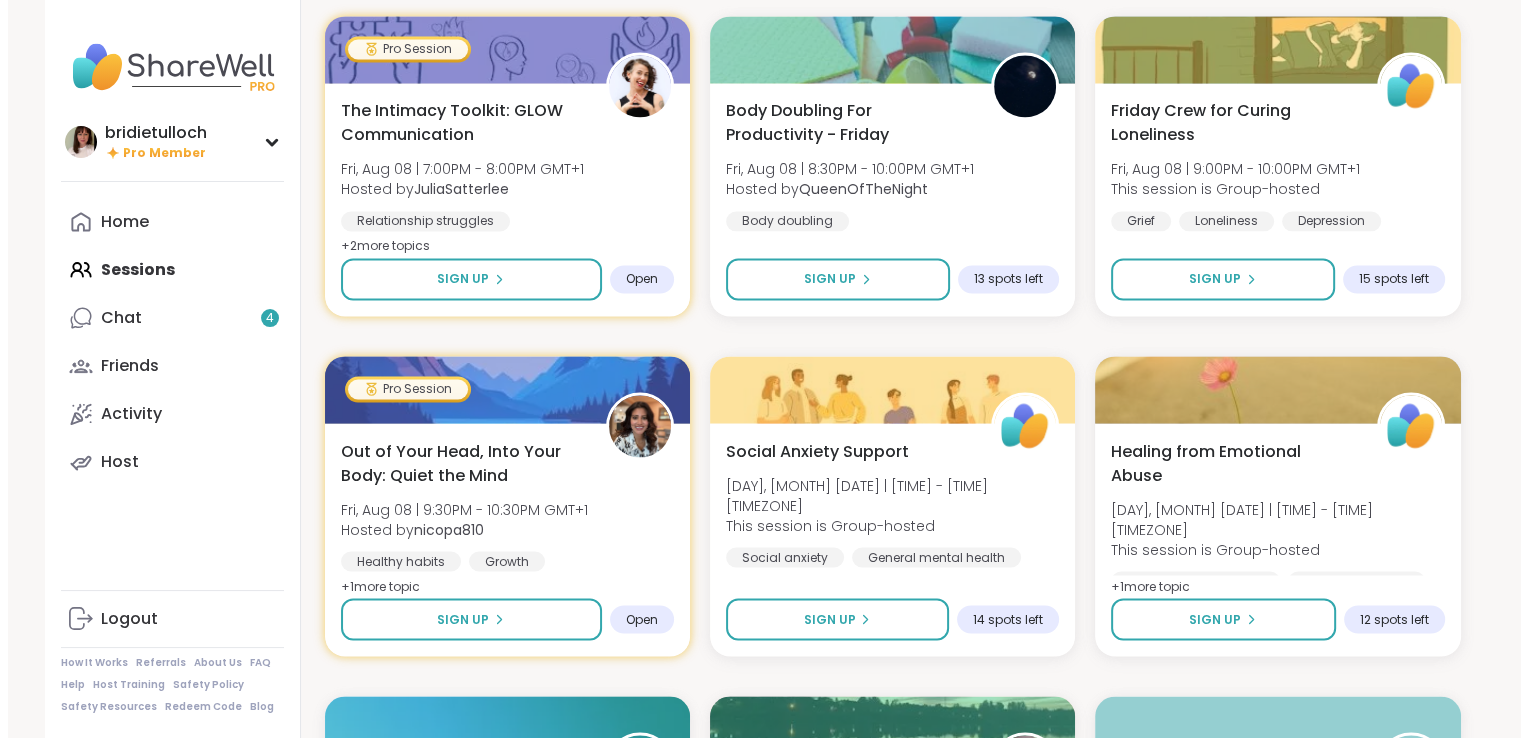 scroll, scrollTop: 3380, scrollLeft: 0, axis: vertical 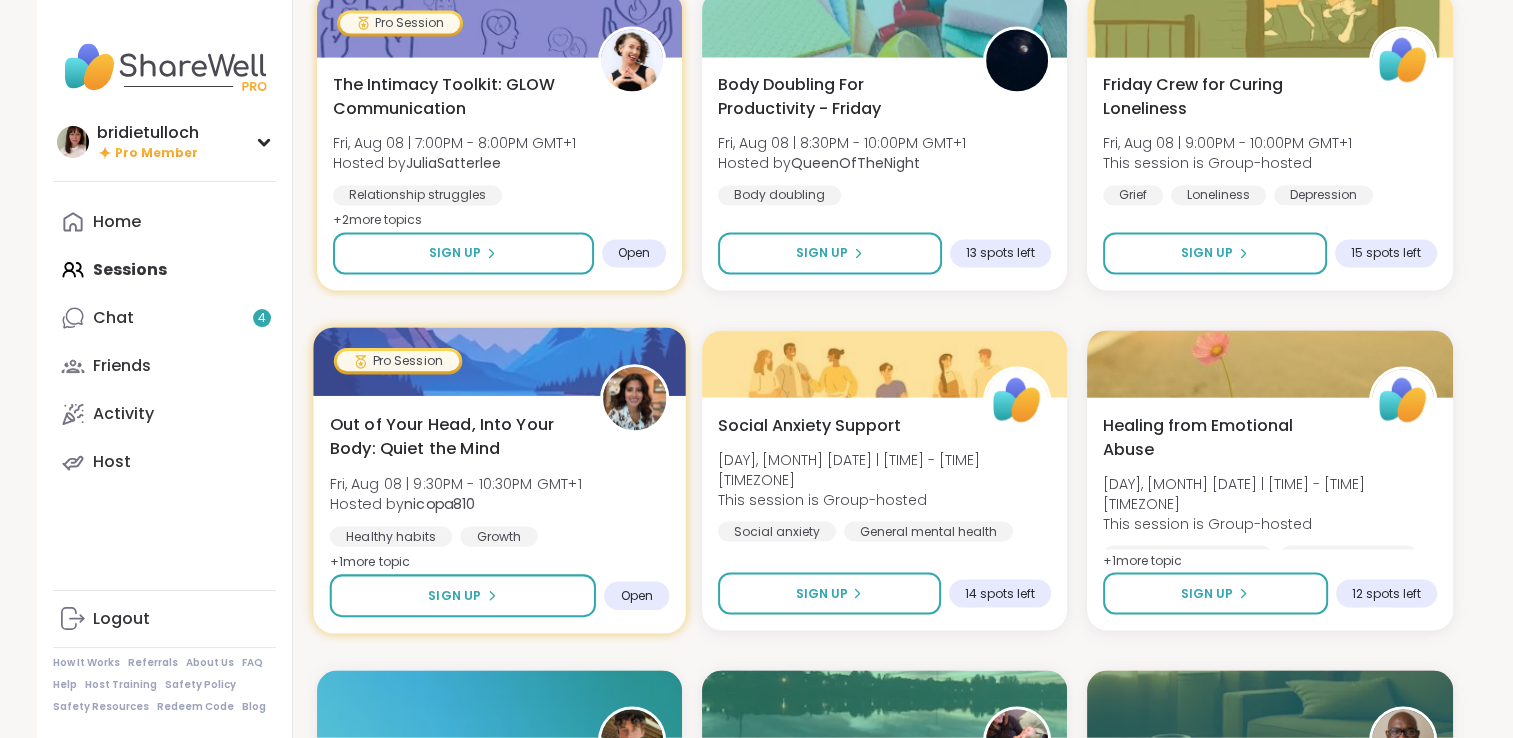 click on "Out of Your Head, Into Your Body: Quiet the Mind" at bounding box center (453, 435) 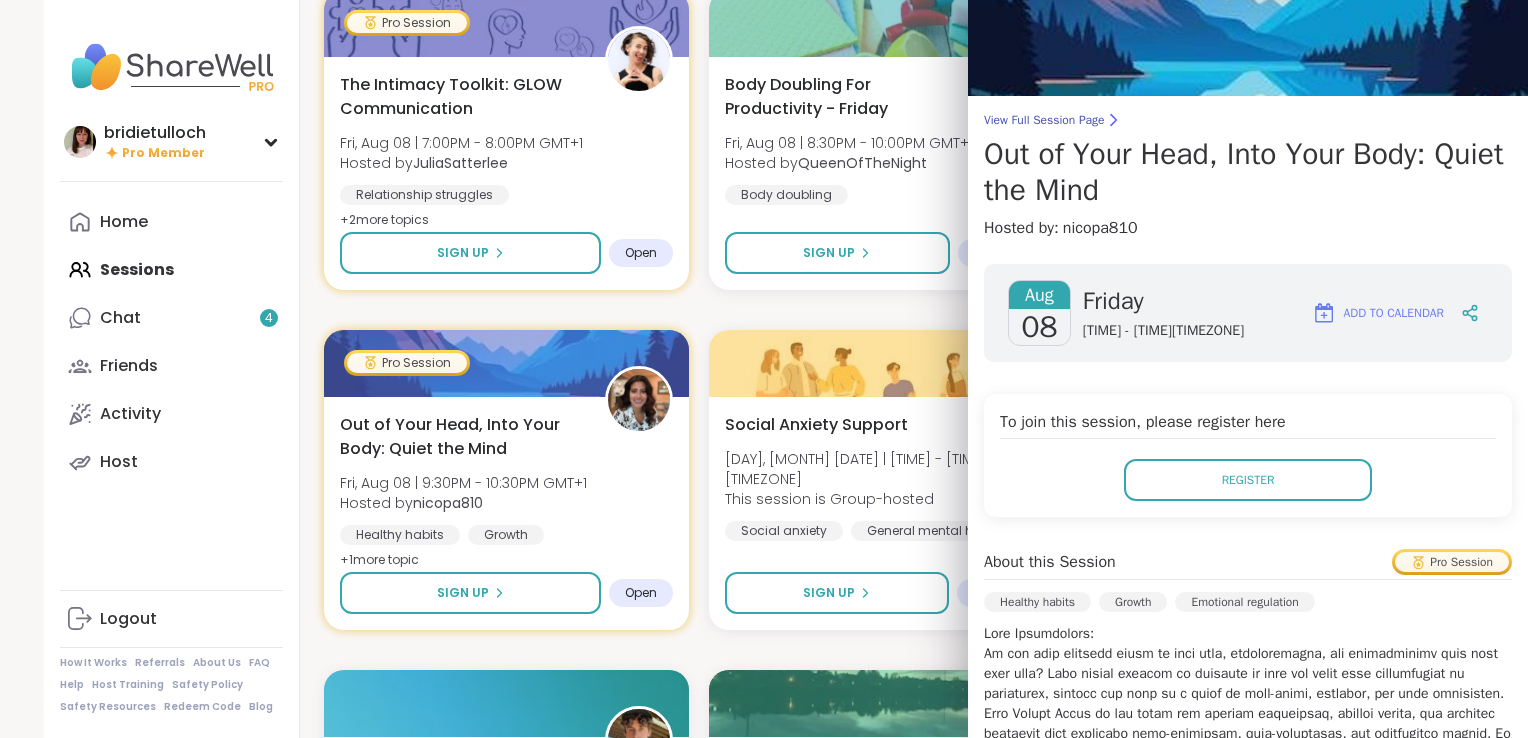 scroll, scrollTop: 0, scrollLeft: 0, axis: both 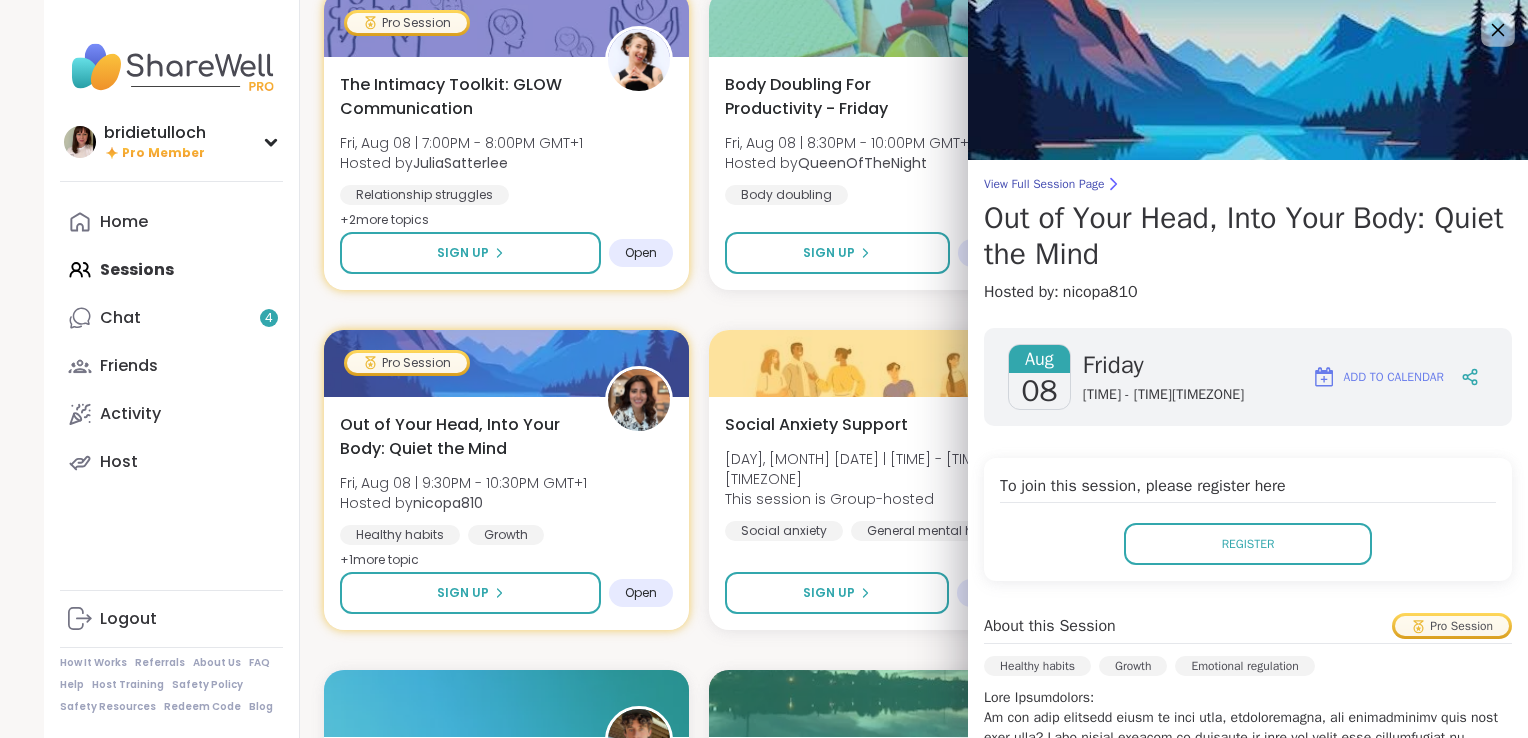 click 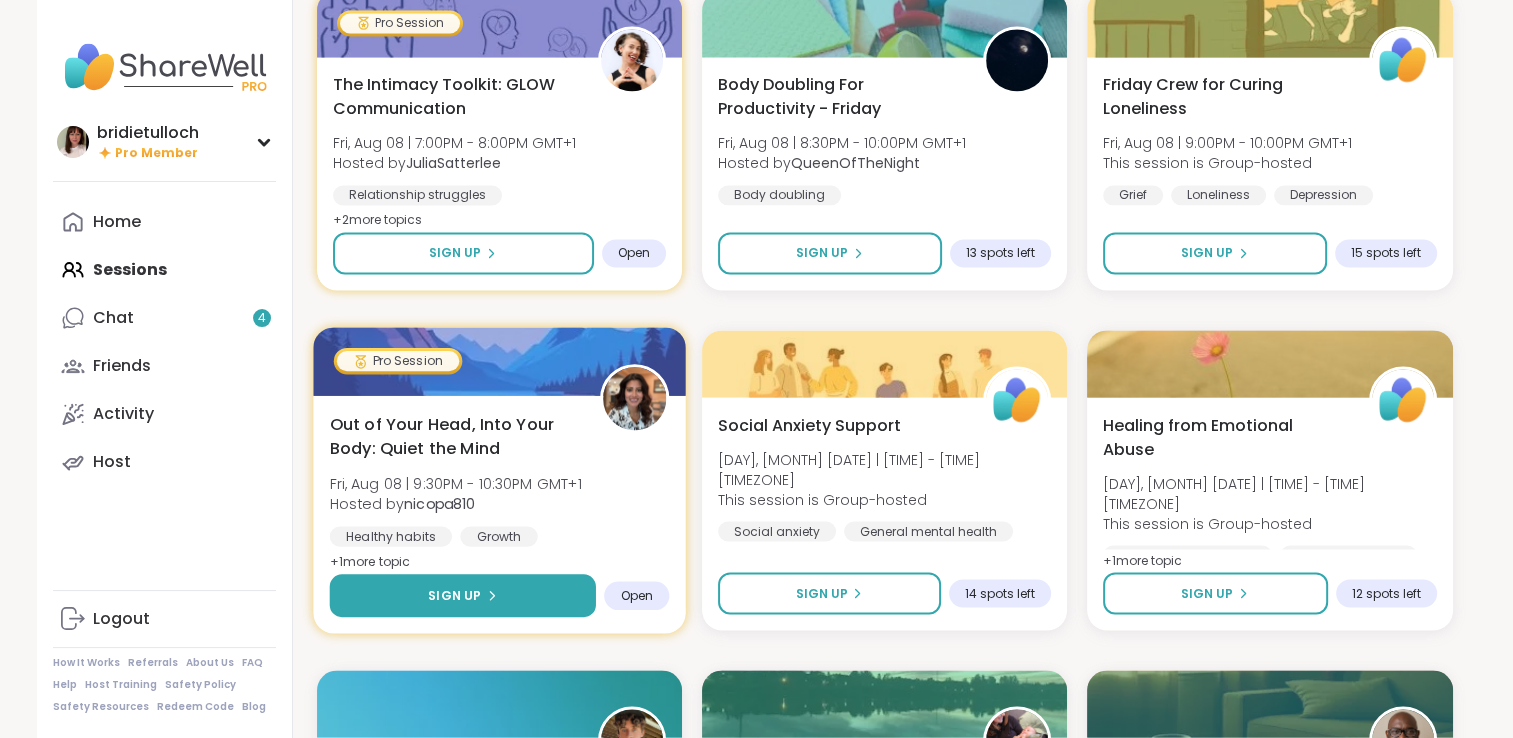 click 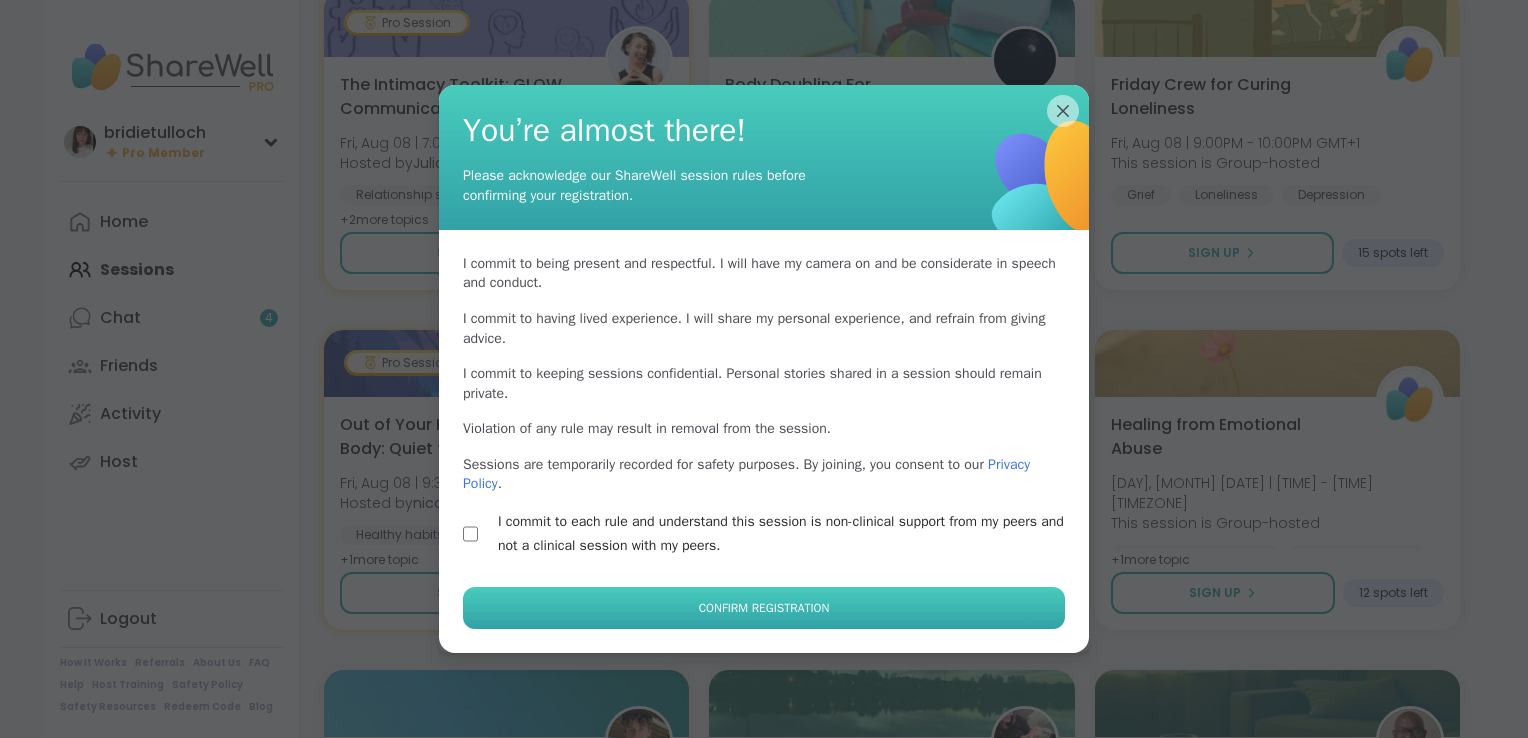 click on "Confirm Registration" at bounding box center [764, 608] 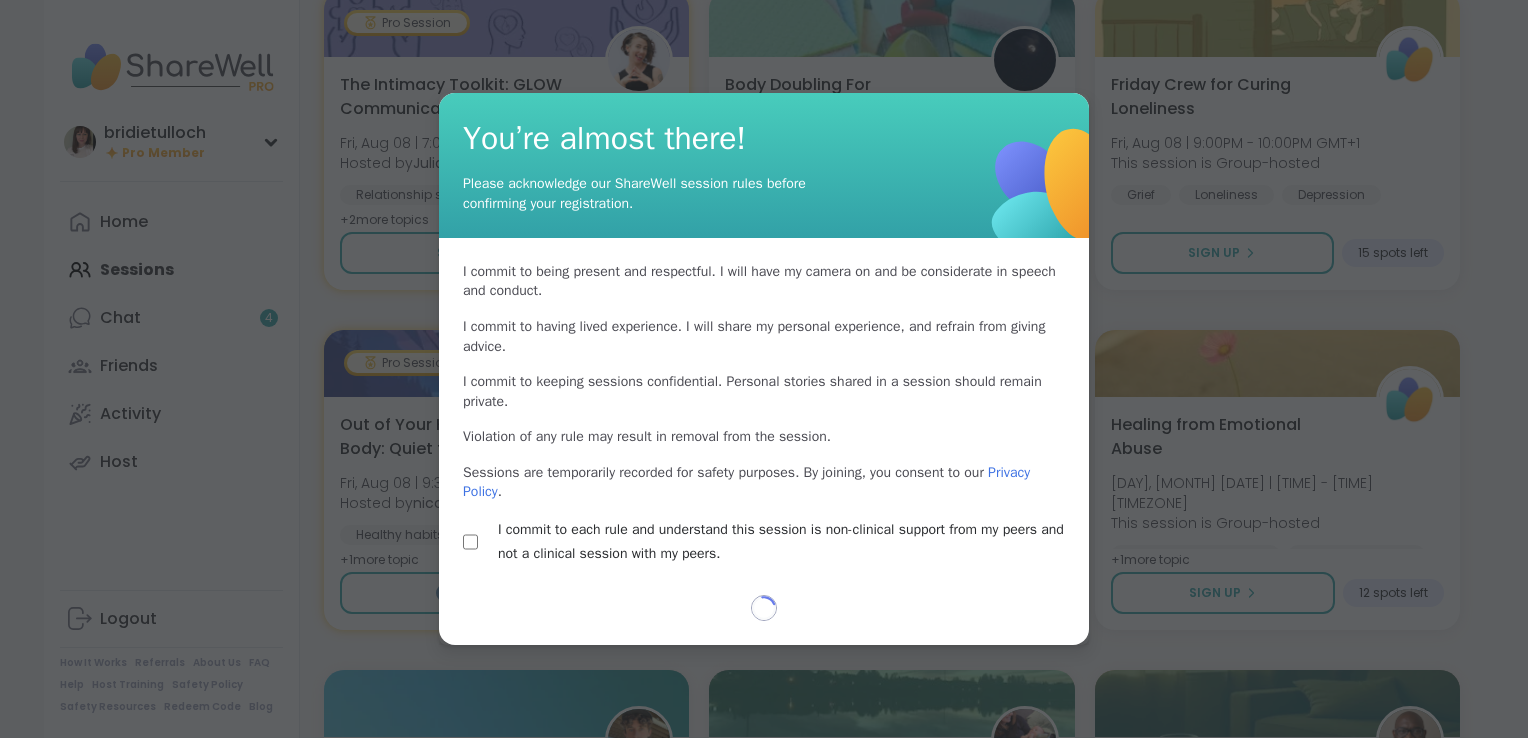 select on "**" 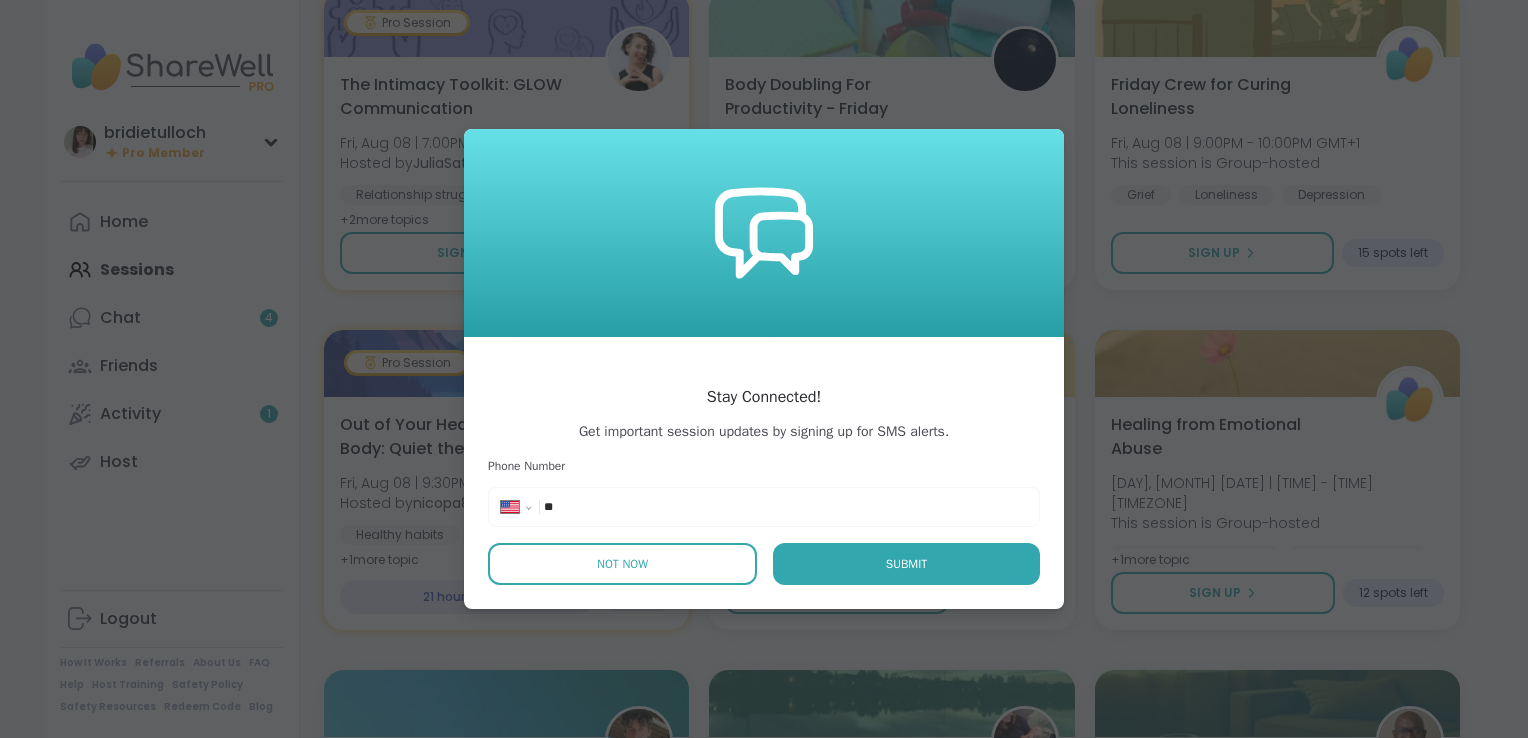 click on "Not Now" at bounding box center [622, 564] 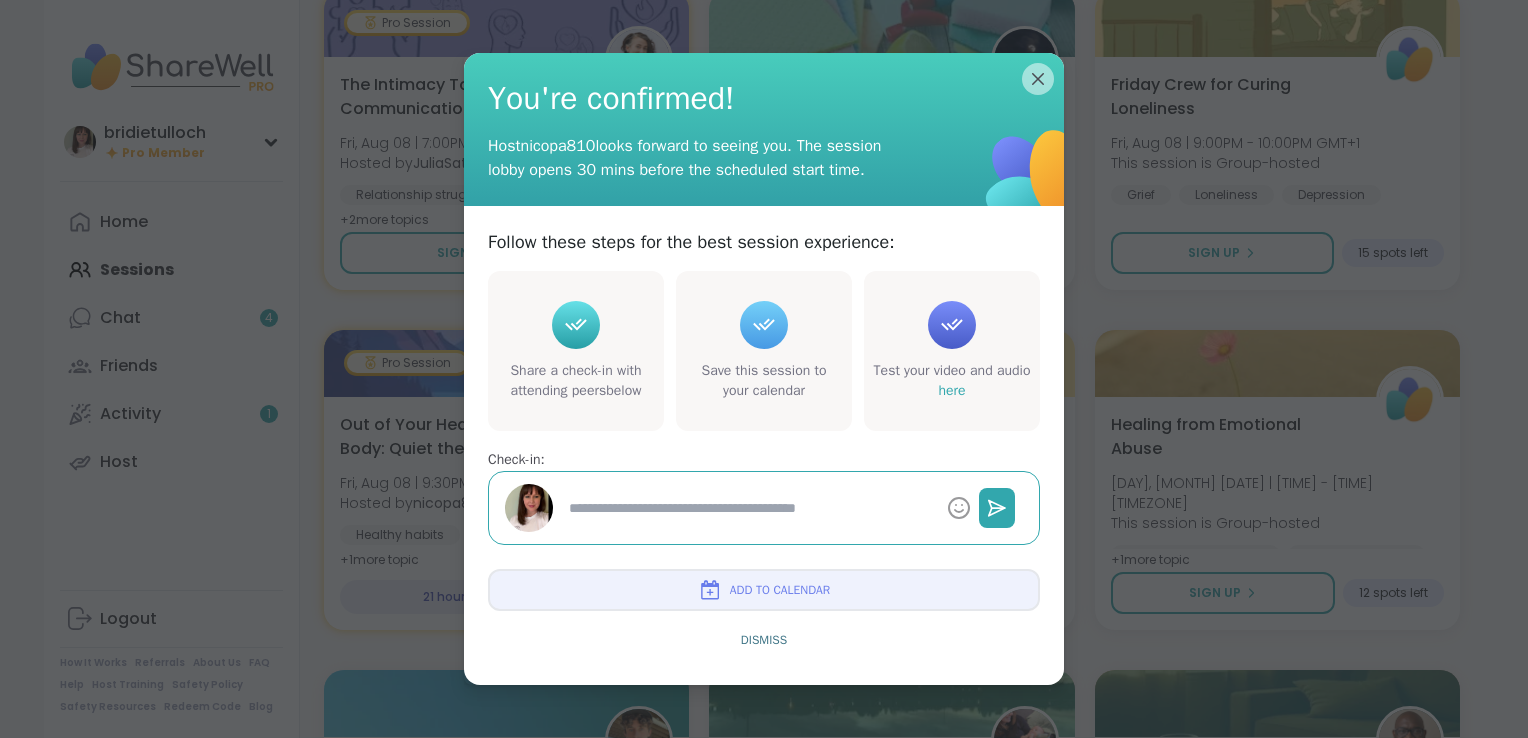 click at bounding box center (750, 508) 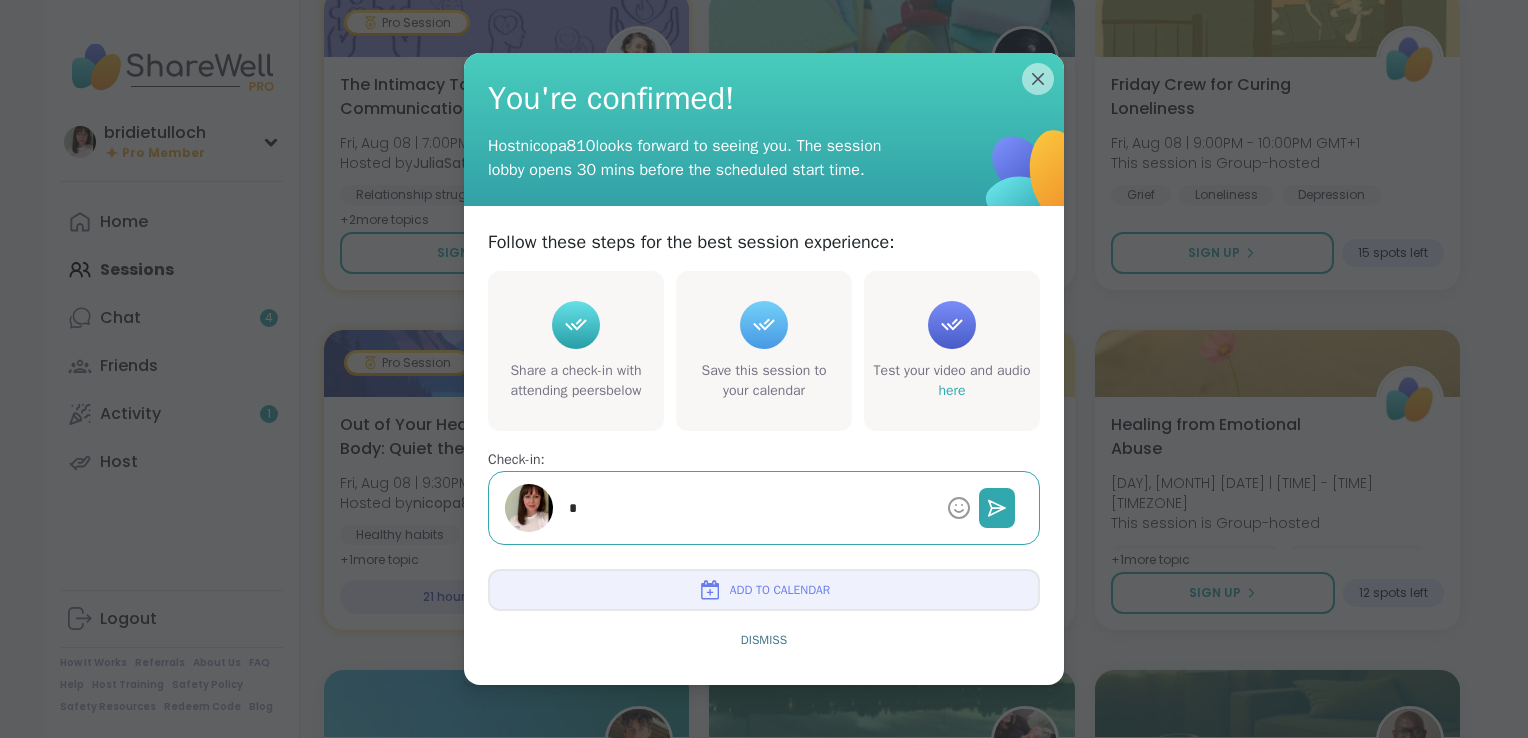 type on "*" 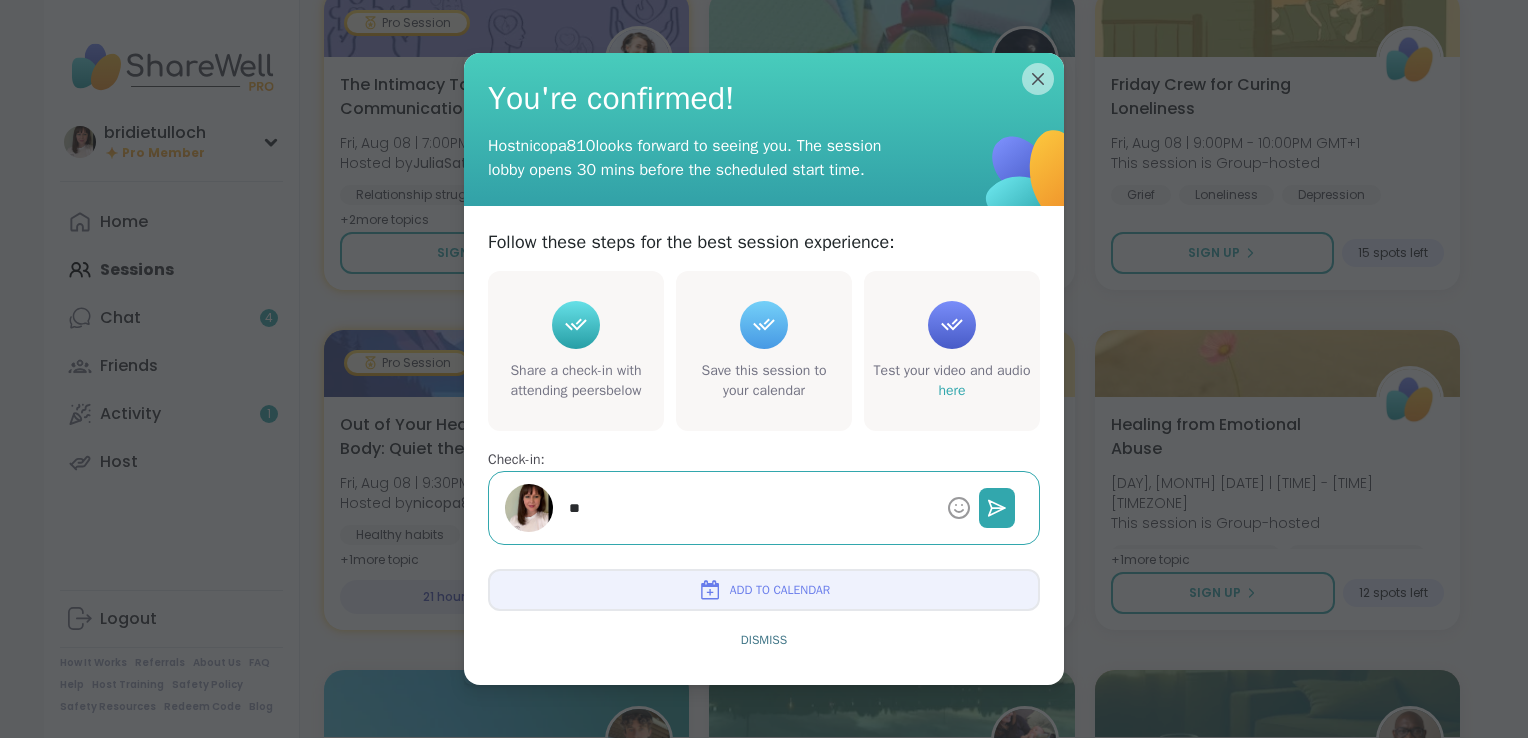 type on "*" 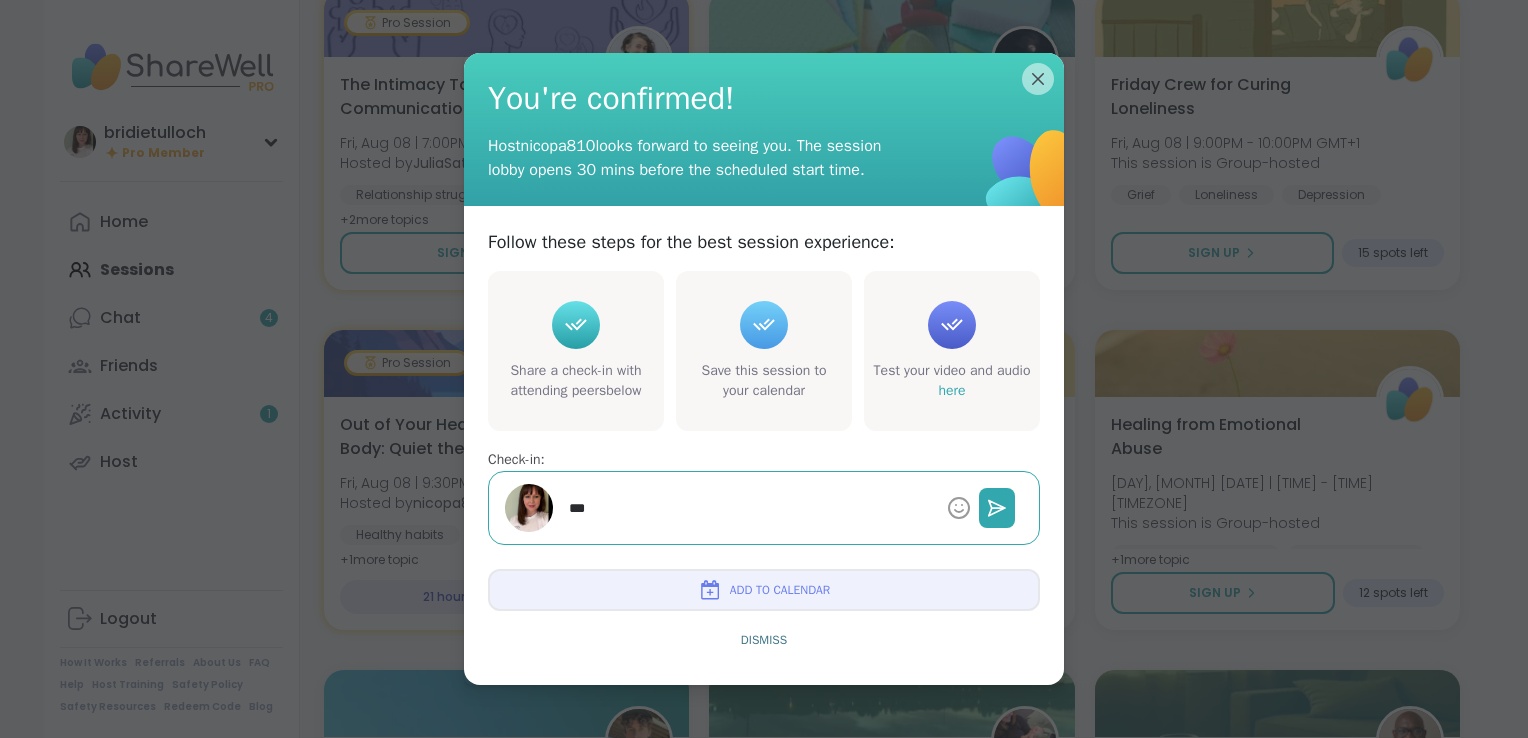 type on "*" 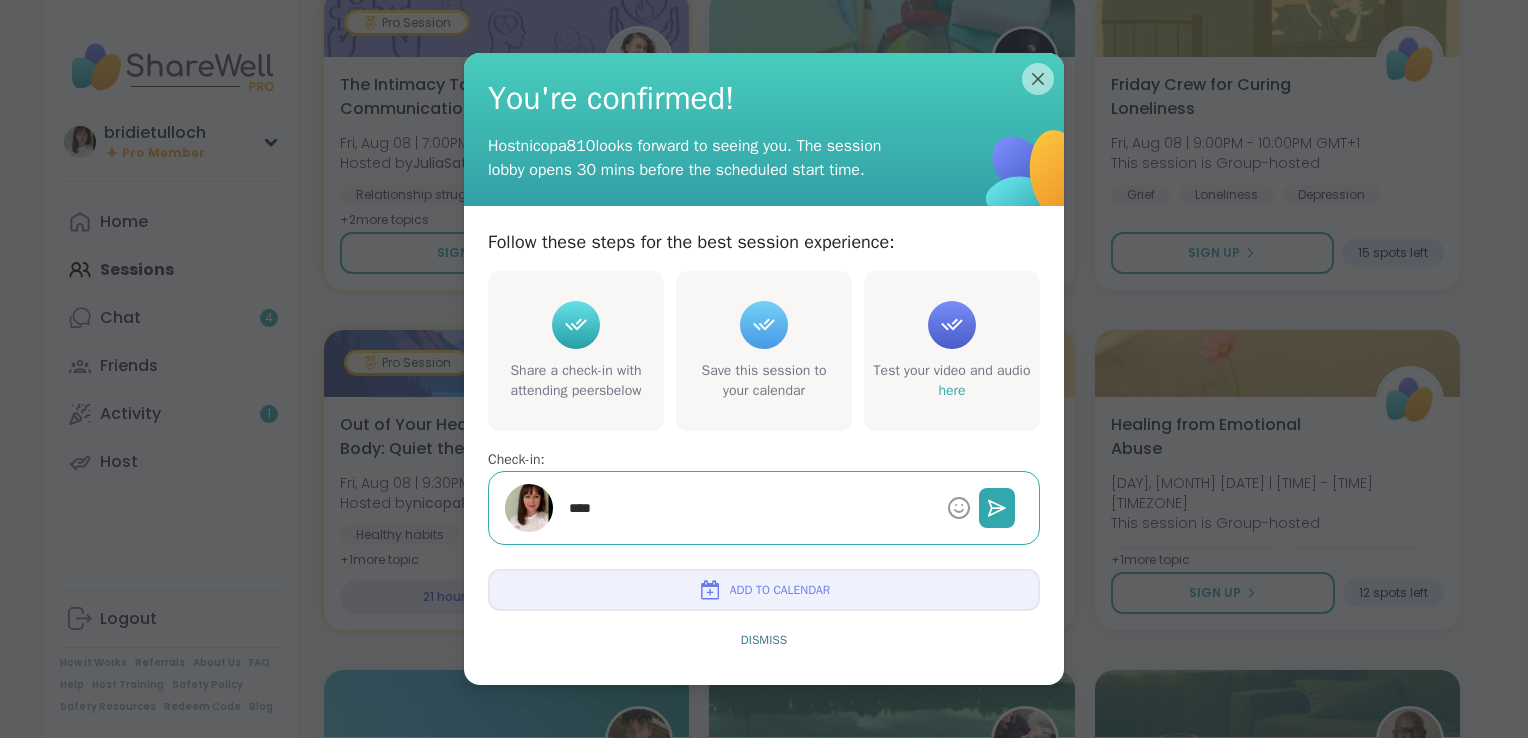 type on "*" 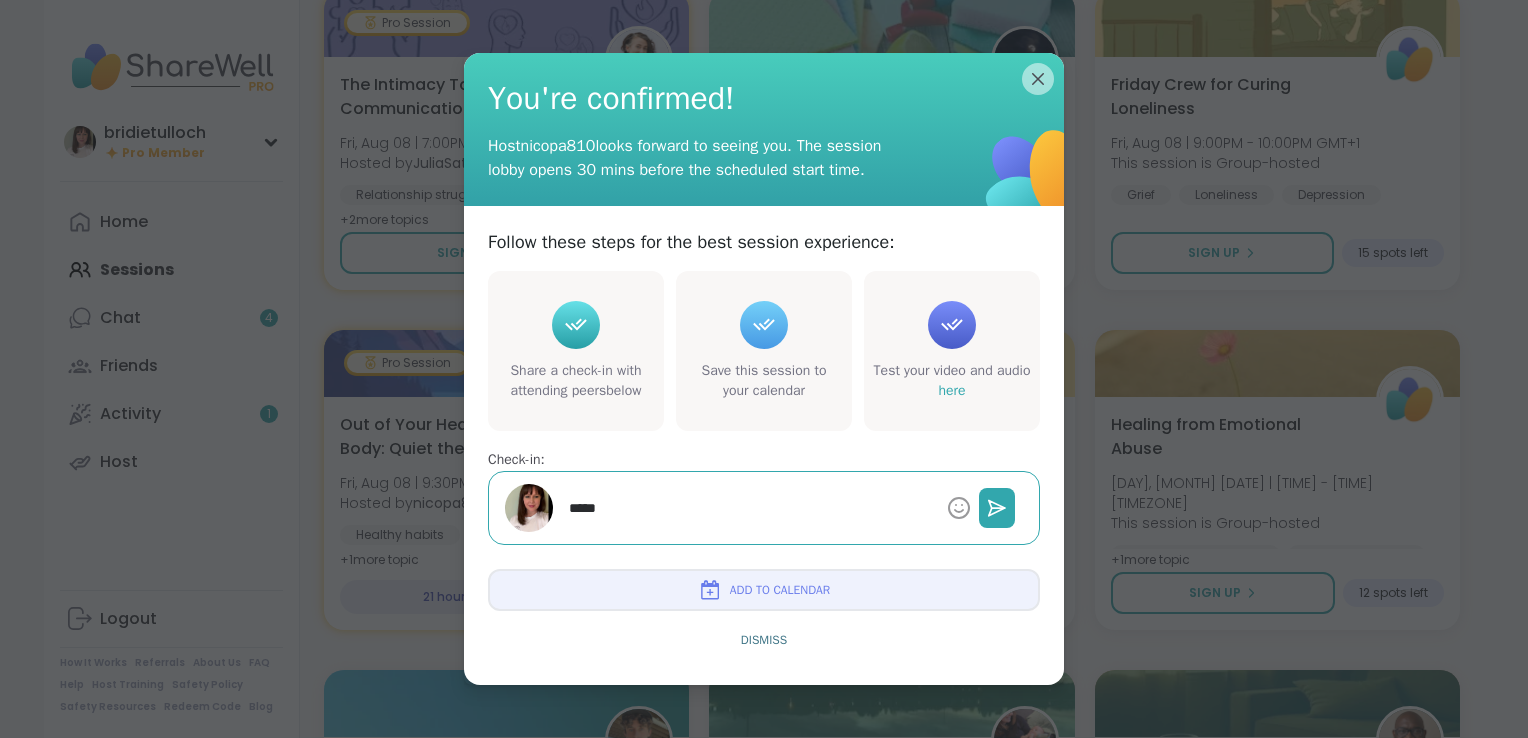 type on "*" 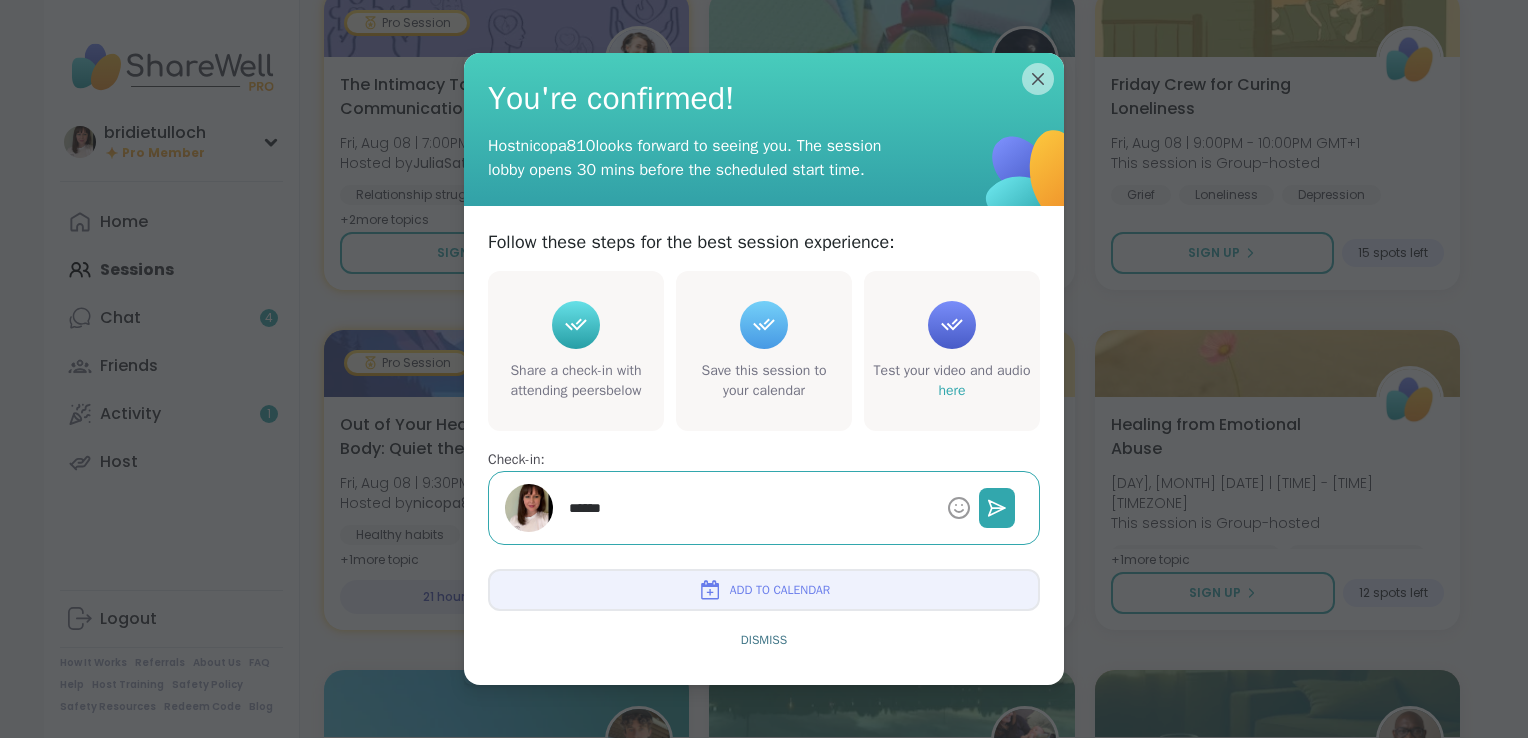 type on "*" 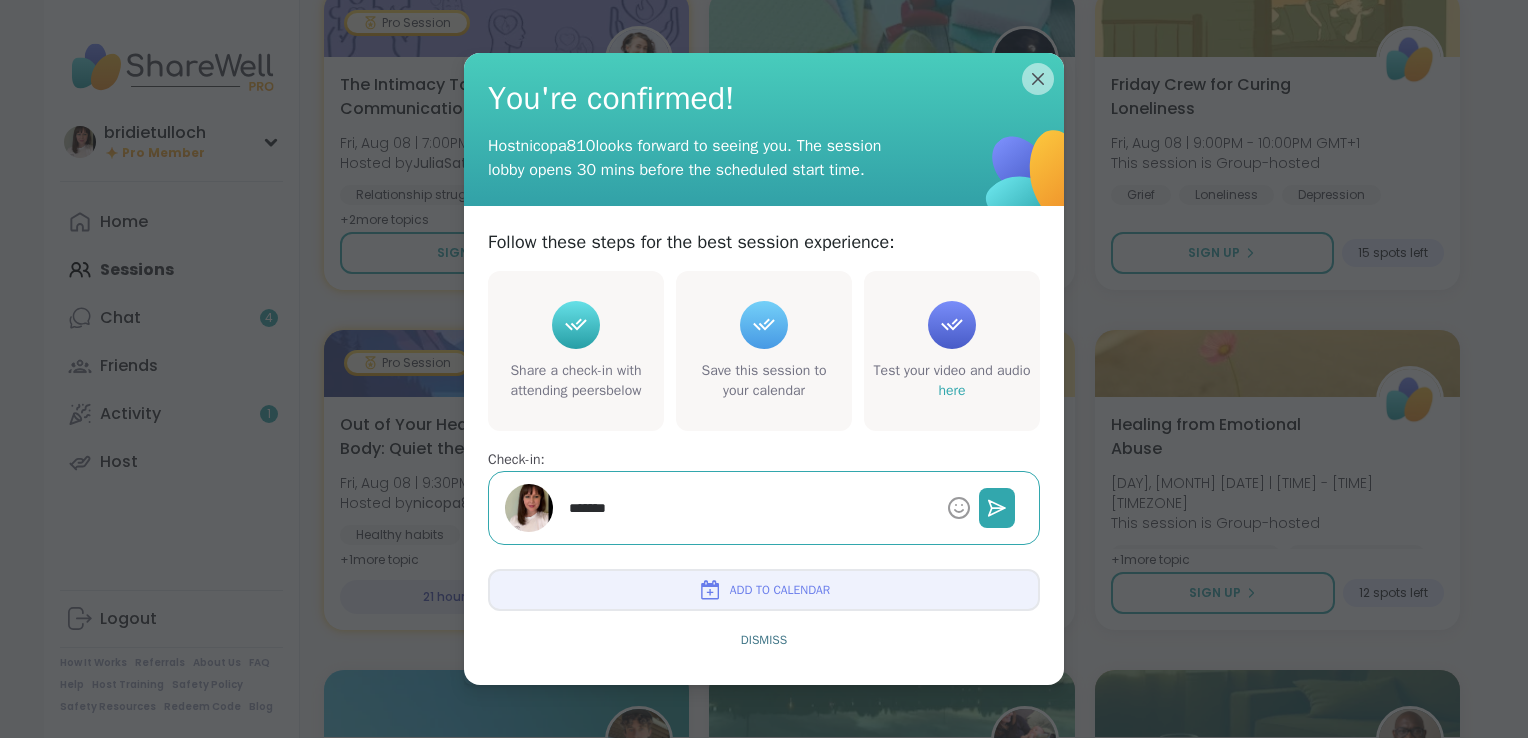 type on "*" 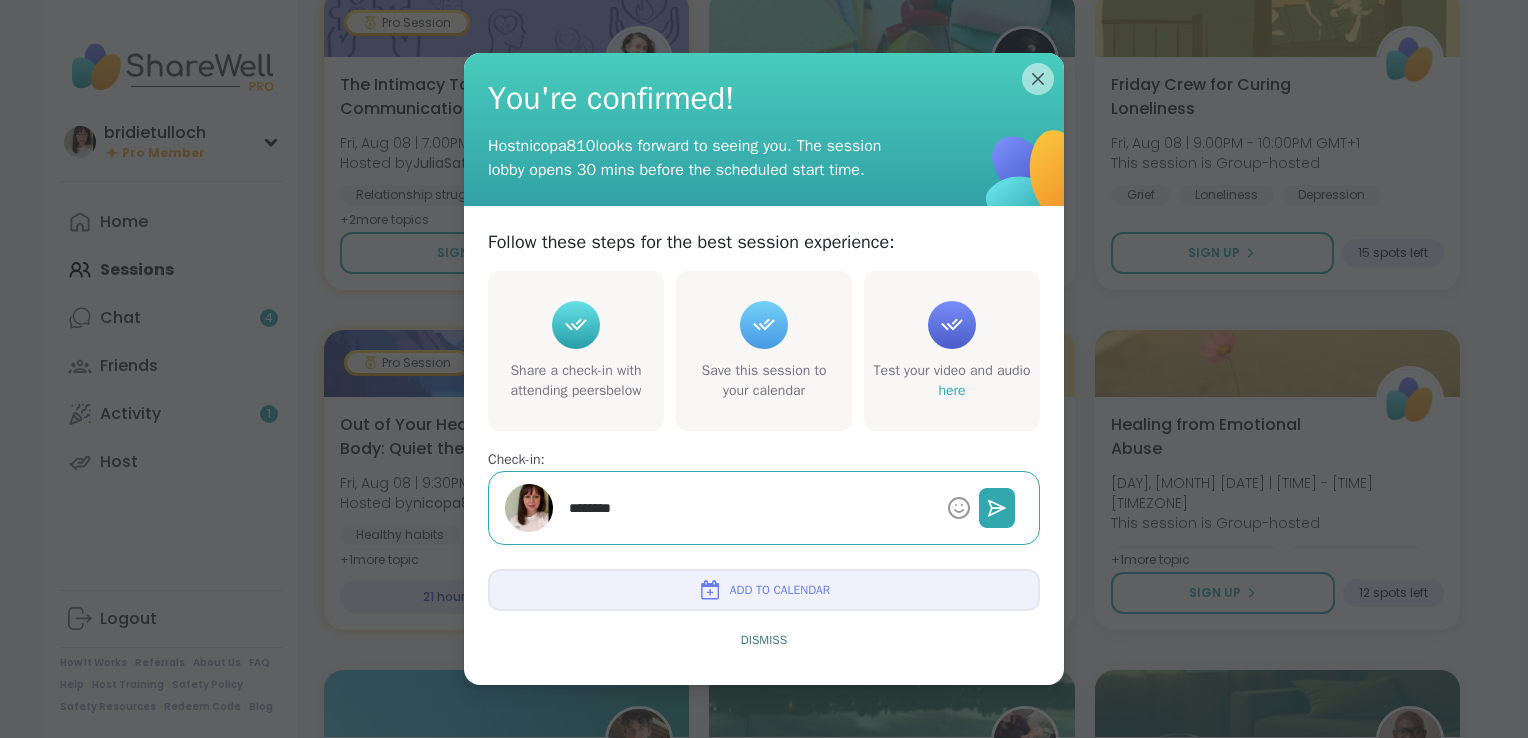 type on "*" 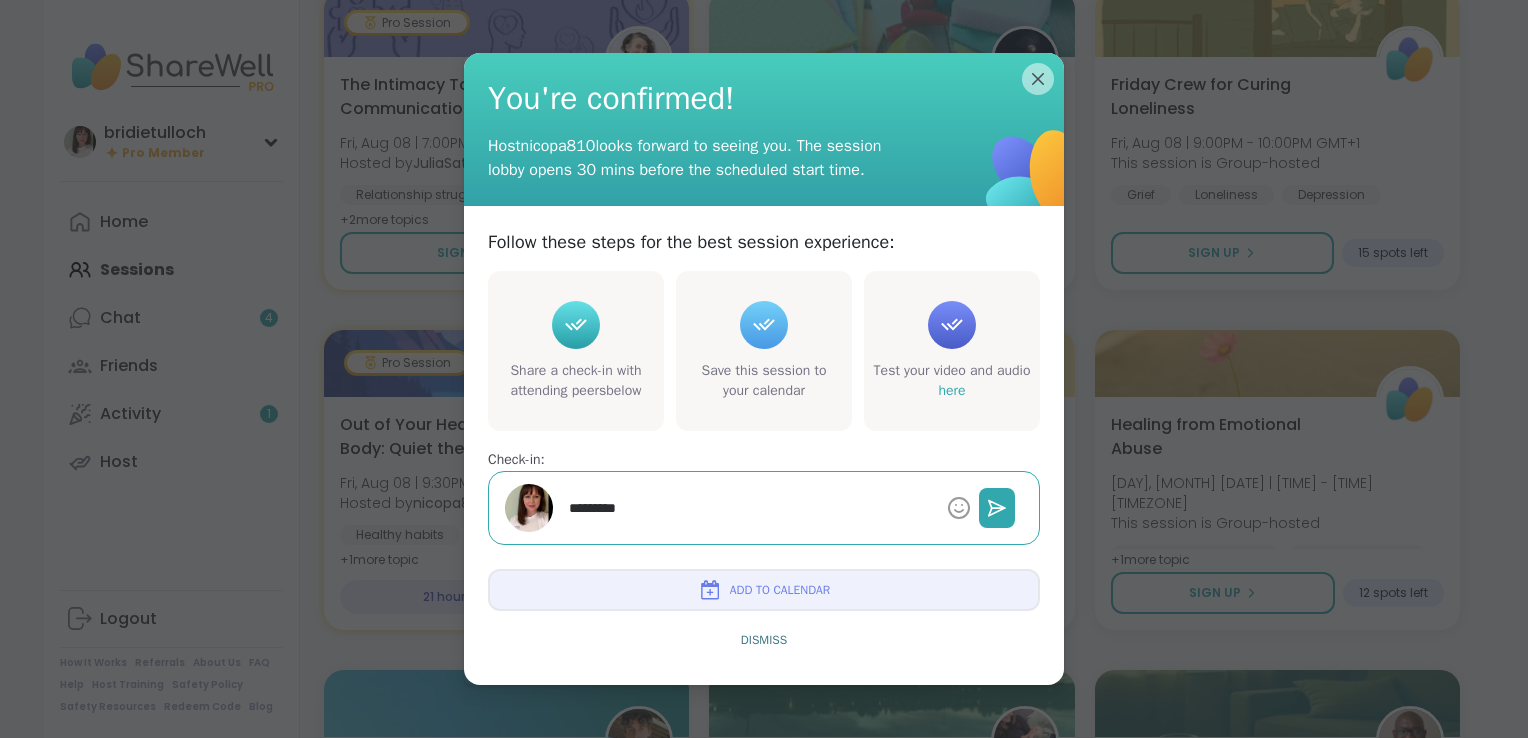 type on "*" 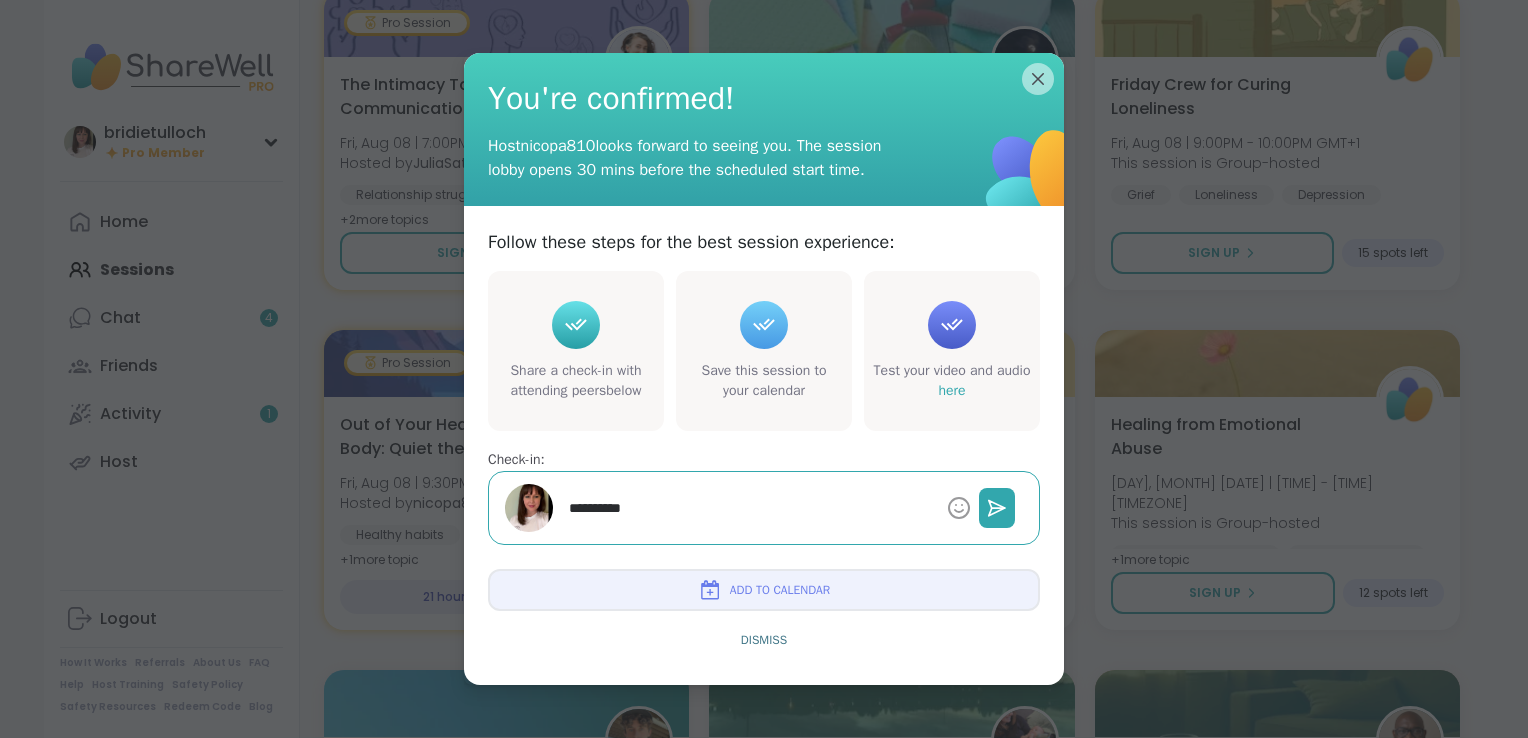 type on "*" 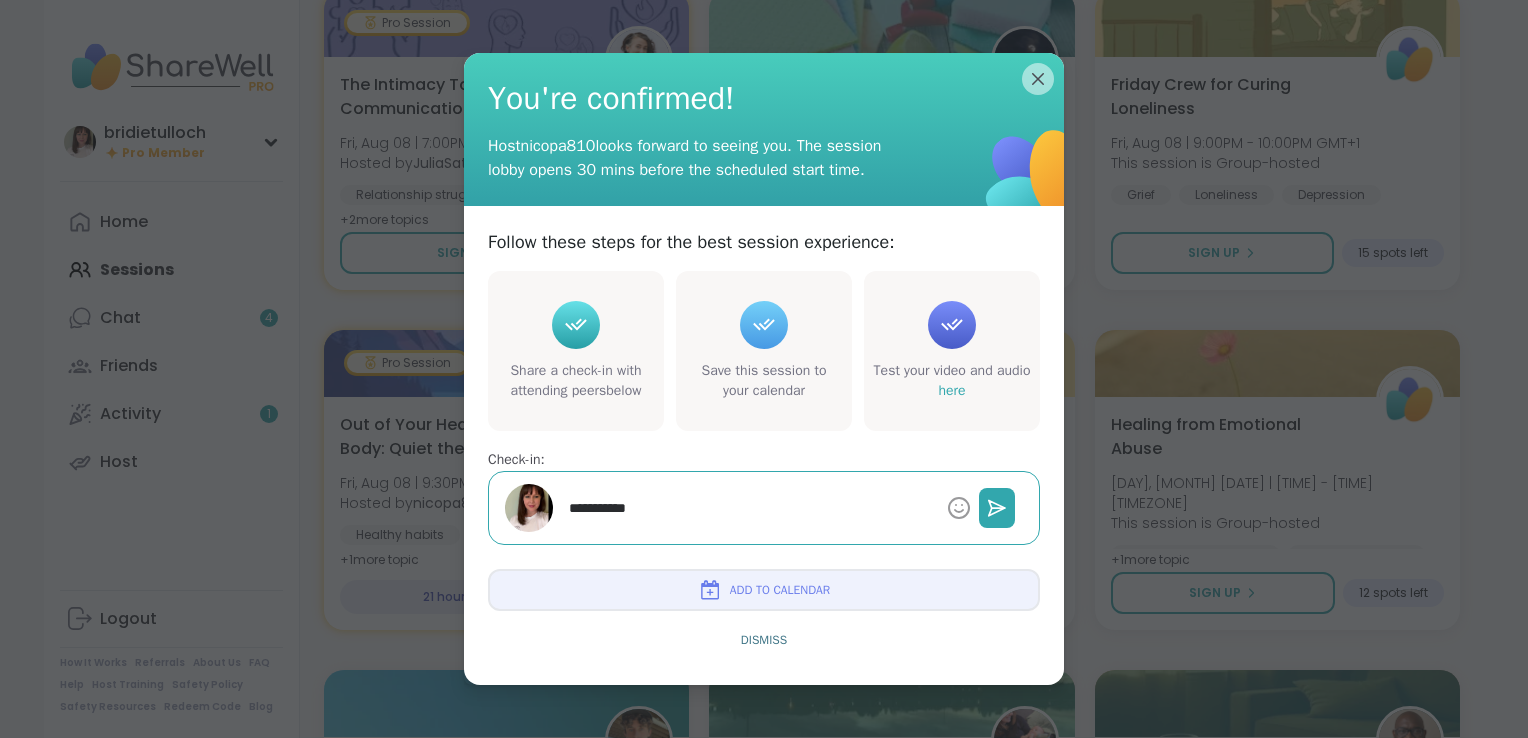 type on "*" 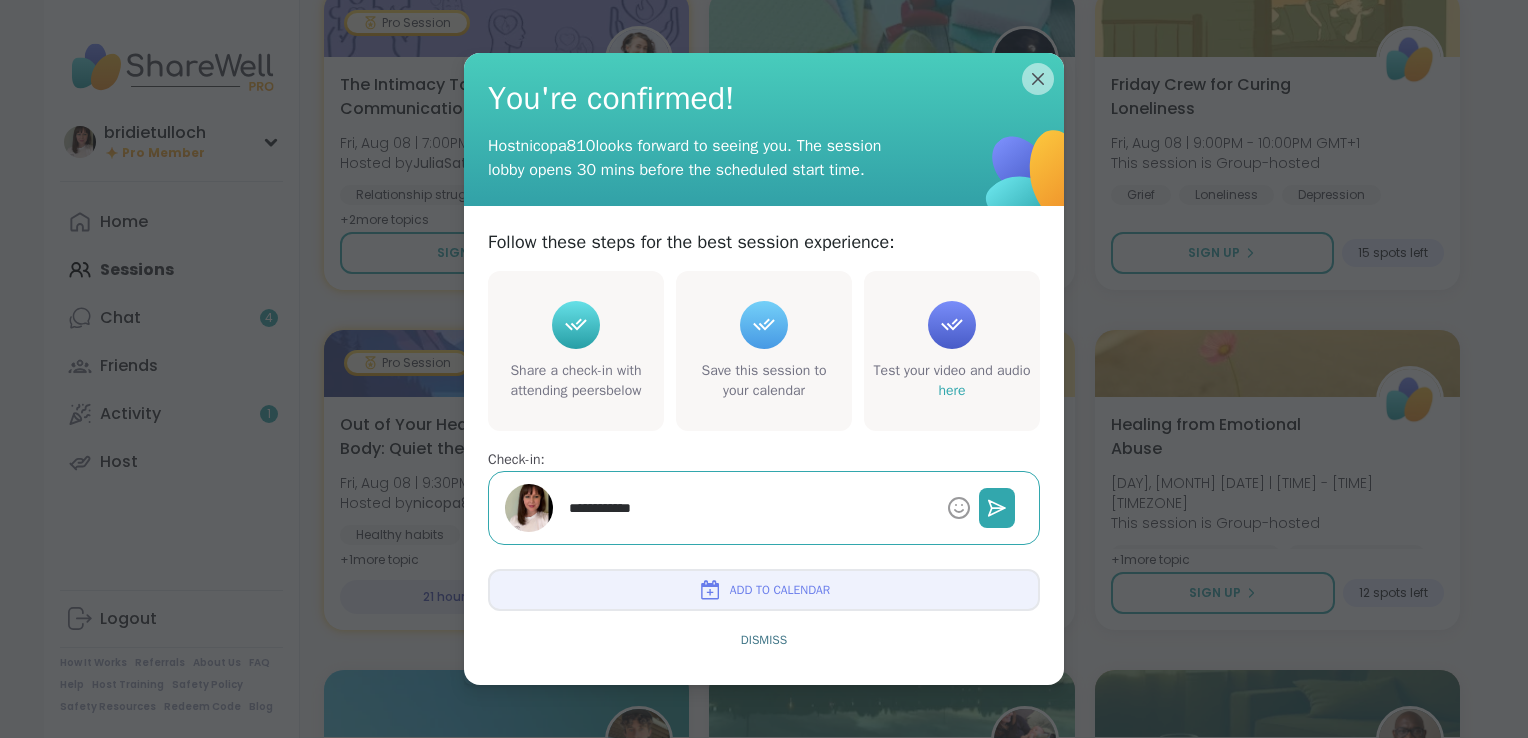 type on "*" 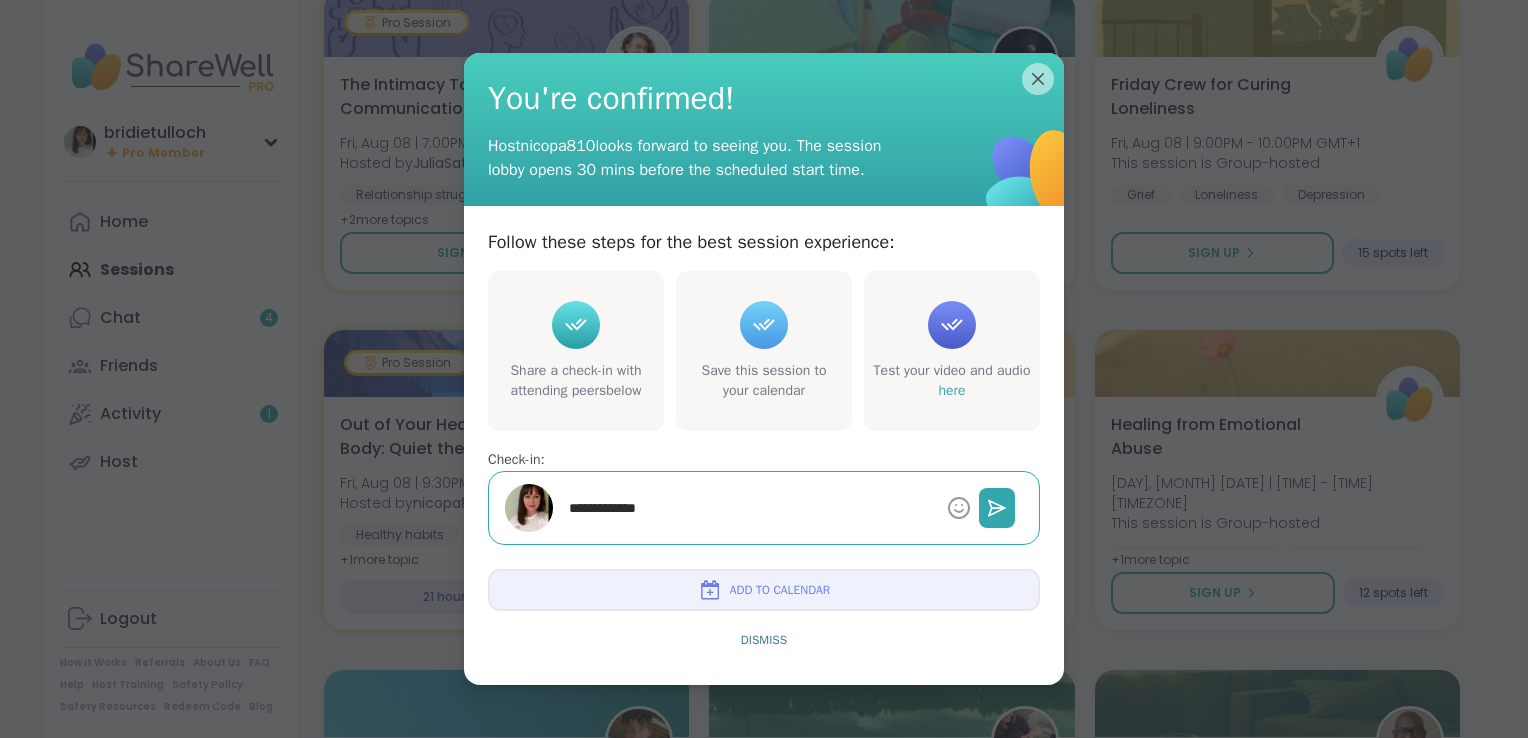 type on "*" 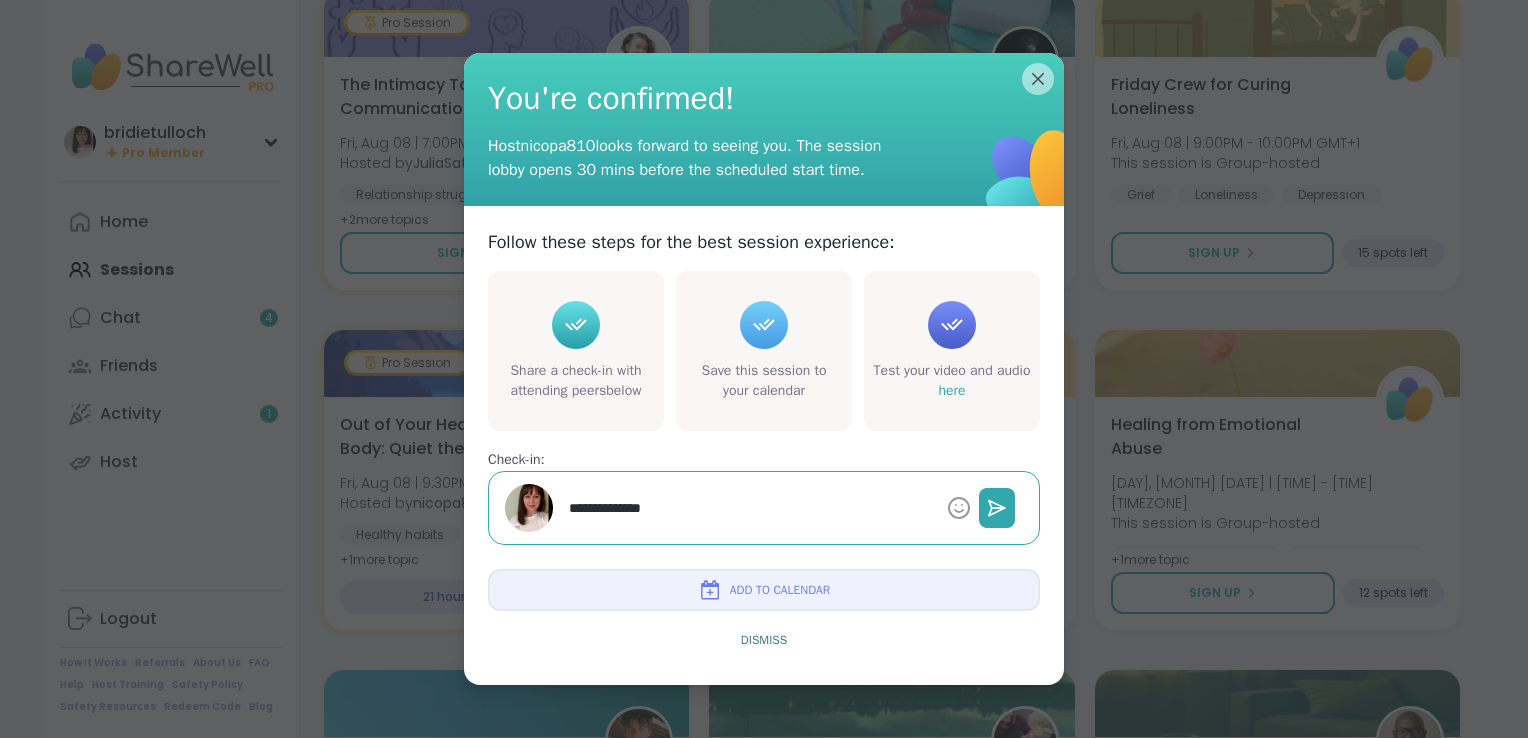 type on "*" 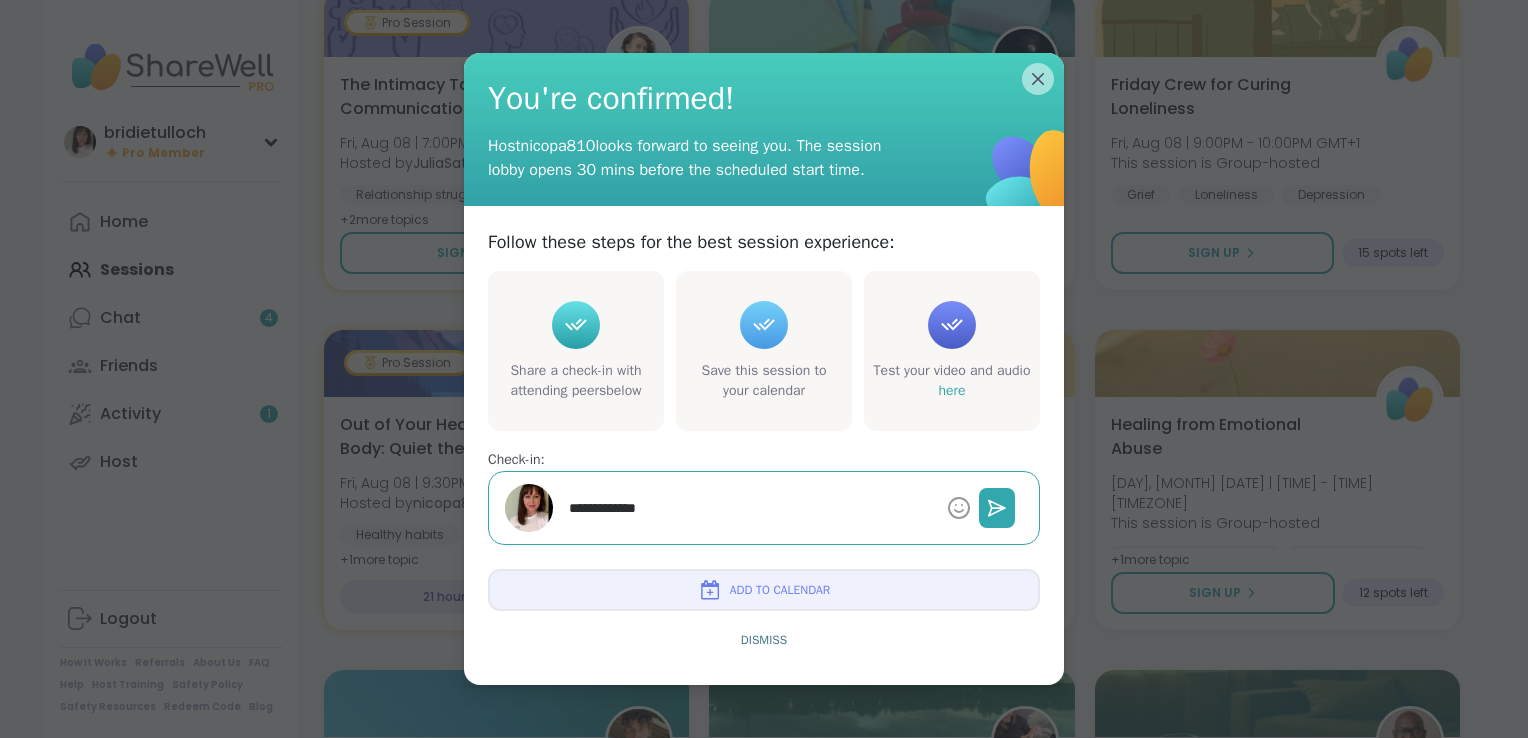 type on "*" 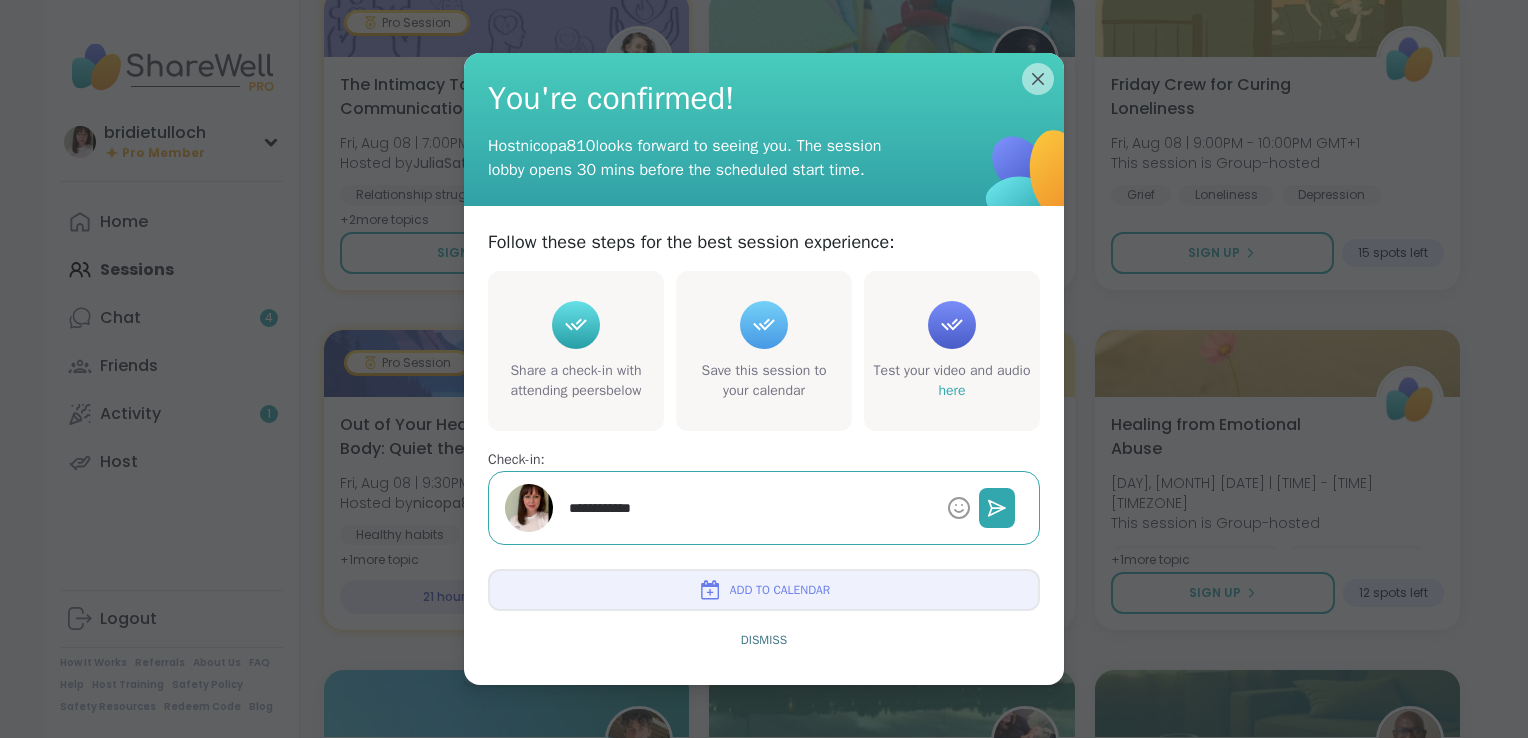 type on "*" 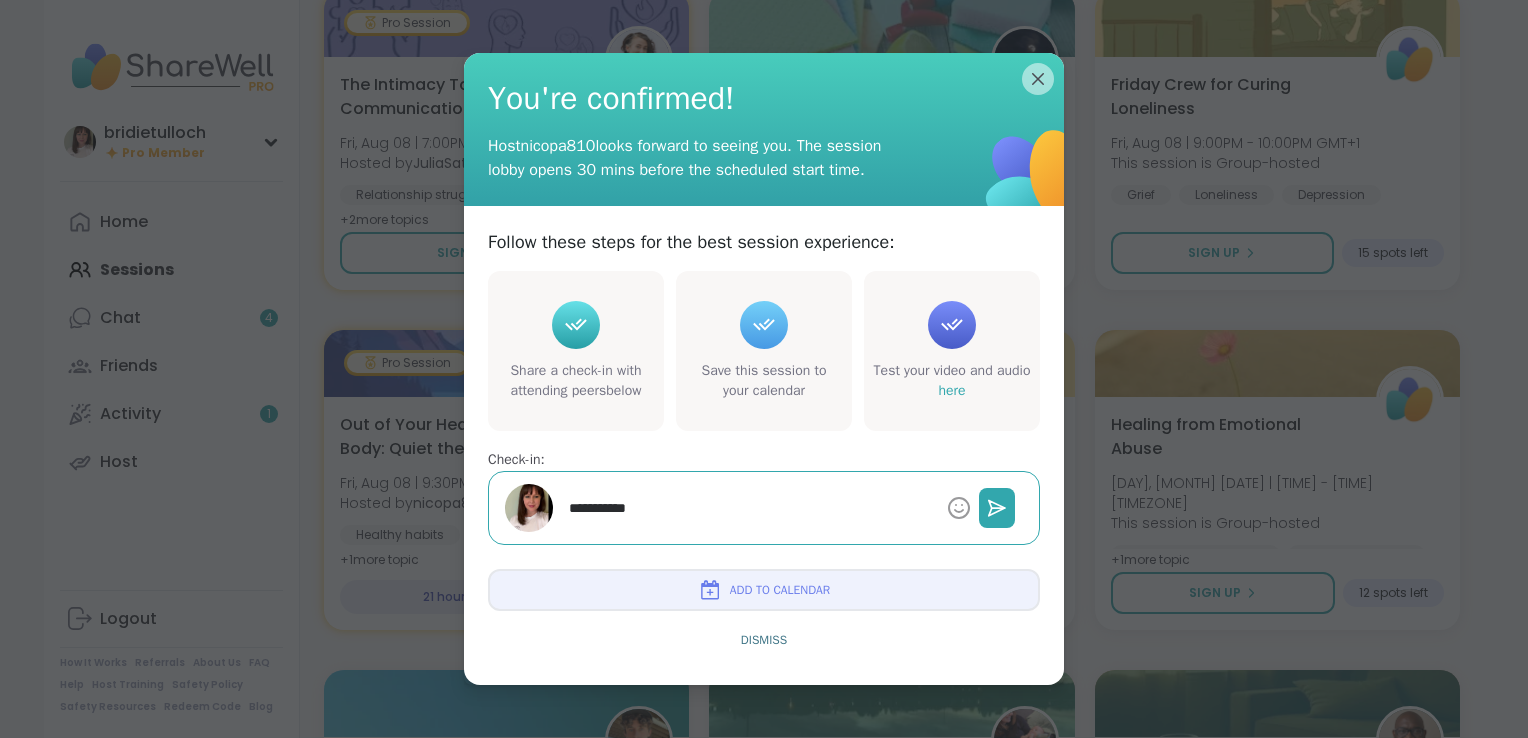 type on "*" 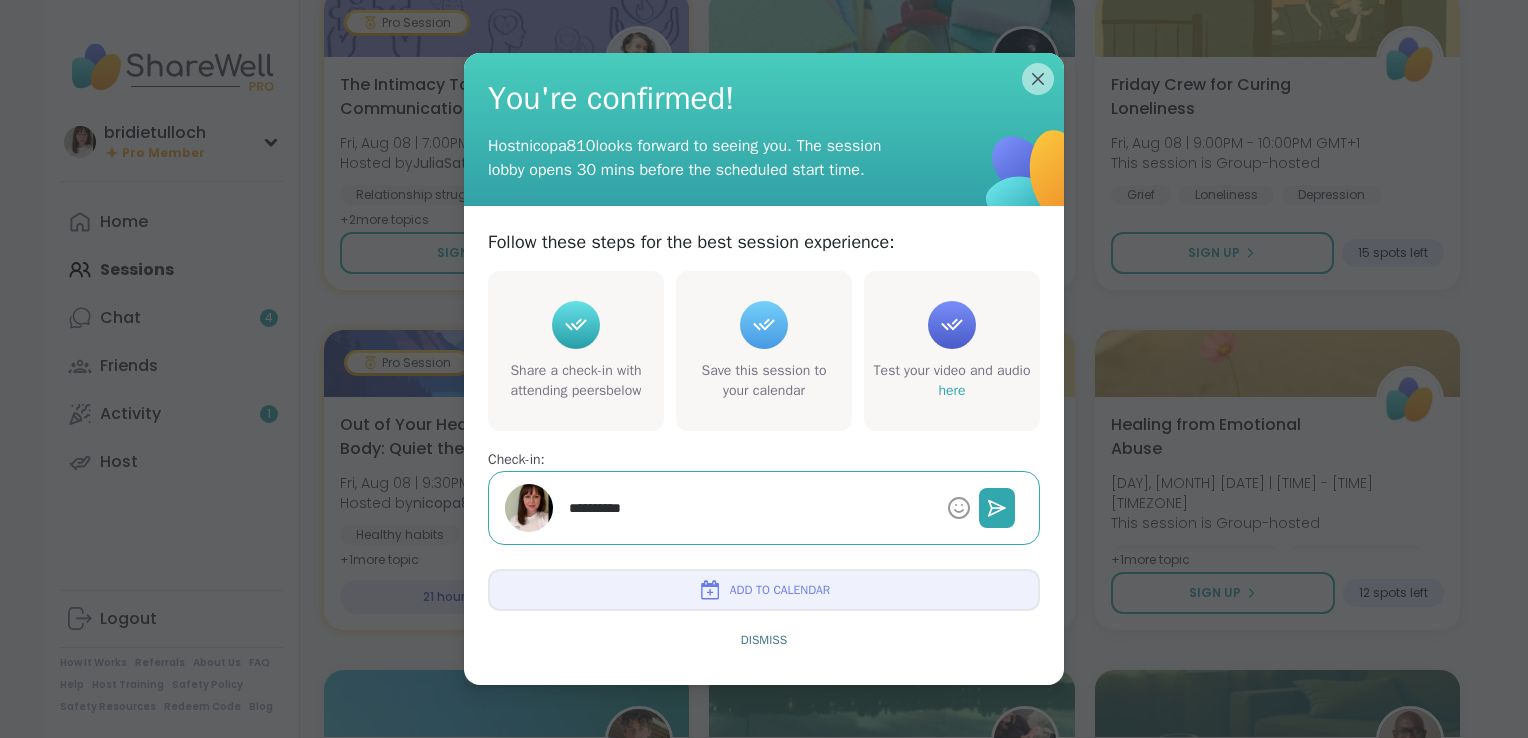 type on "*" 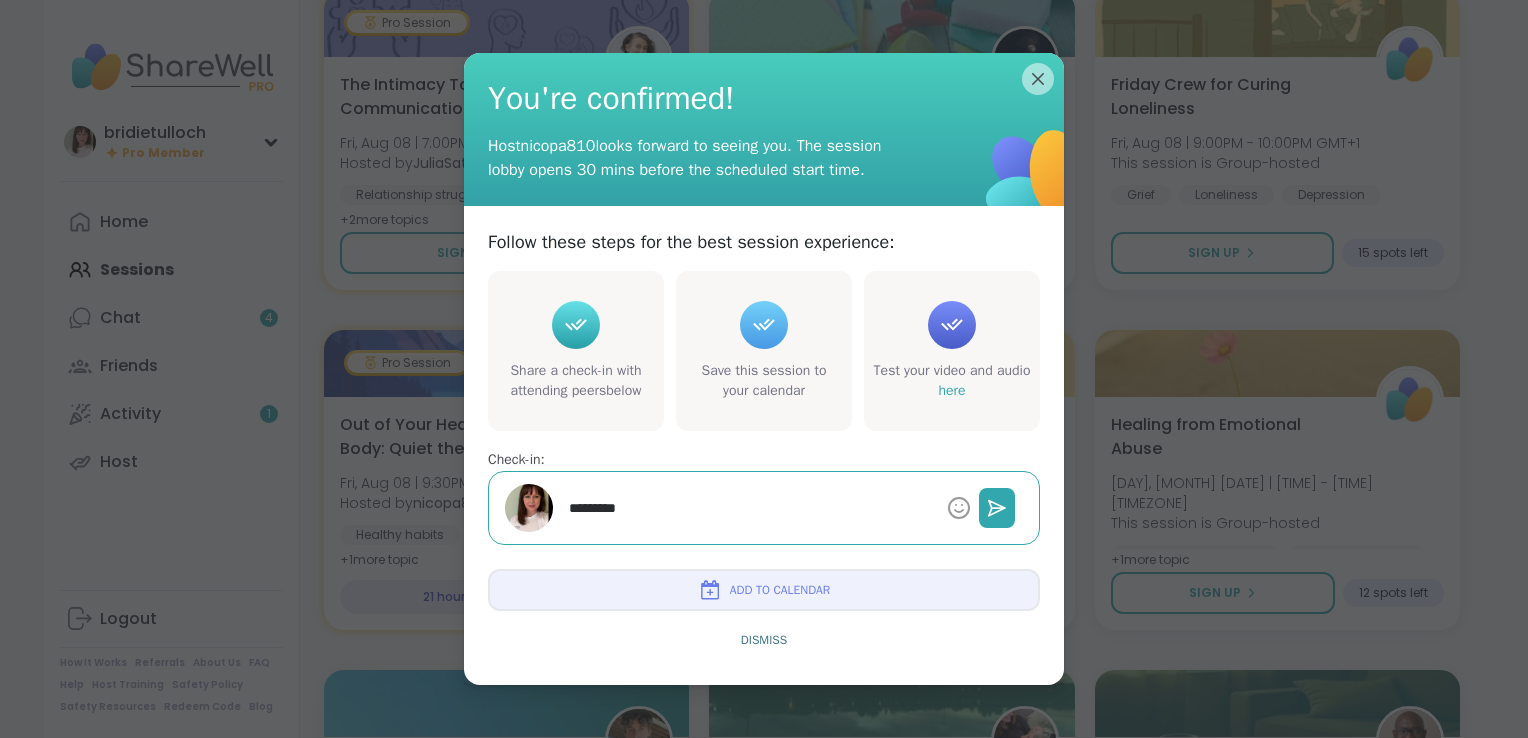 type on "*" 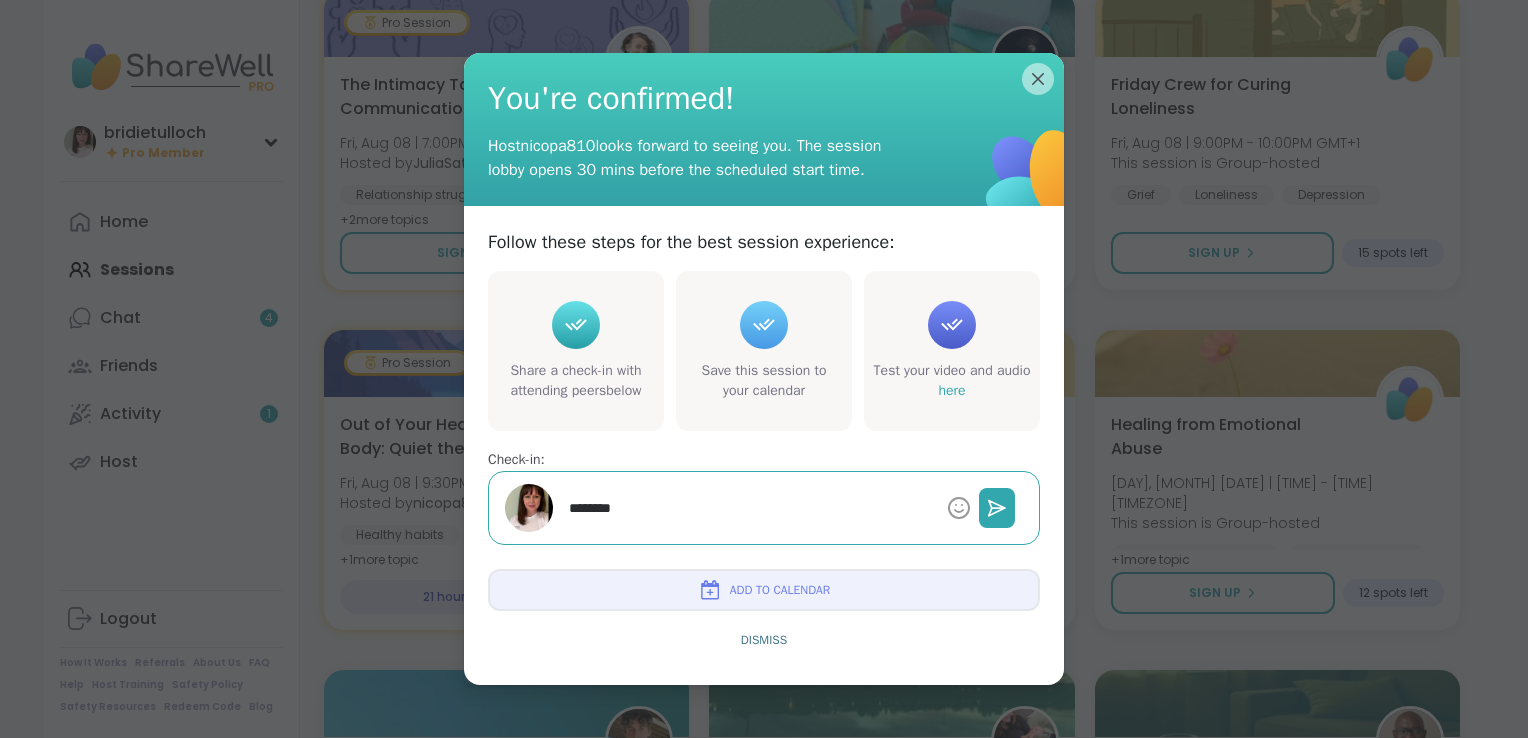type on "*" 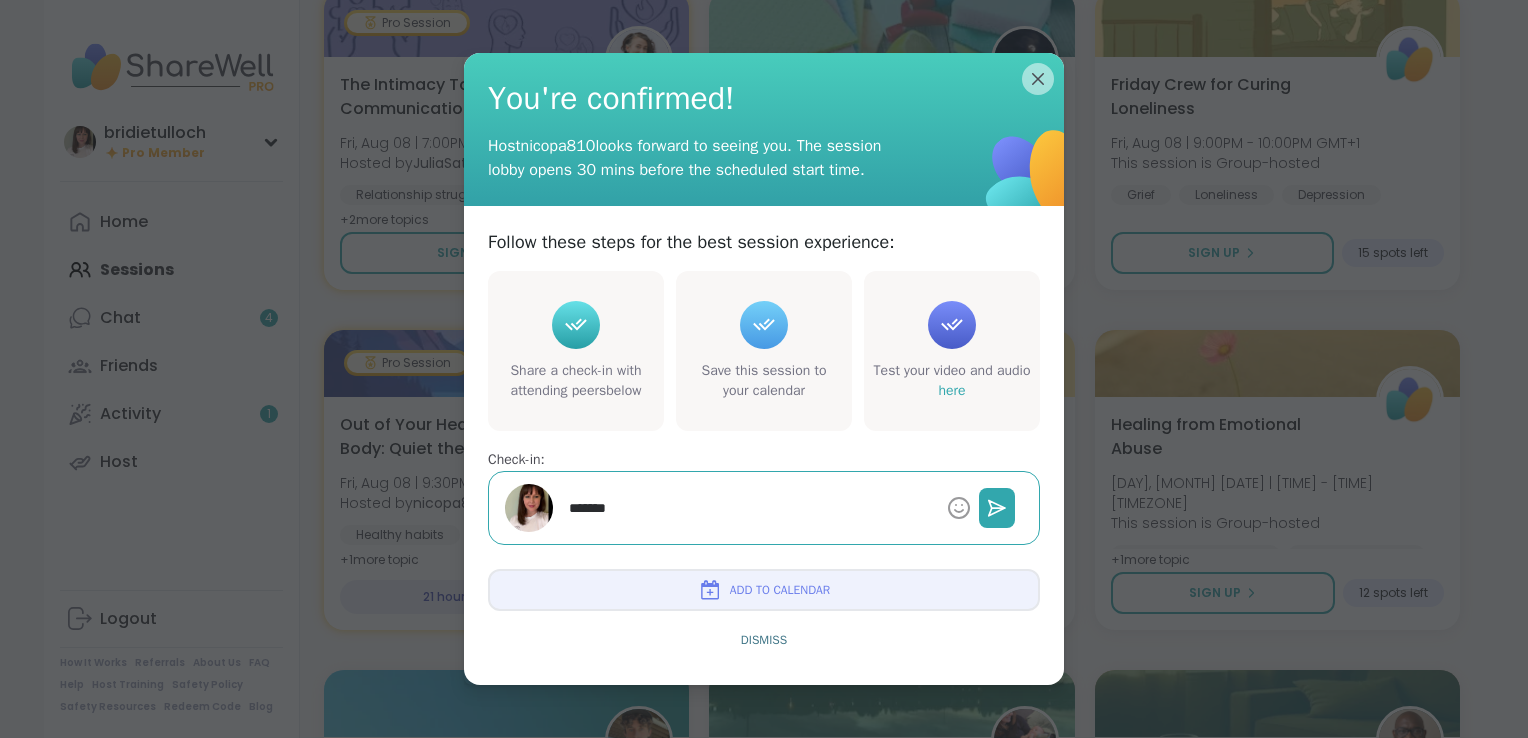 type on "*" 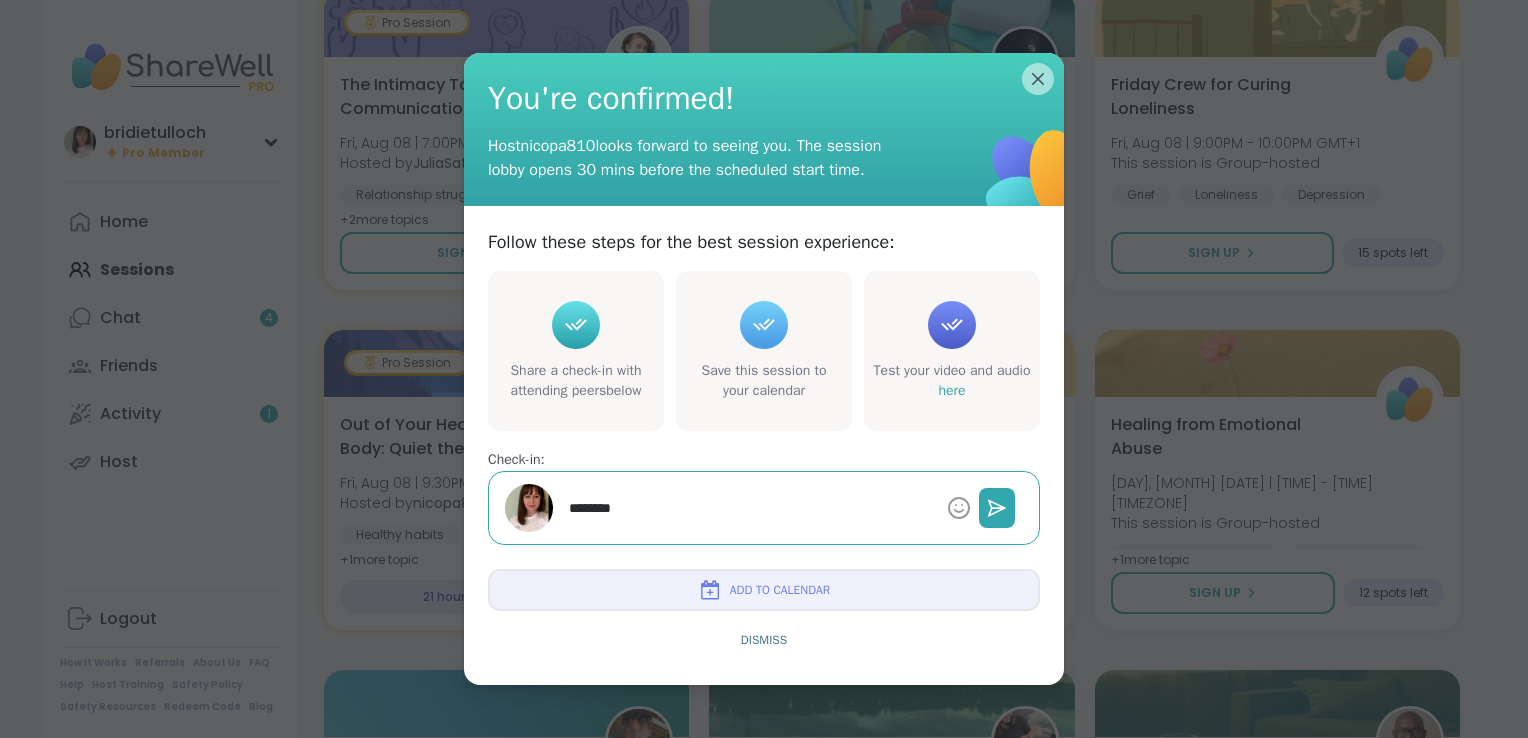 type on "*" 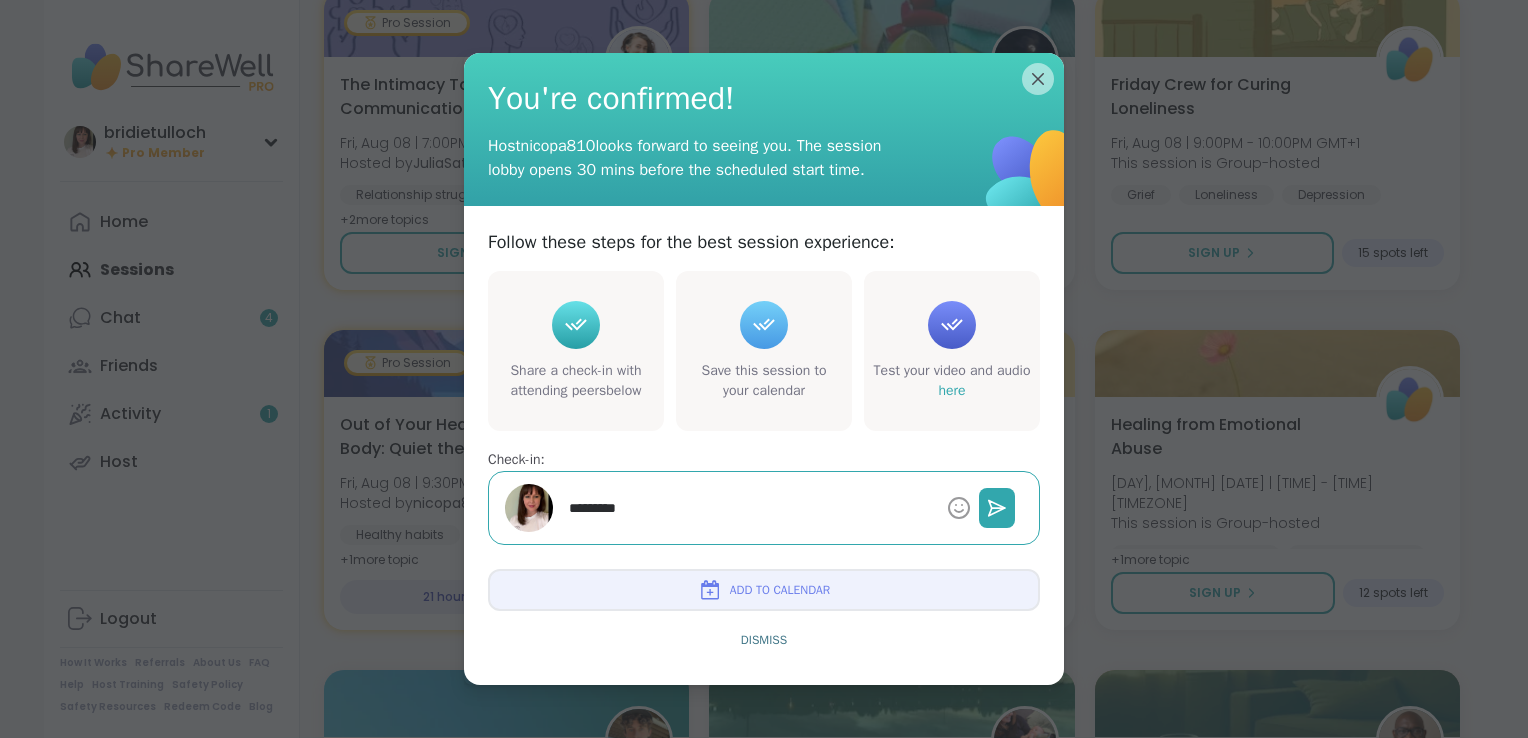 type on "*" 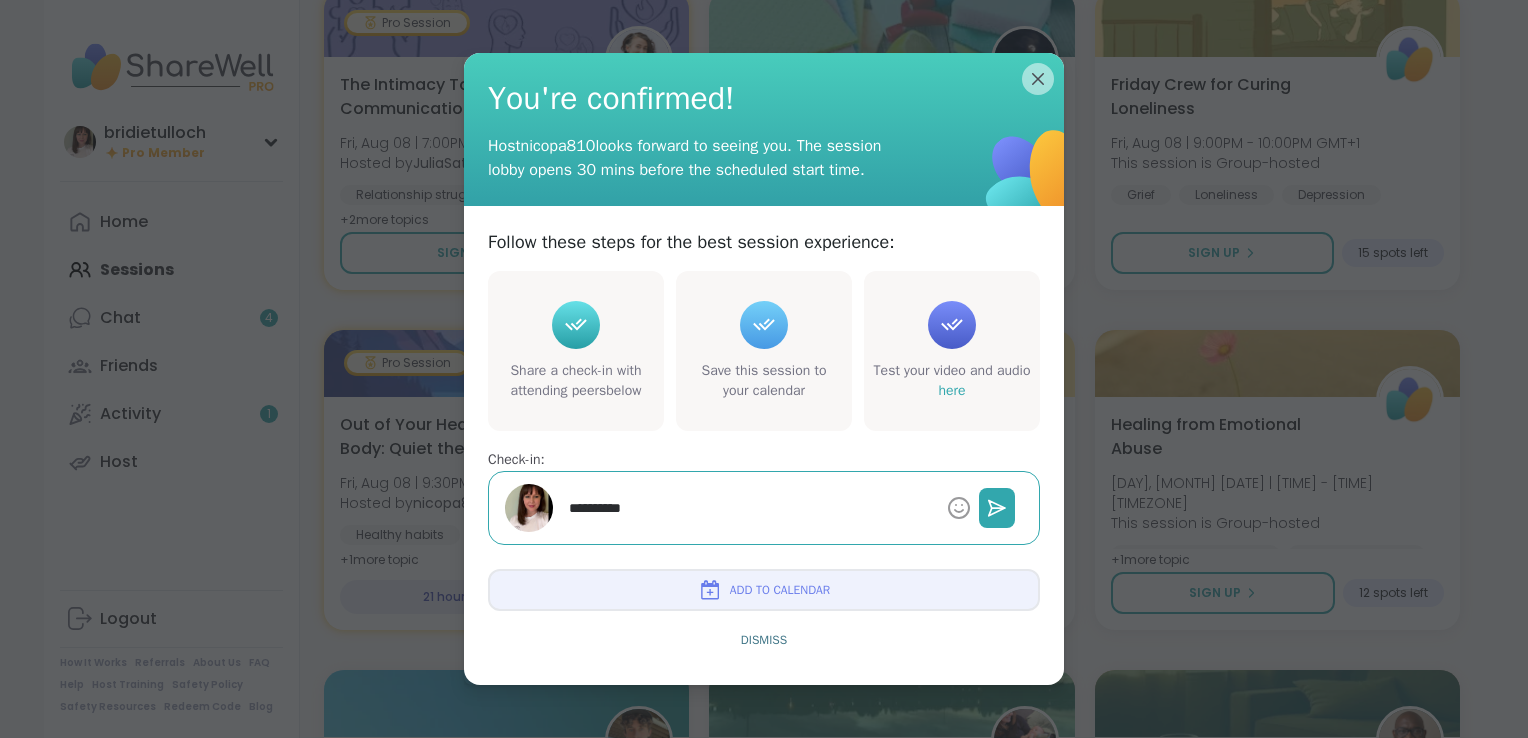 type on "*" 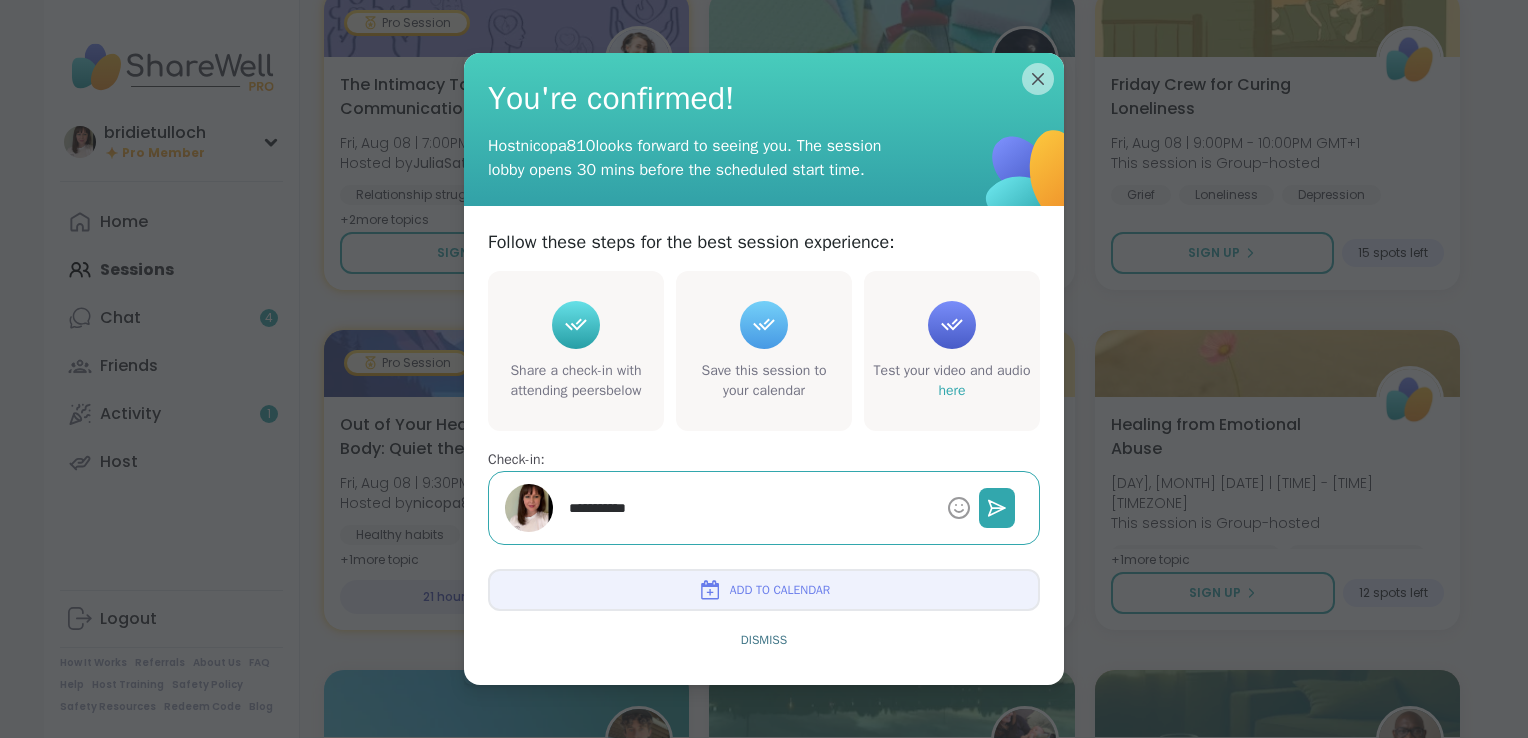 type on "*" 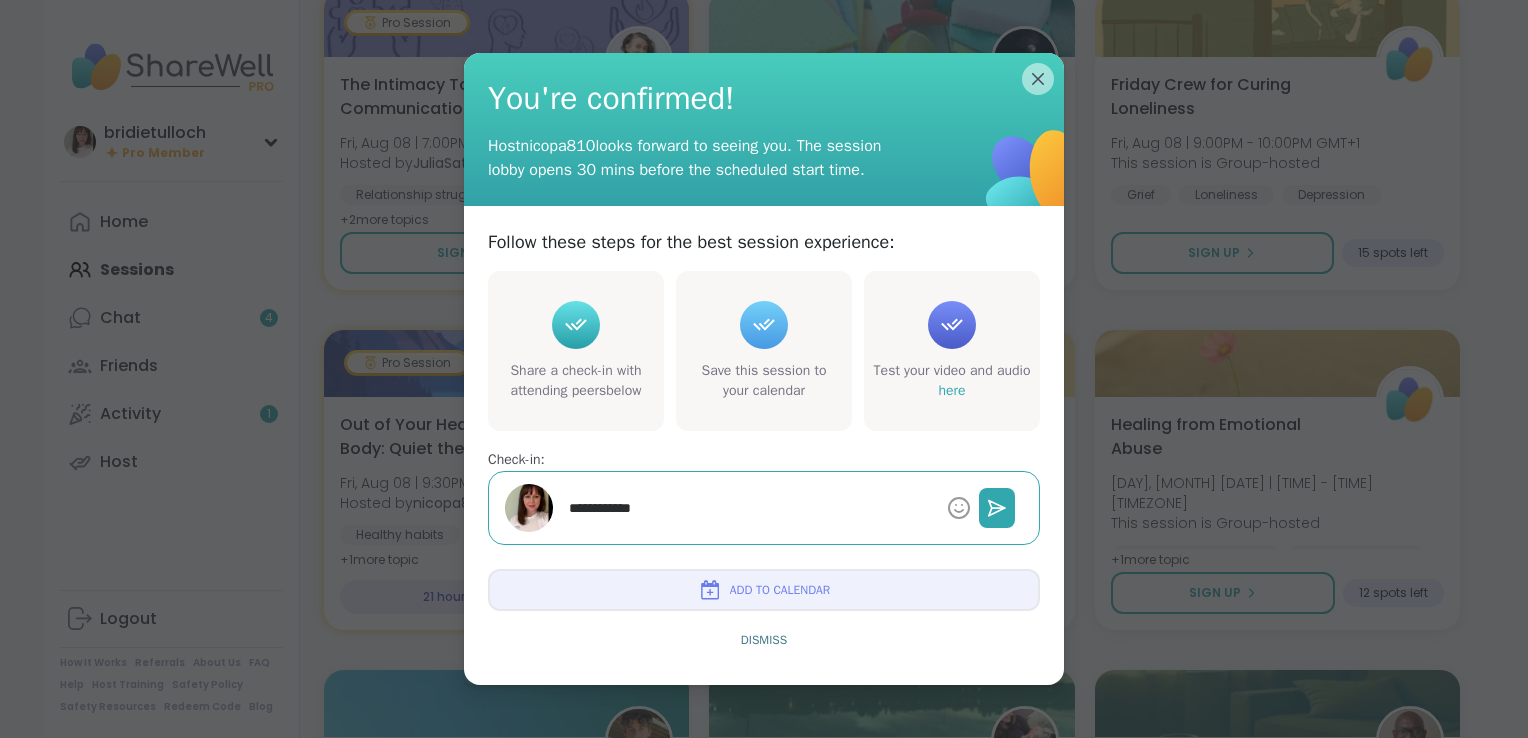 type on "*" 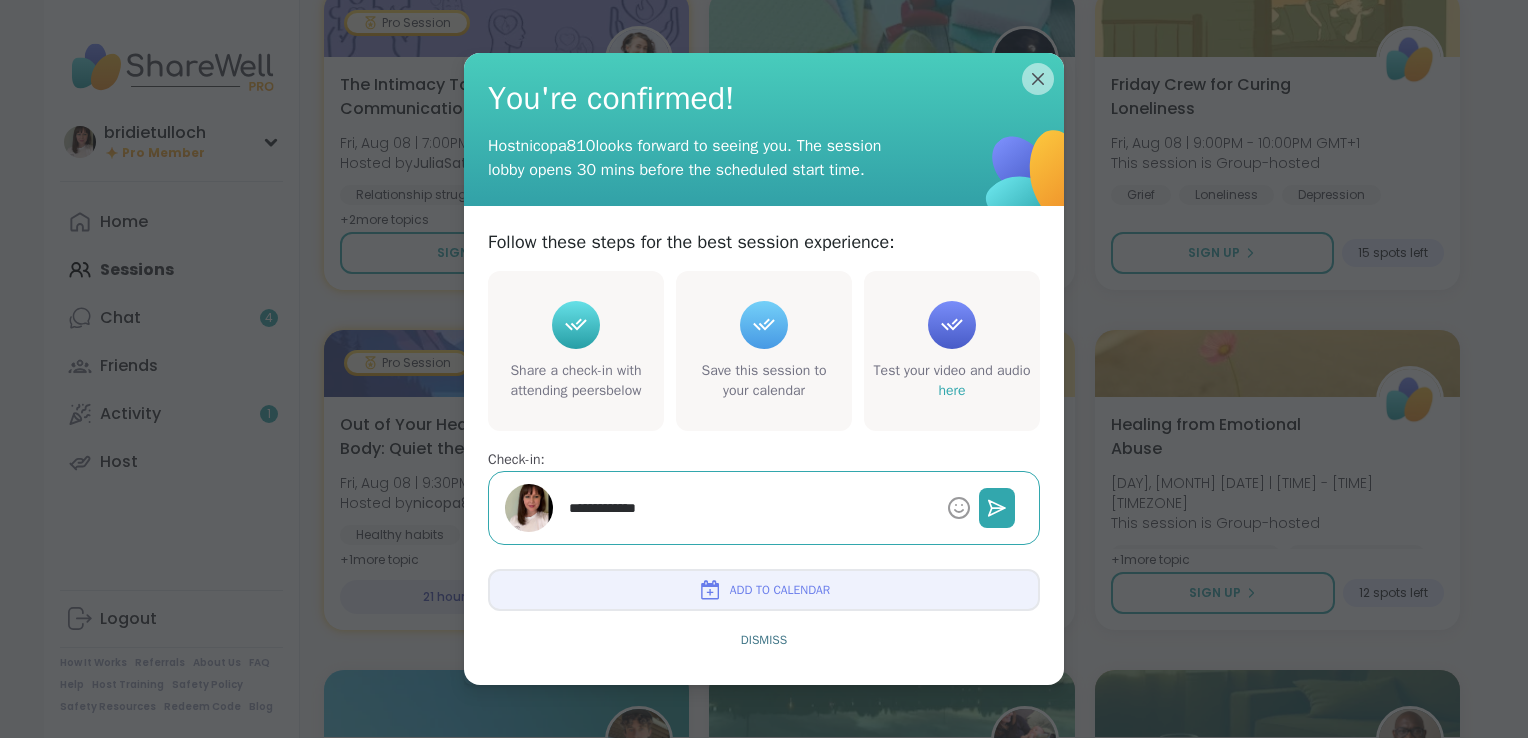 type on "*" 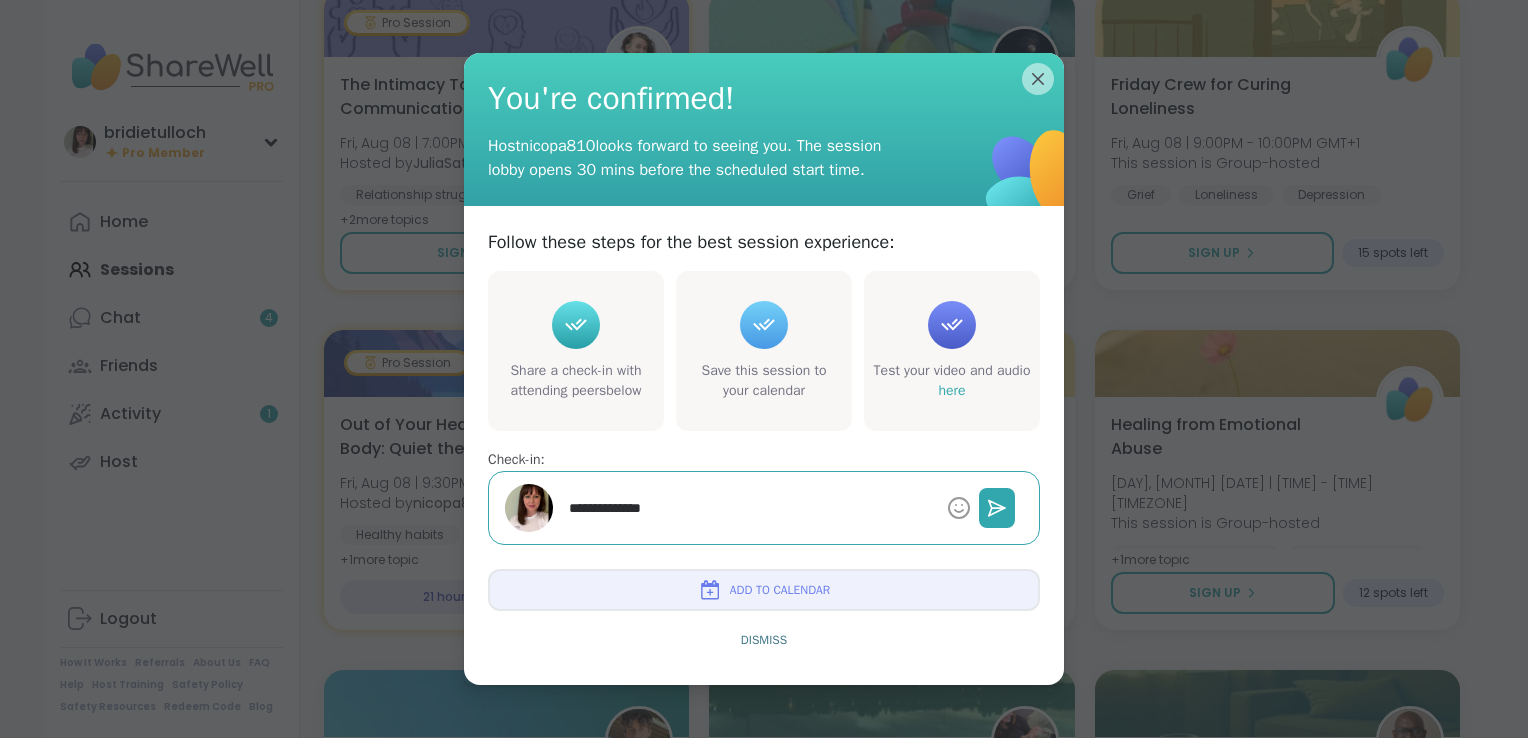 type on "*" 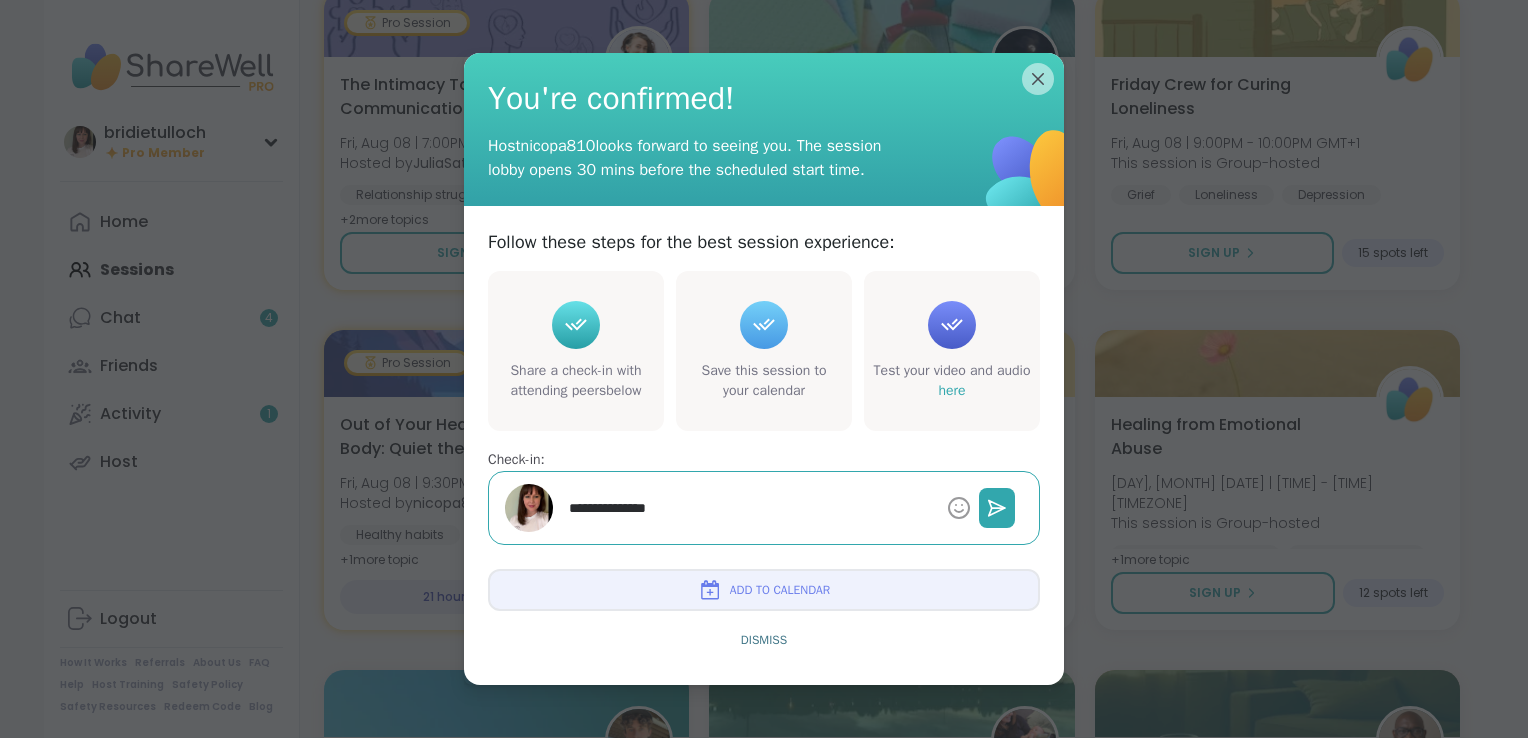 type on "*" 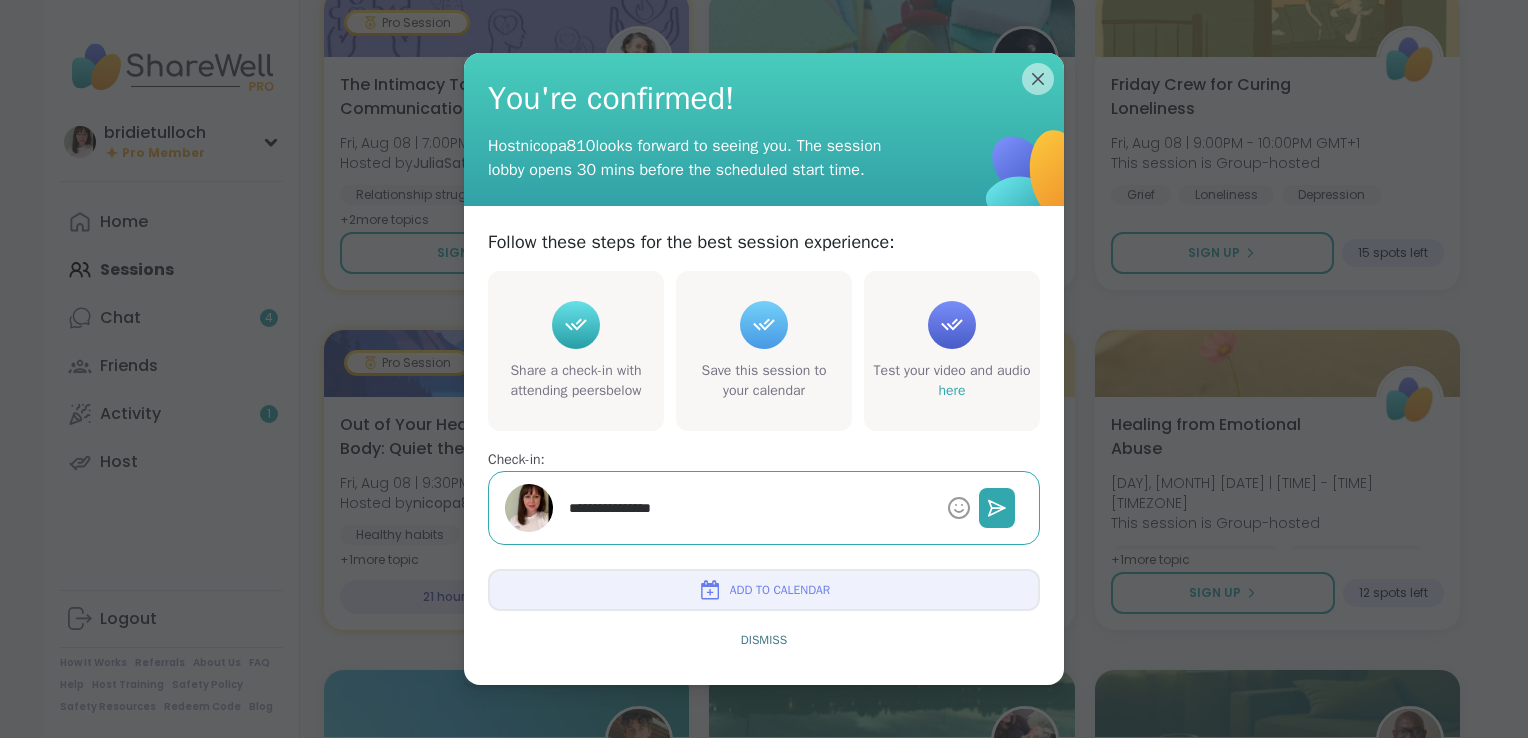 type on "*" 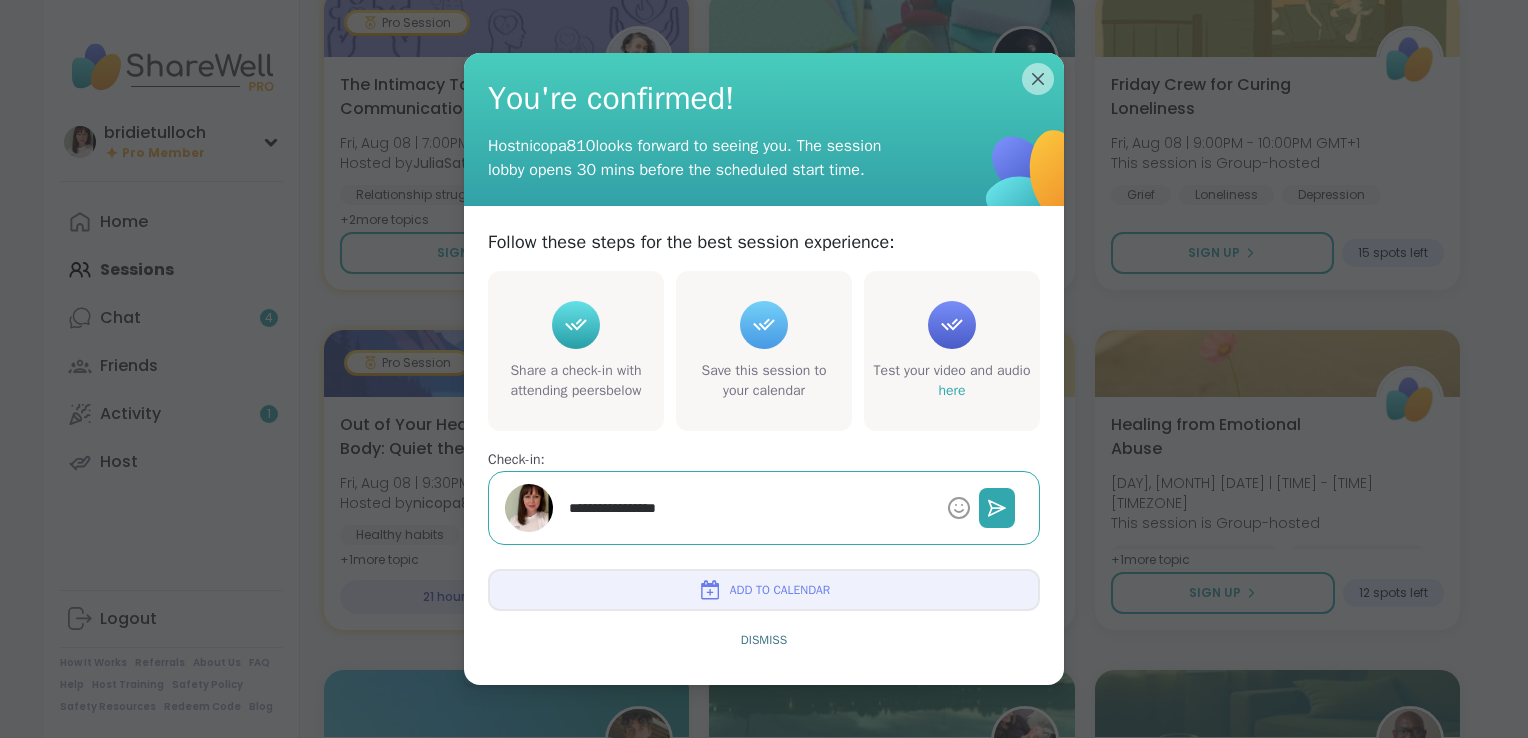 type on "*" 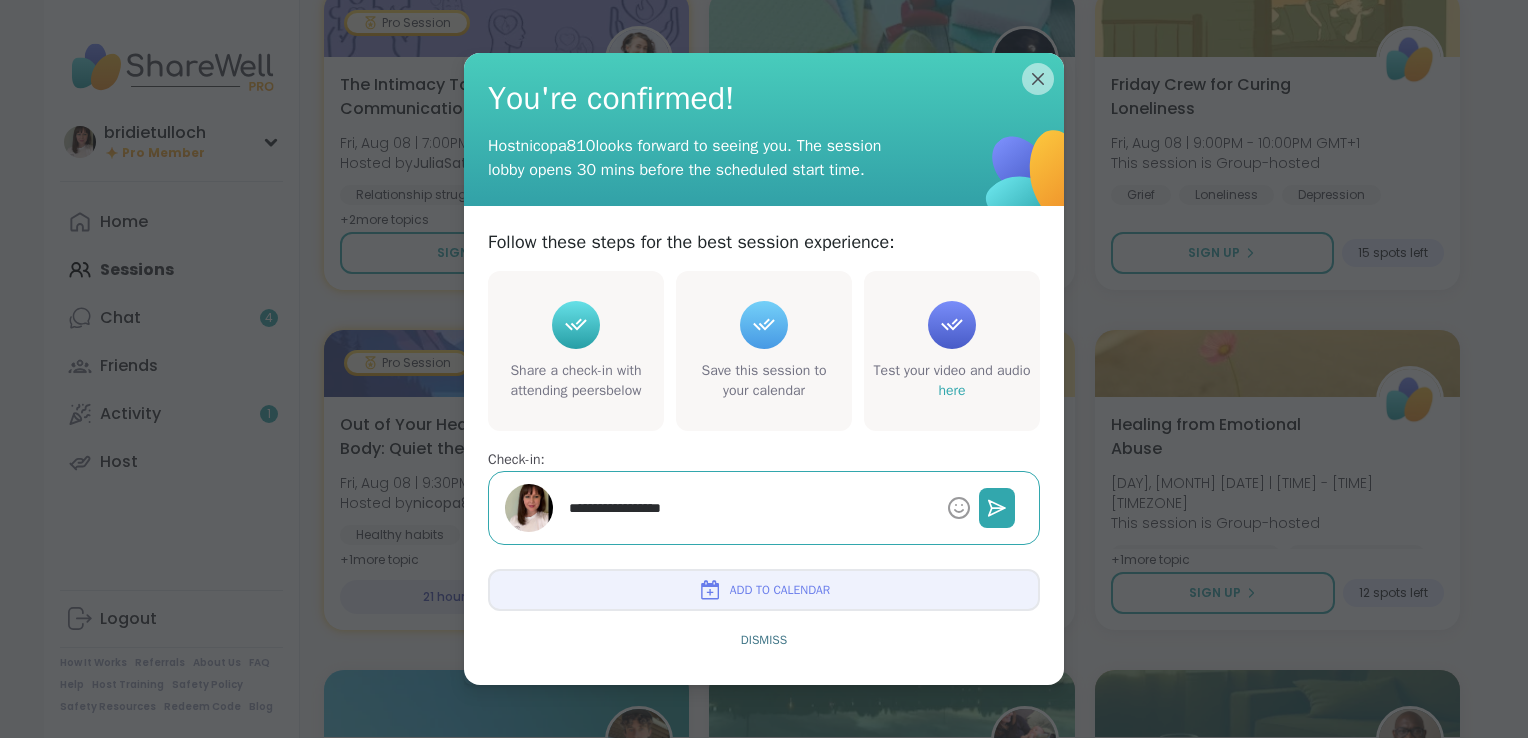 type on "*" 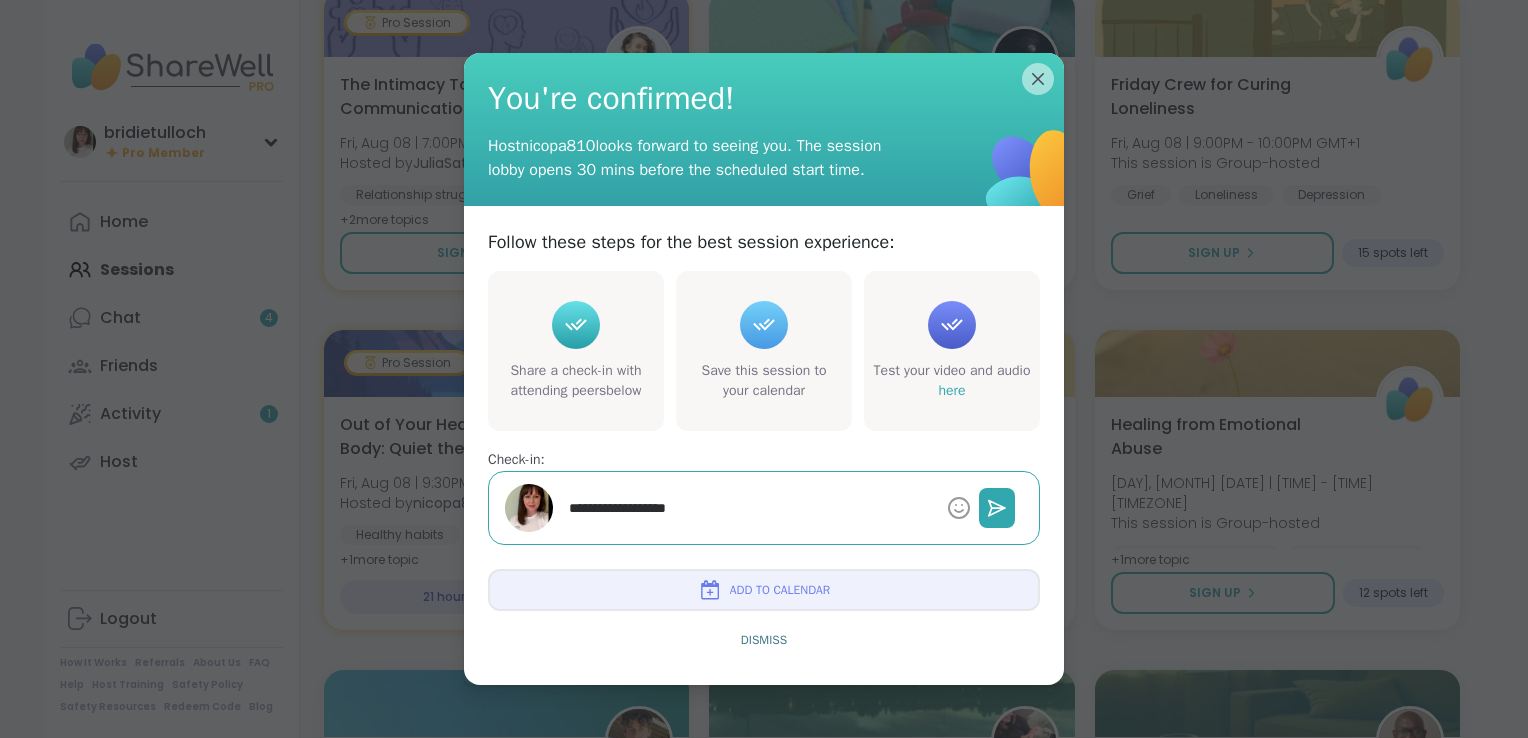 type on "*" 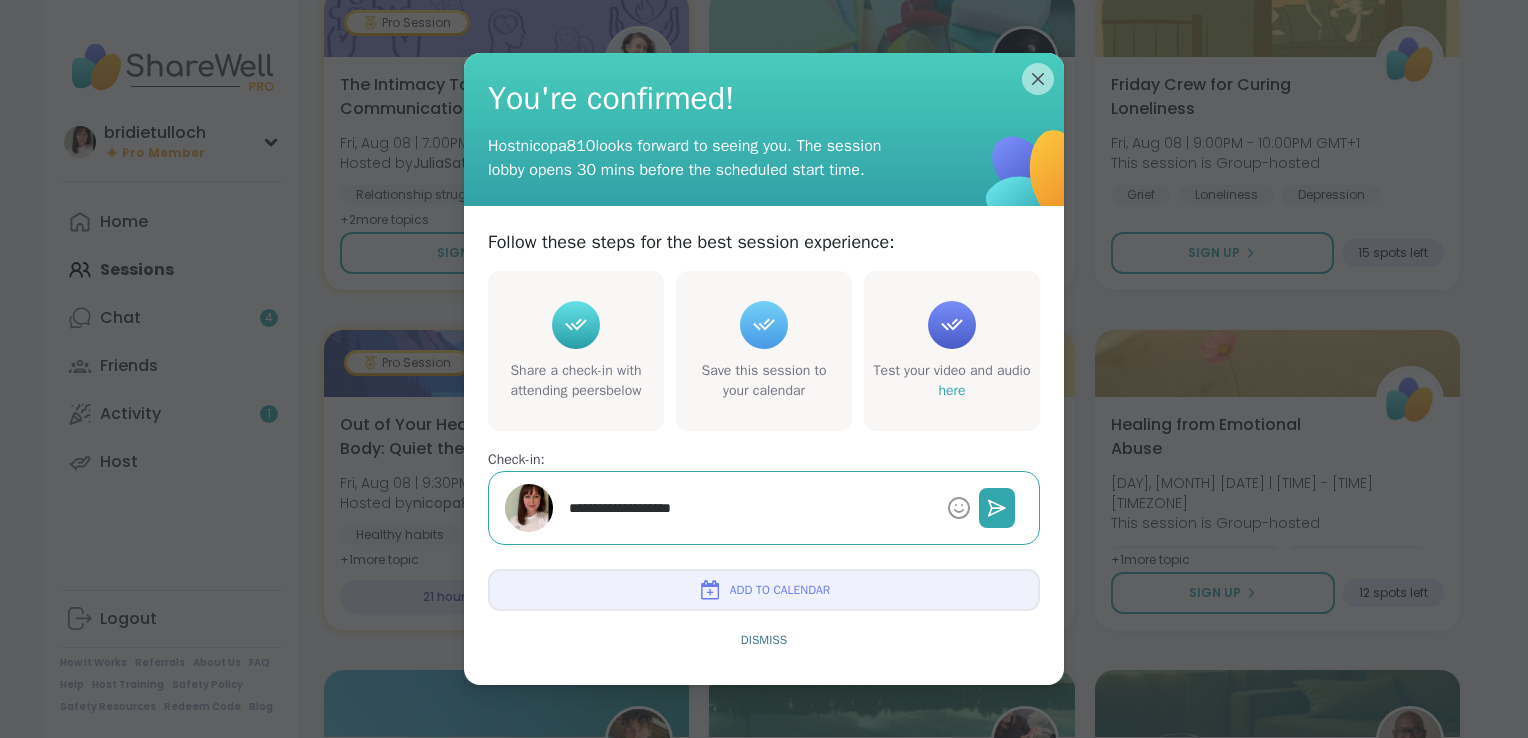 type on "*" 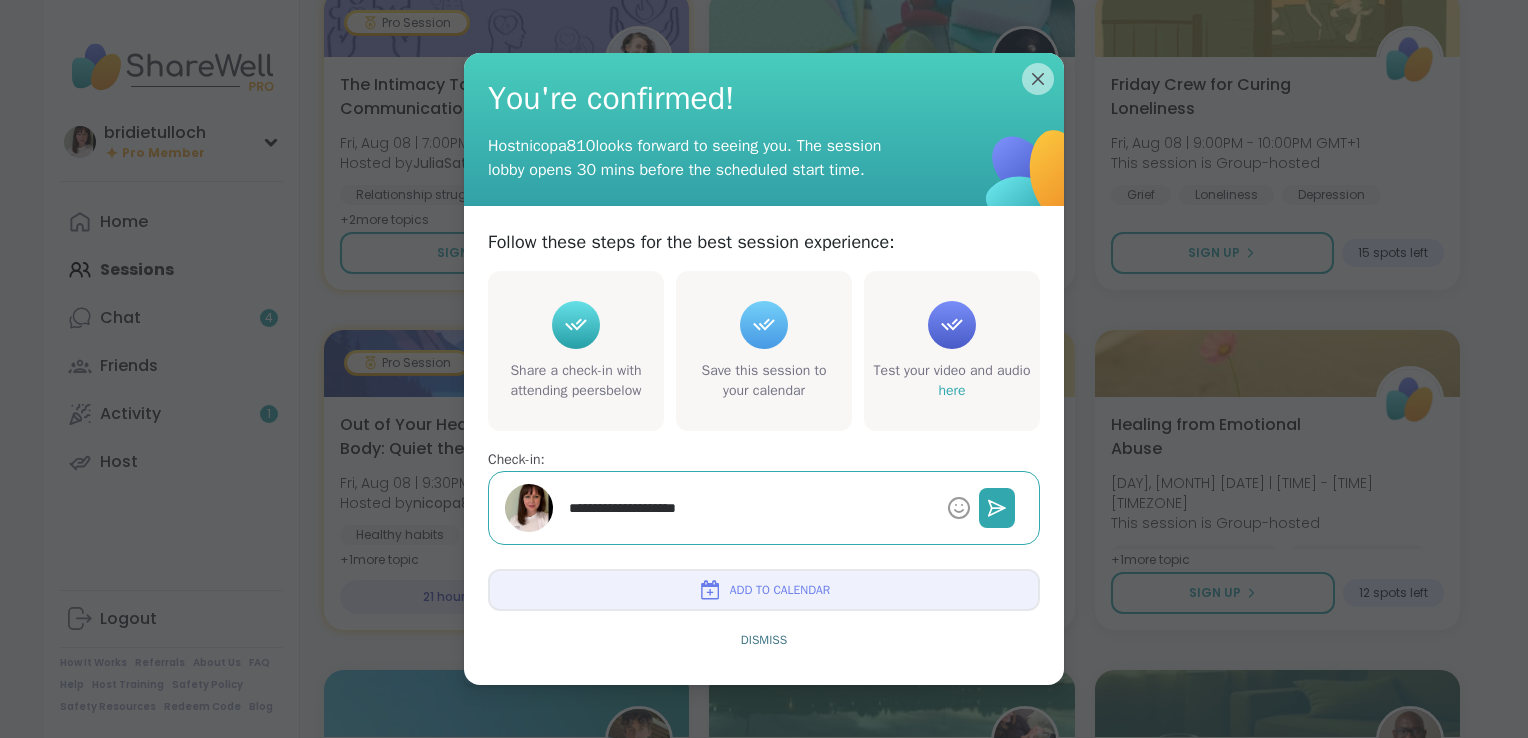 type on "*" 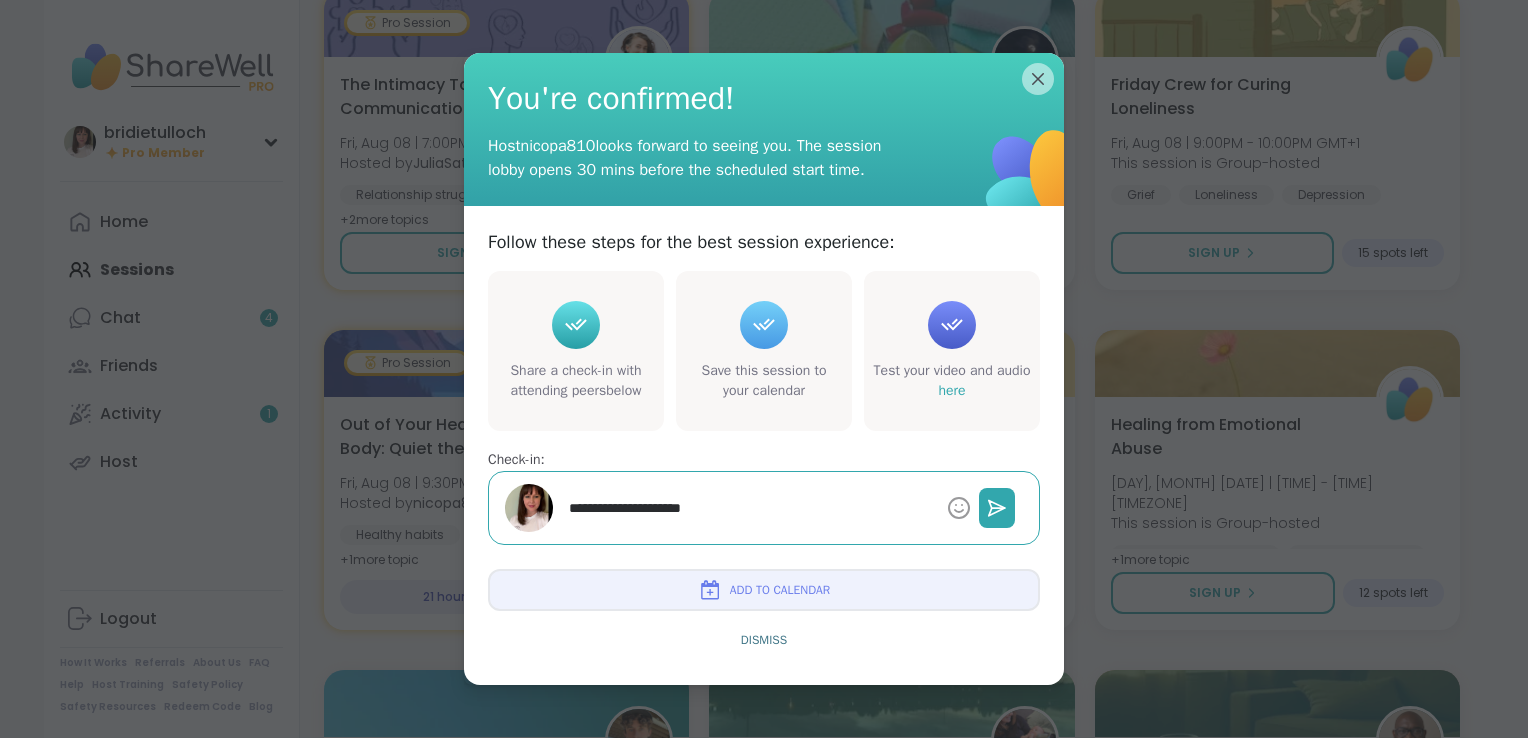 type on "*" 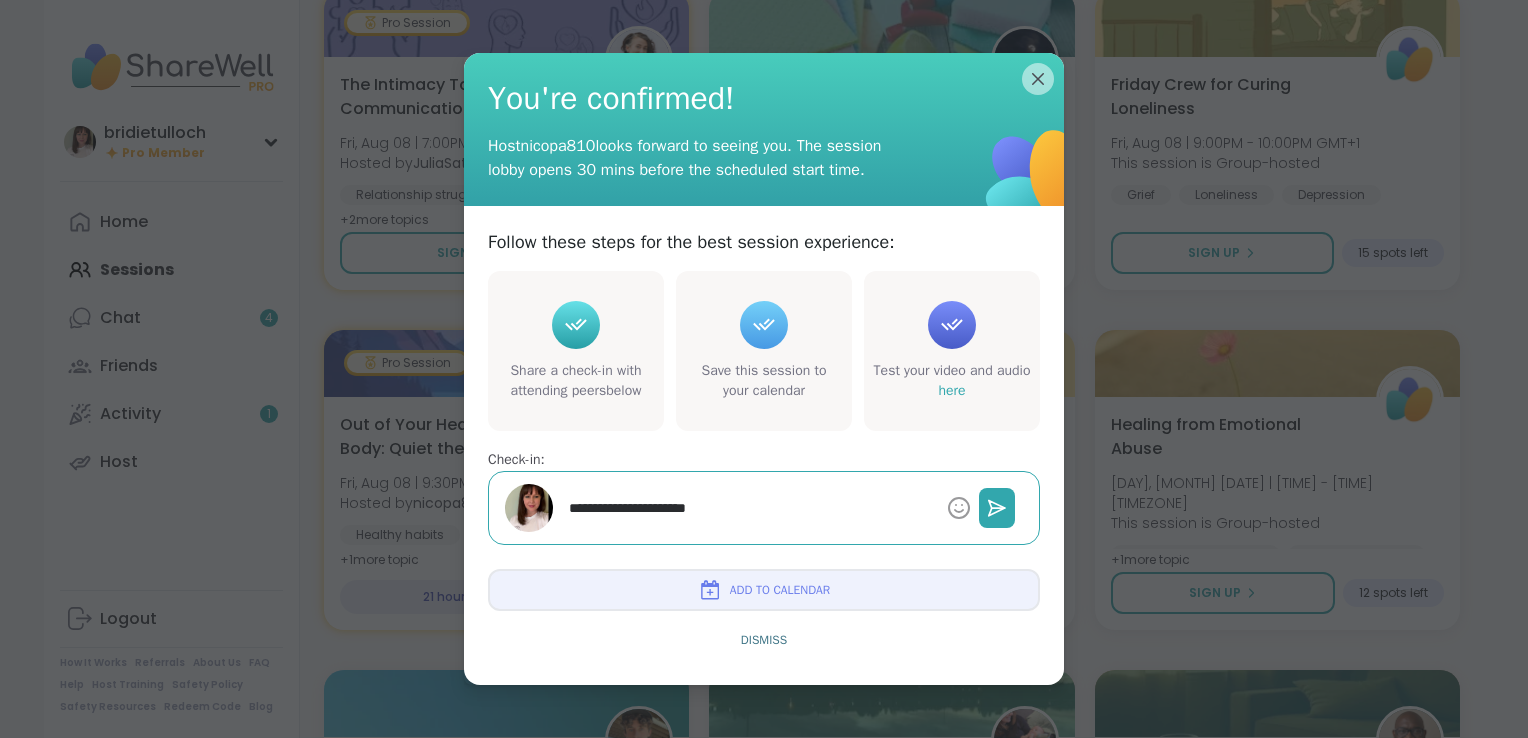 type on "*" 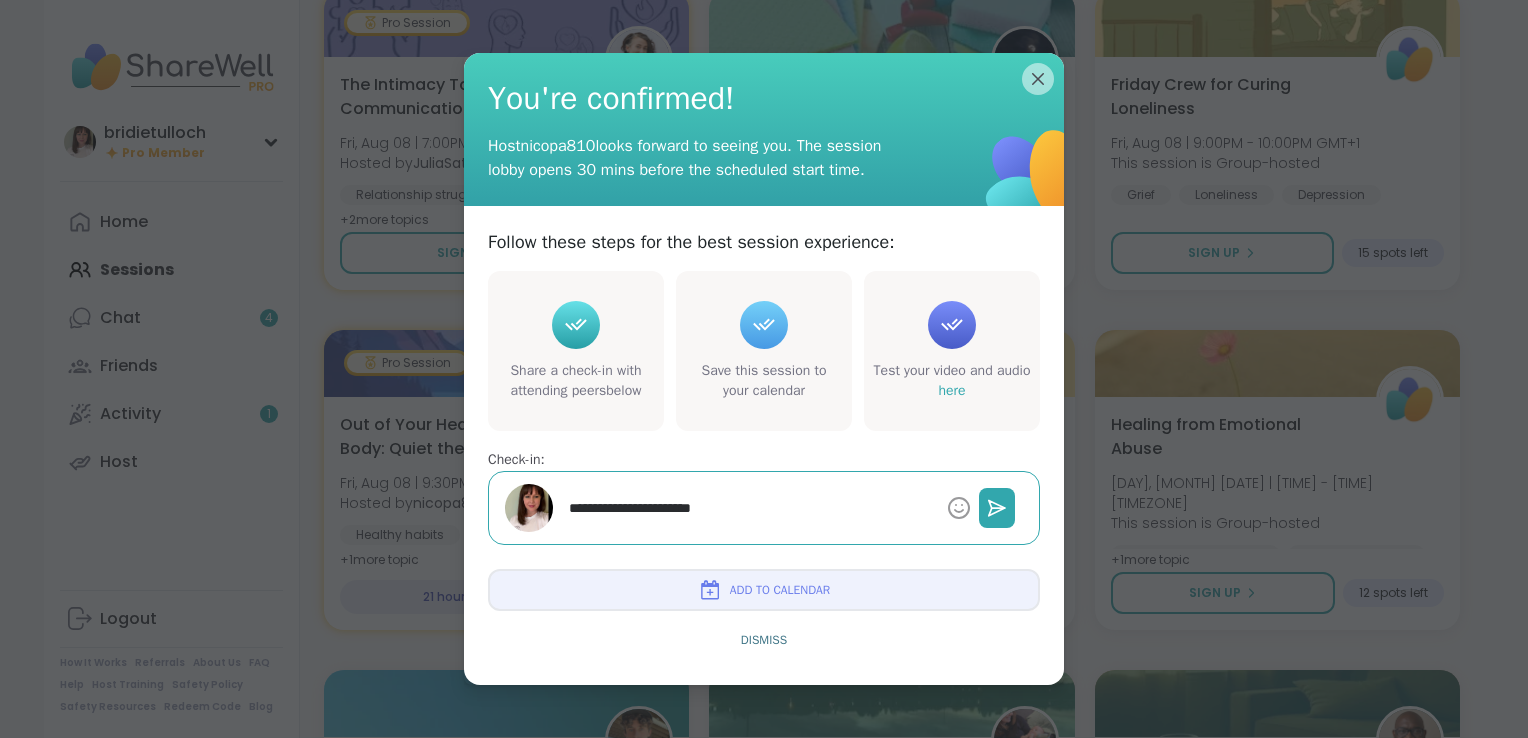 type on "*" 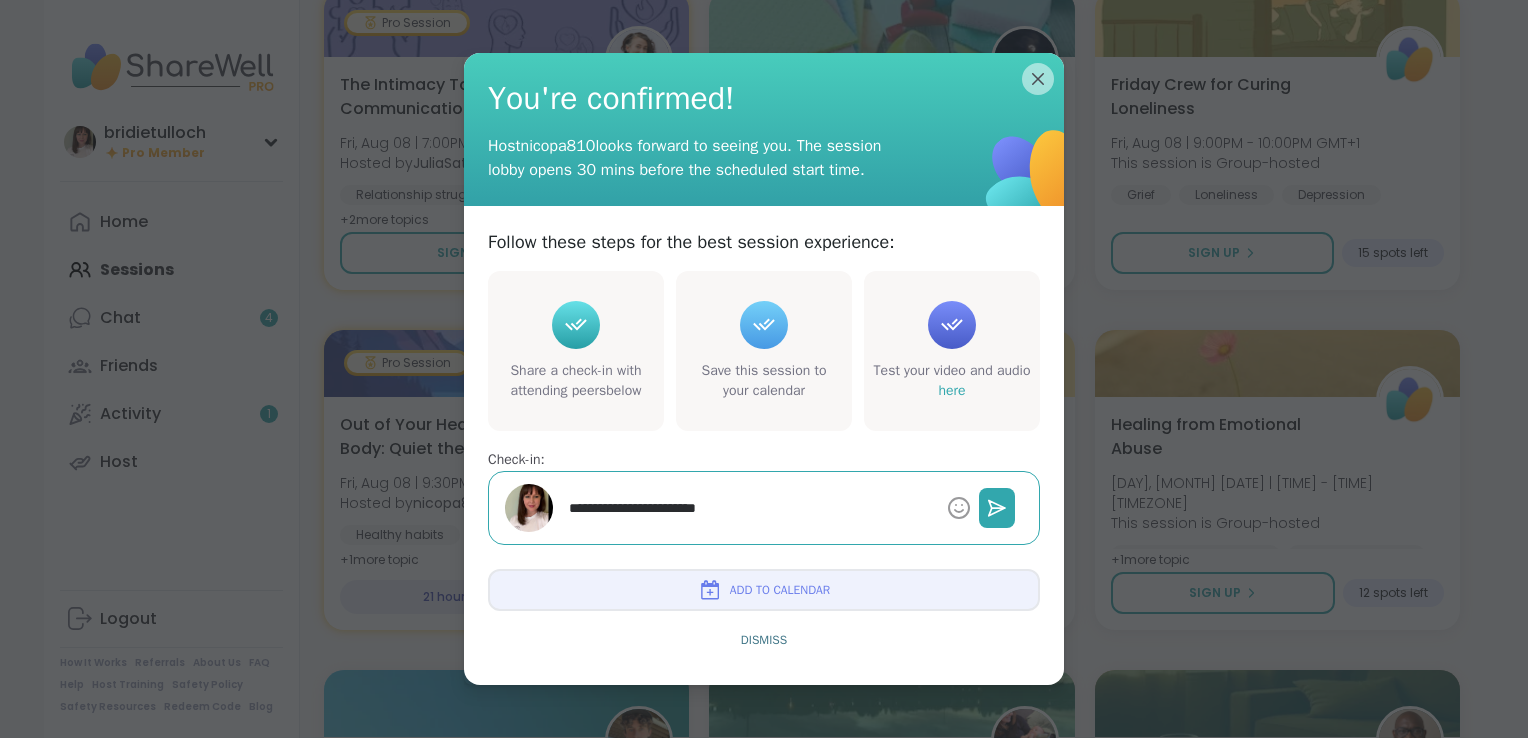 type on "*" 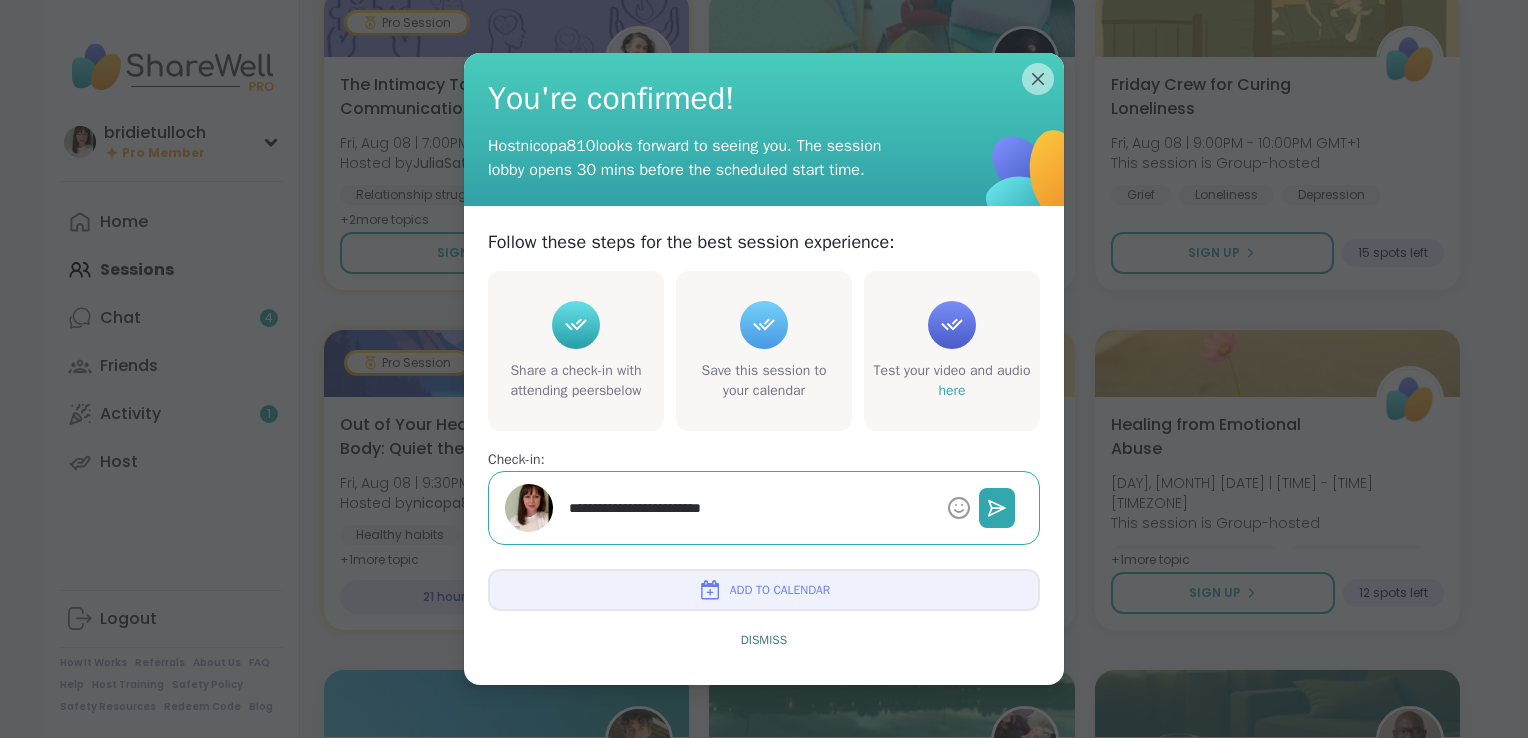 type on "*" 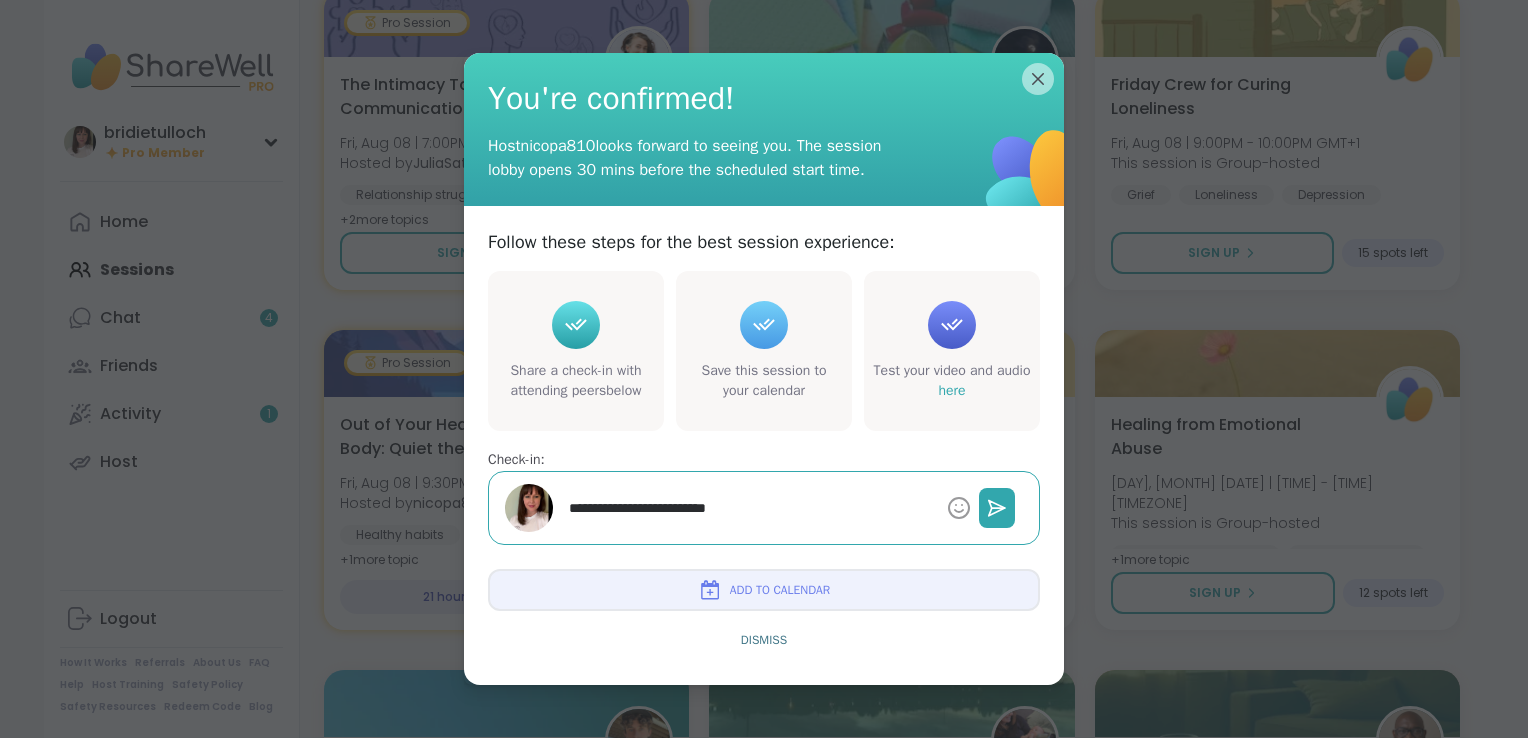 type on "*" 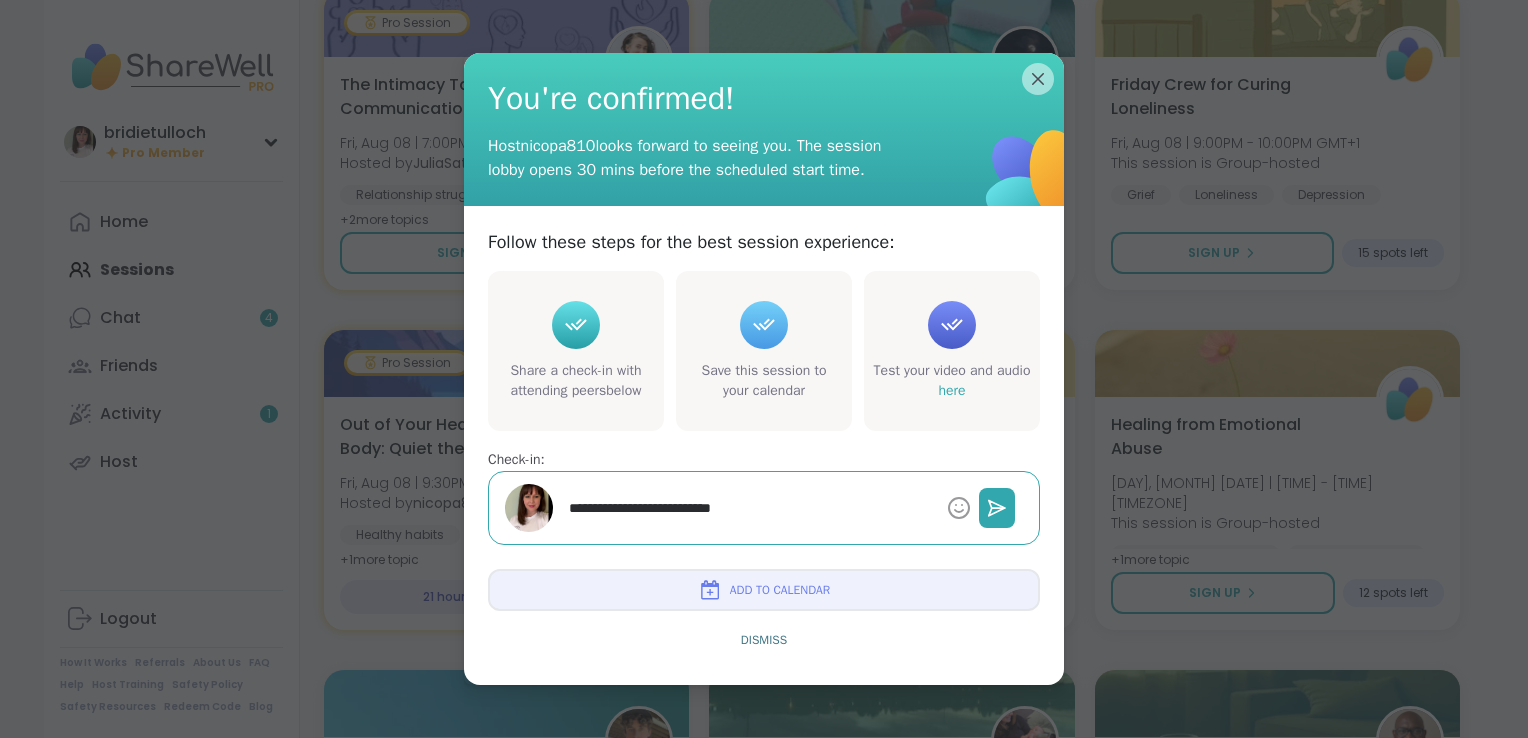 type on "*" 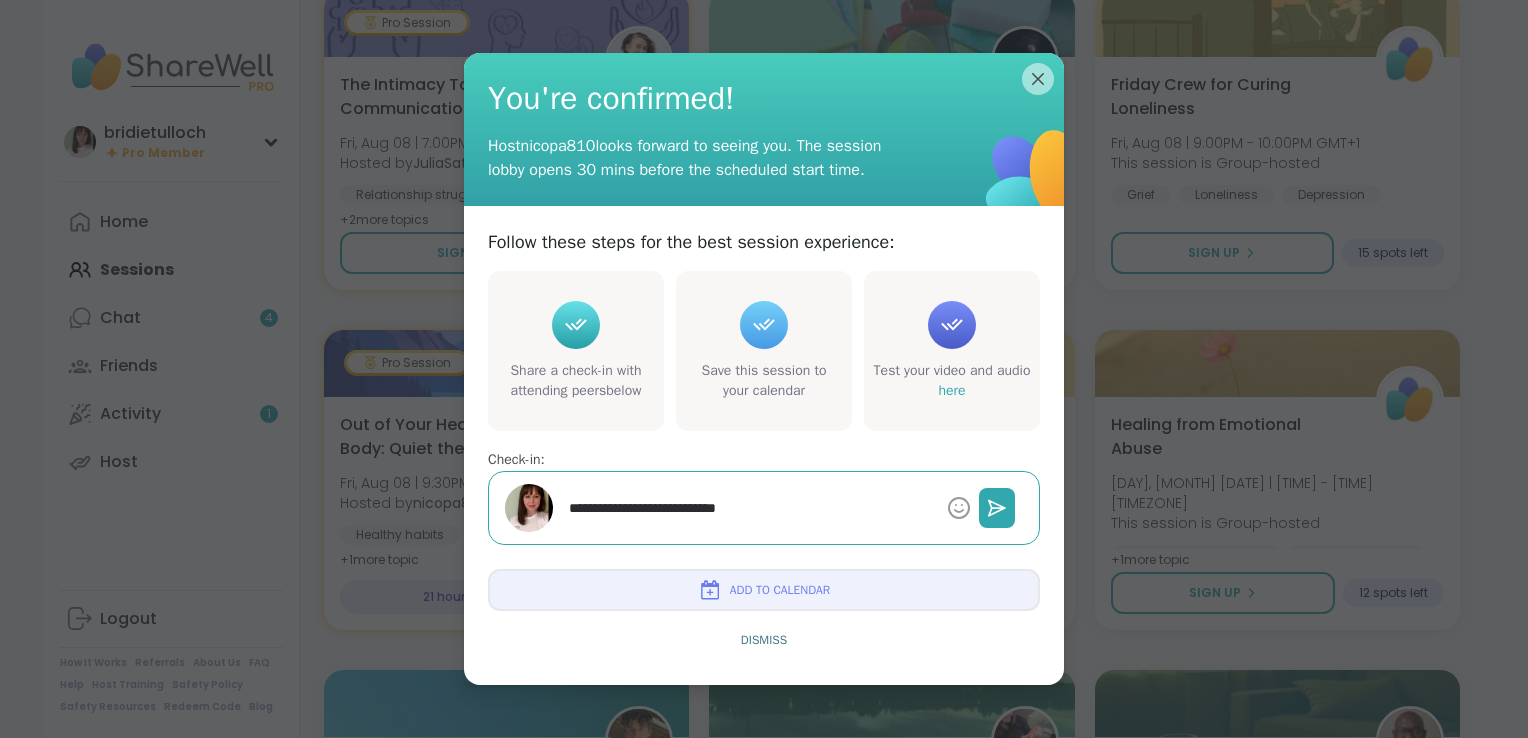 type on "*" 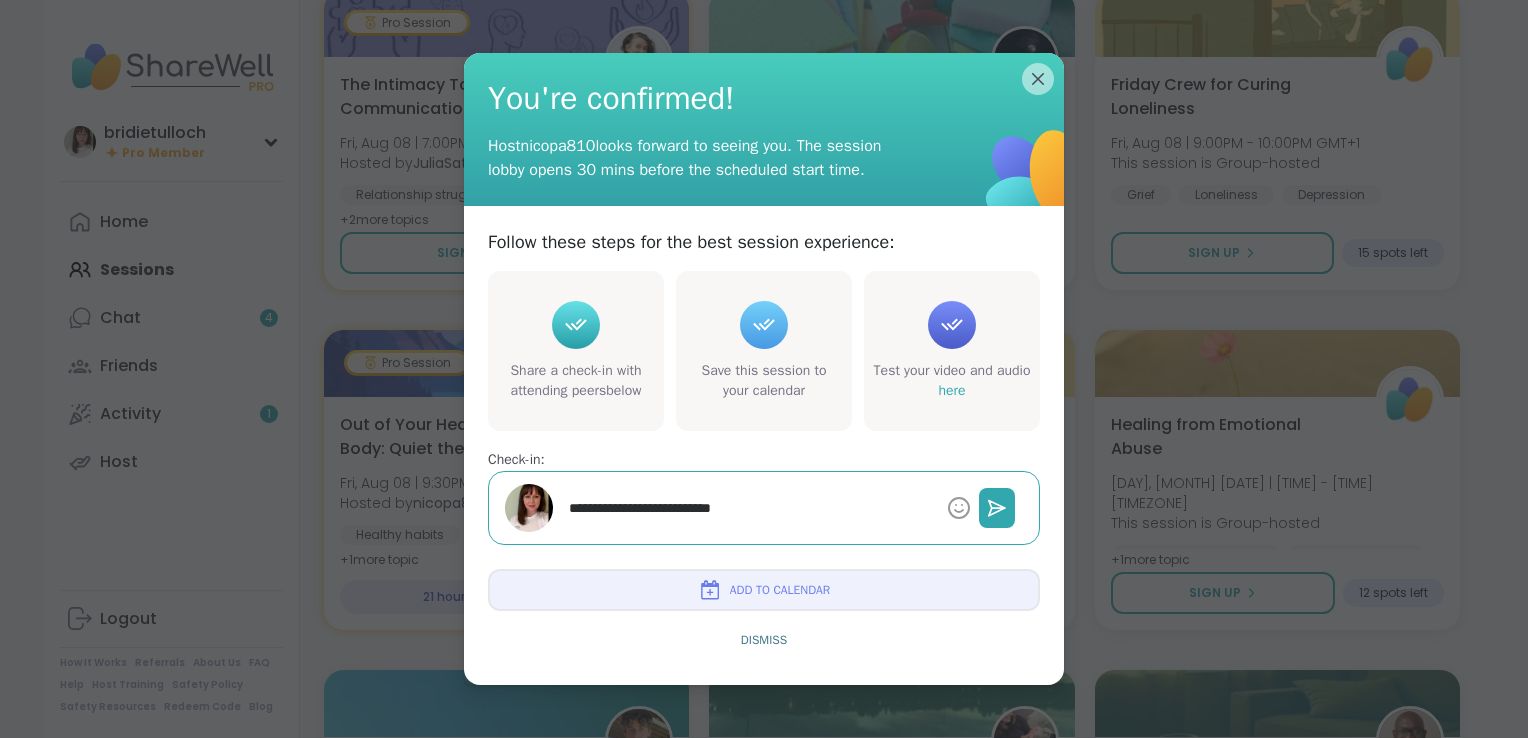 type on "*" 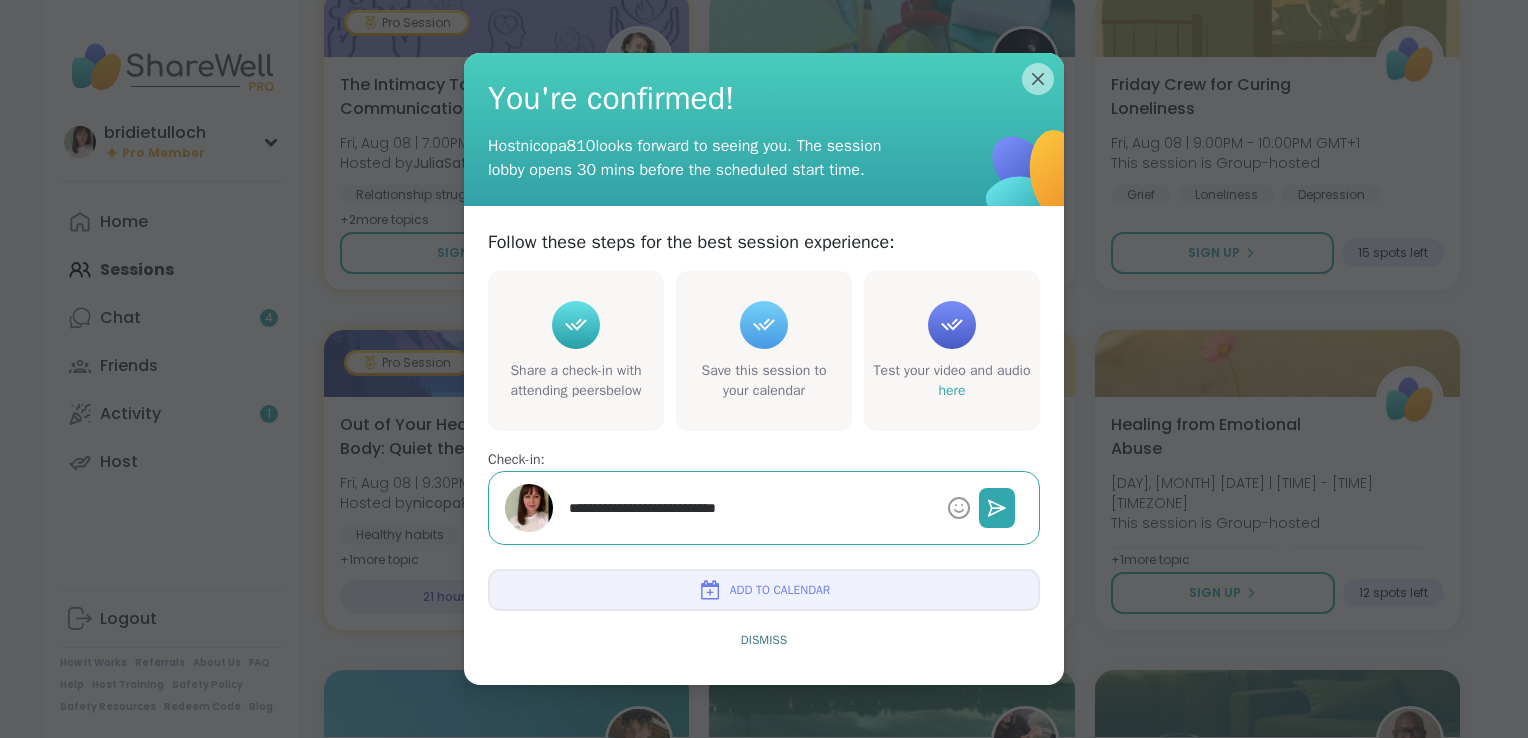 type on "*" 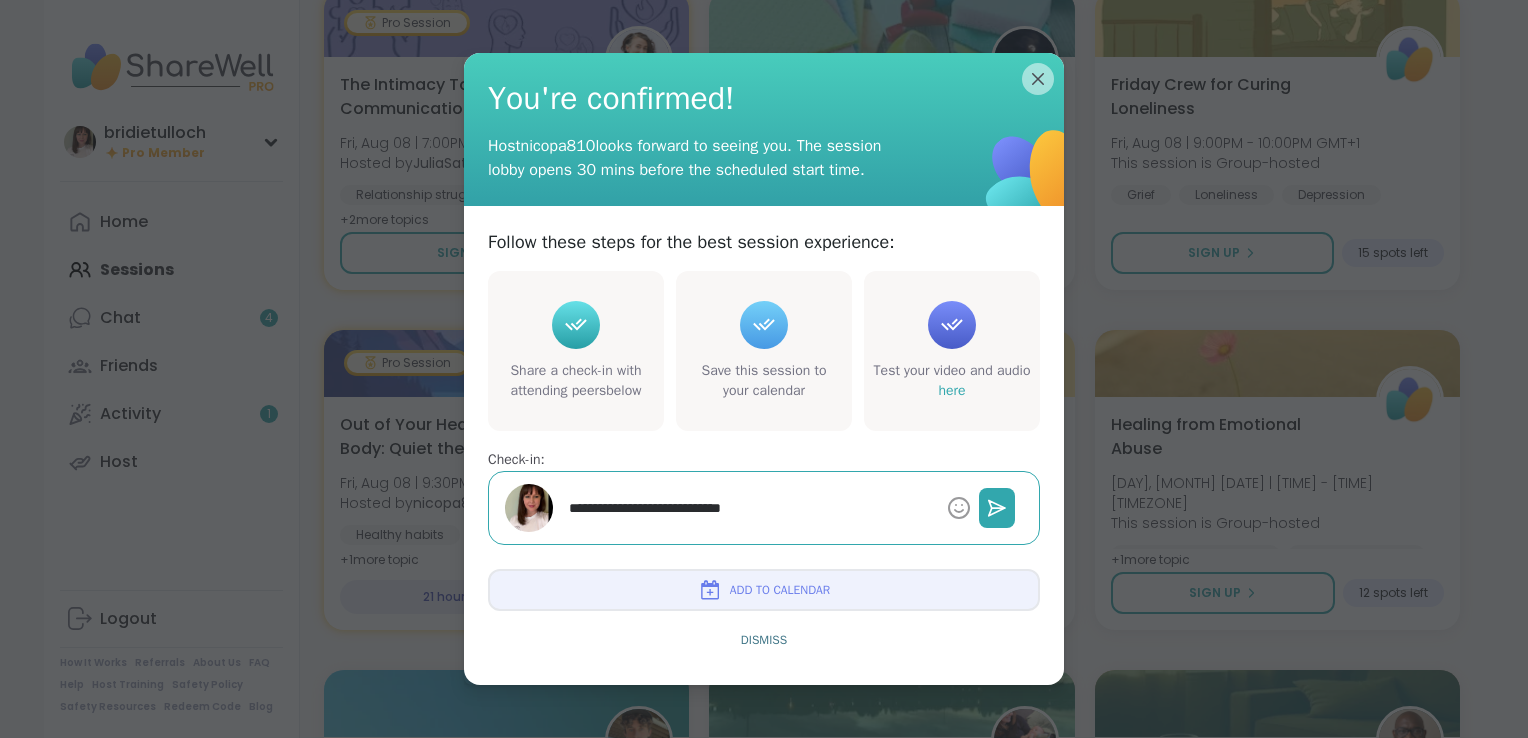 type on "*" 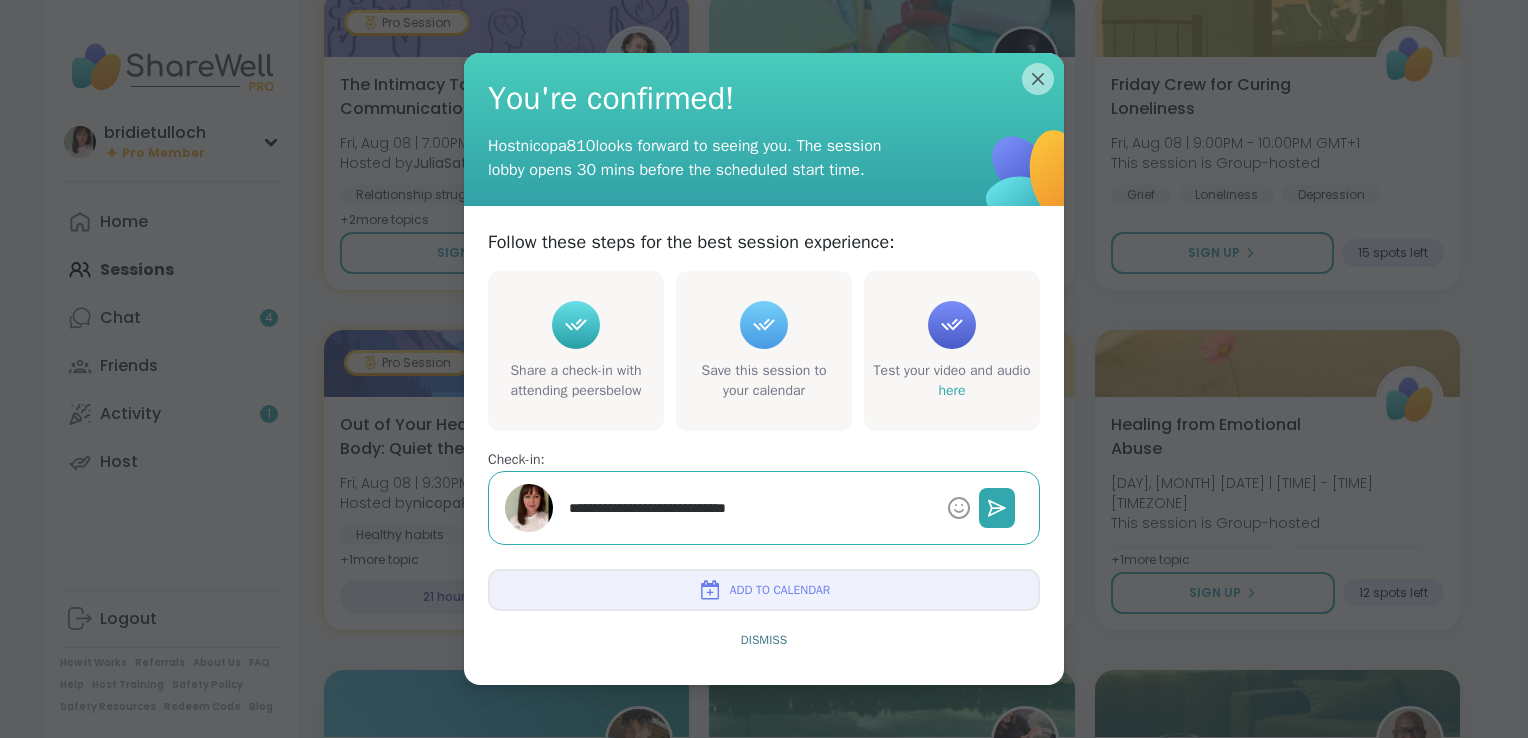 type on "*" 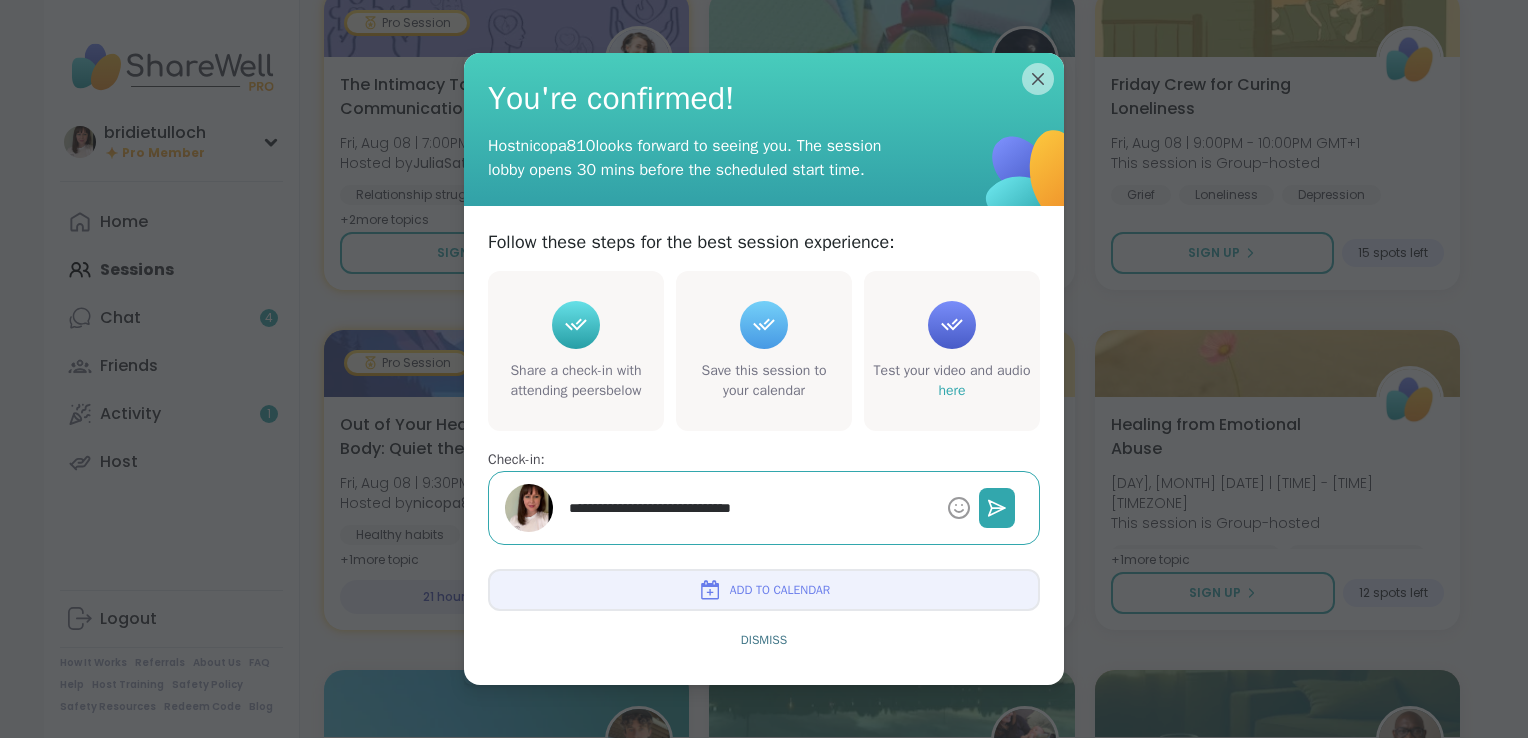 type on "*" 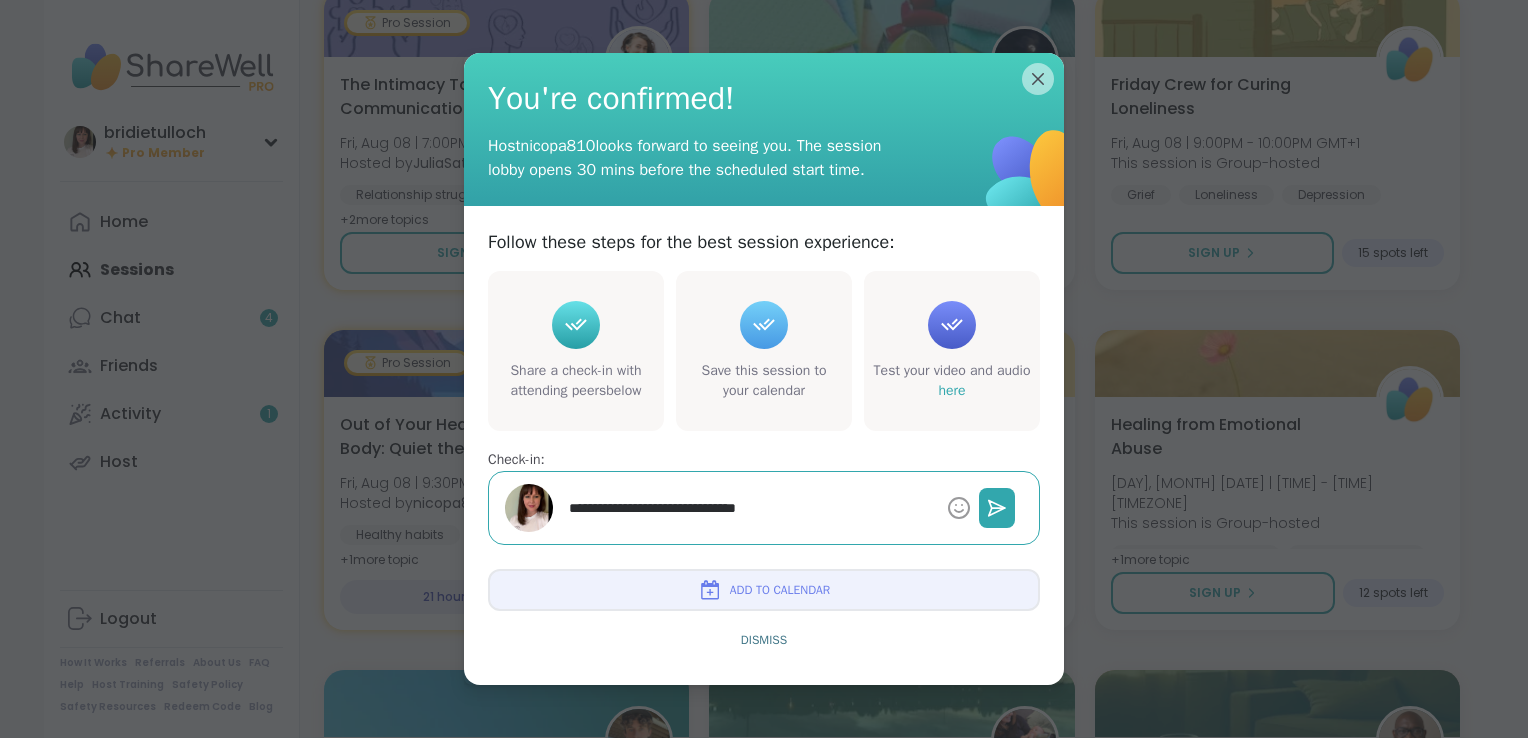 type on "*" 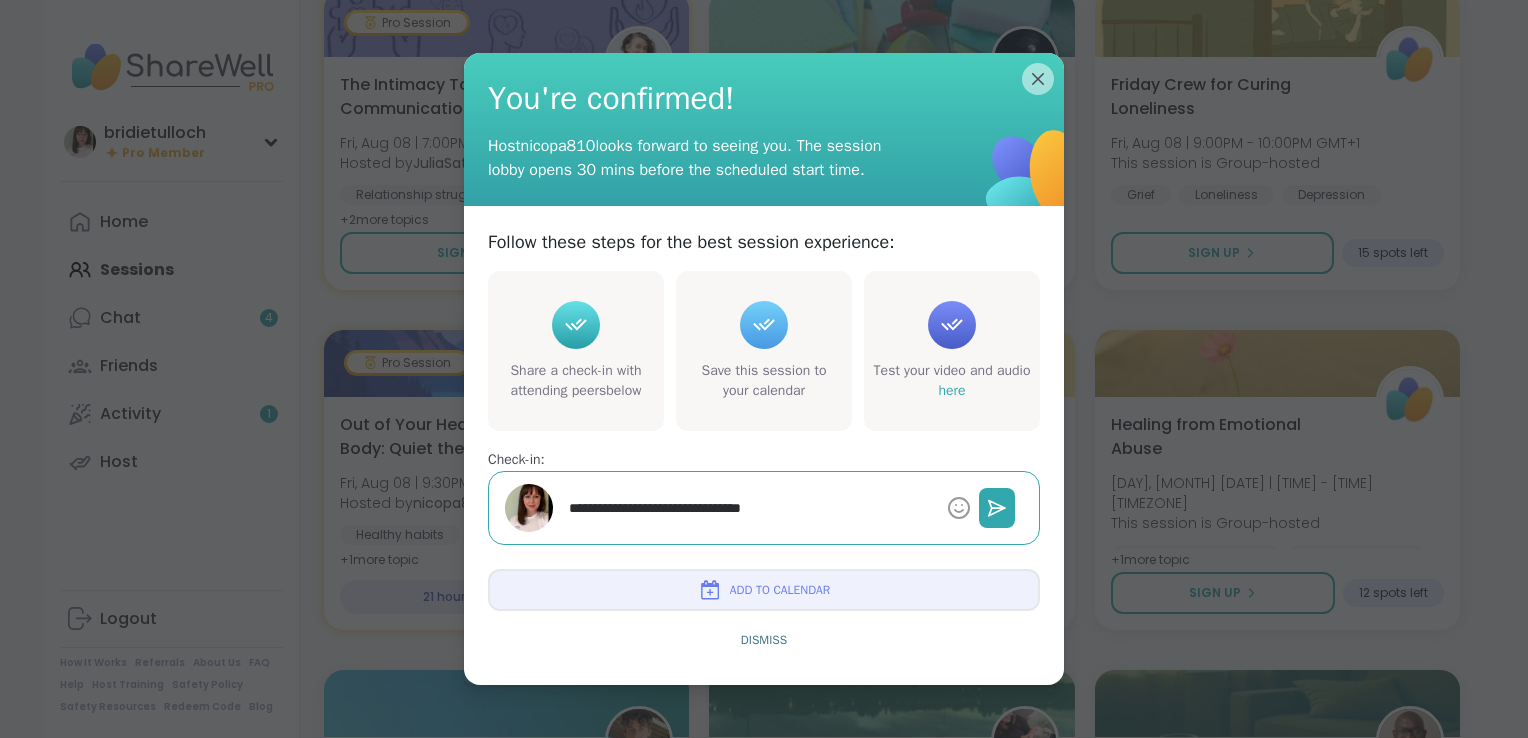 type on "*" 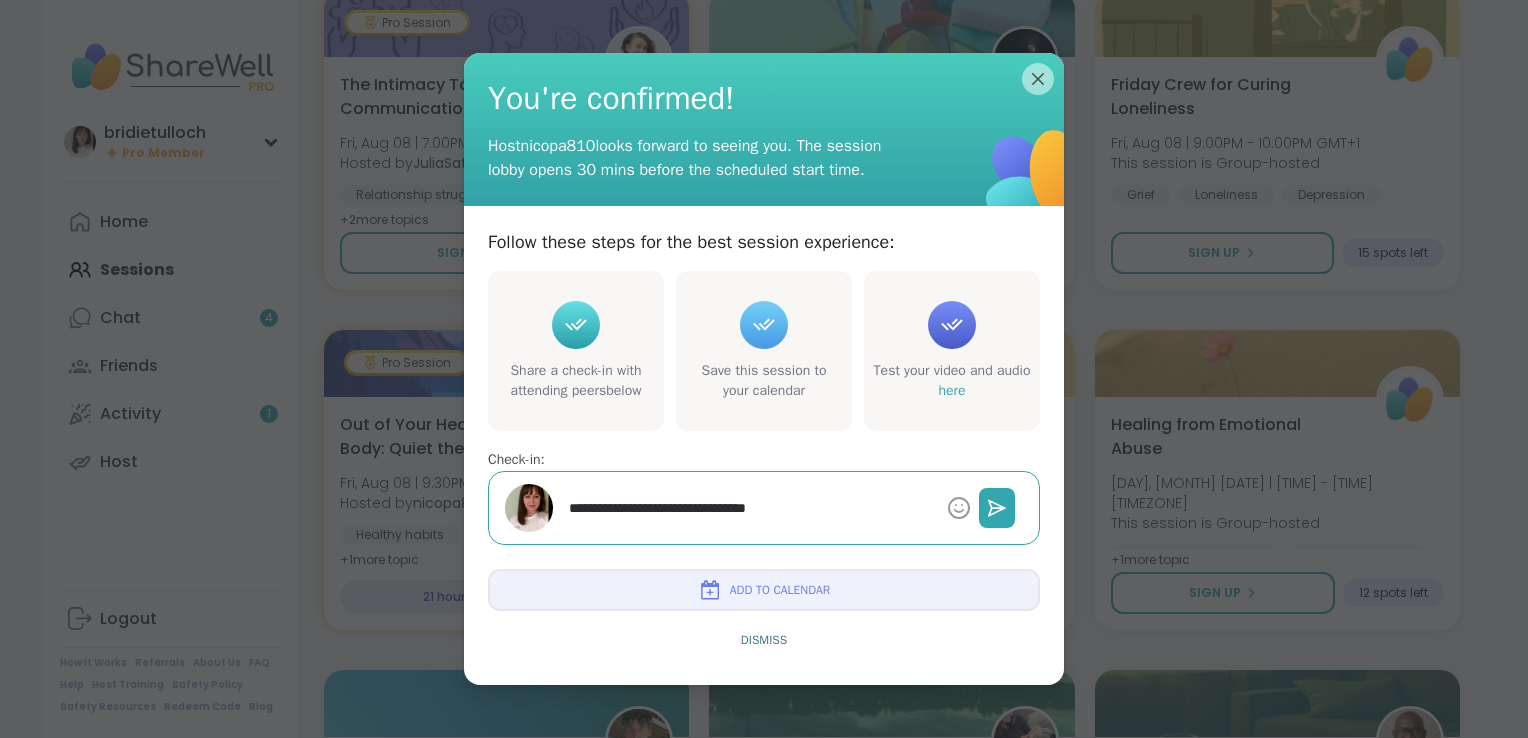 type on "*" 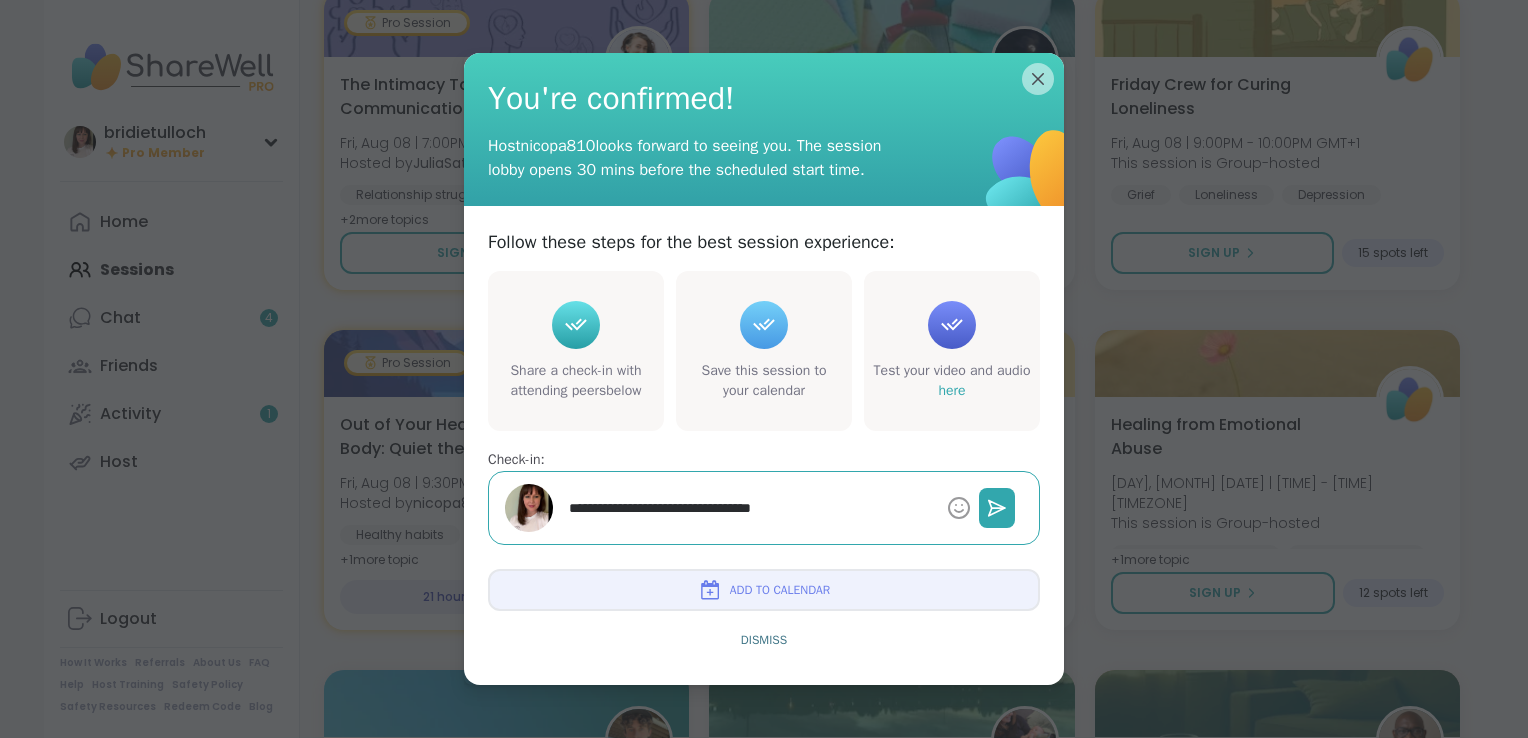 type on "*" 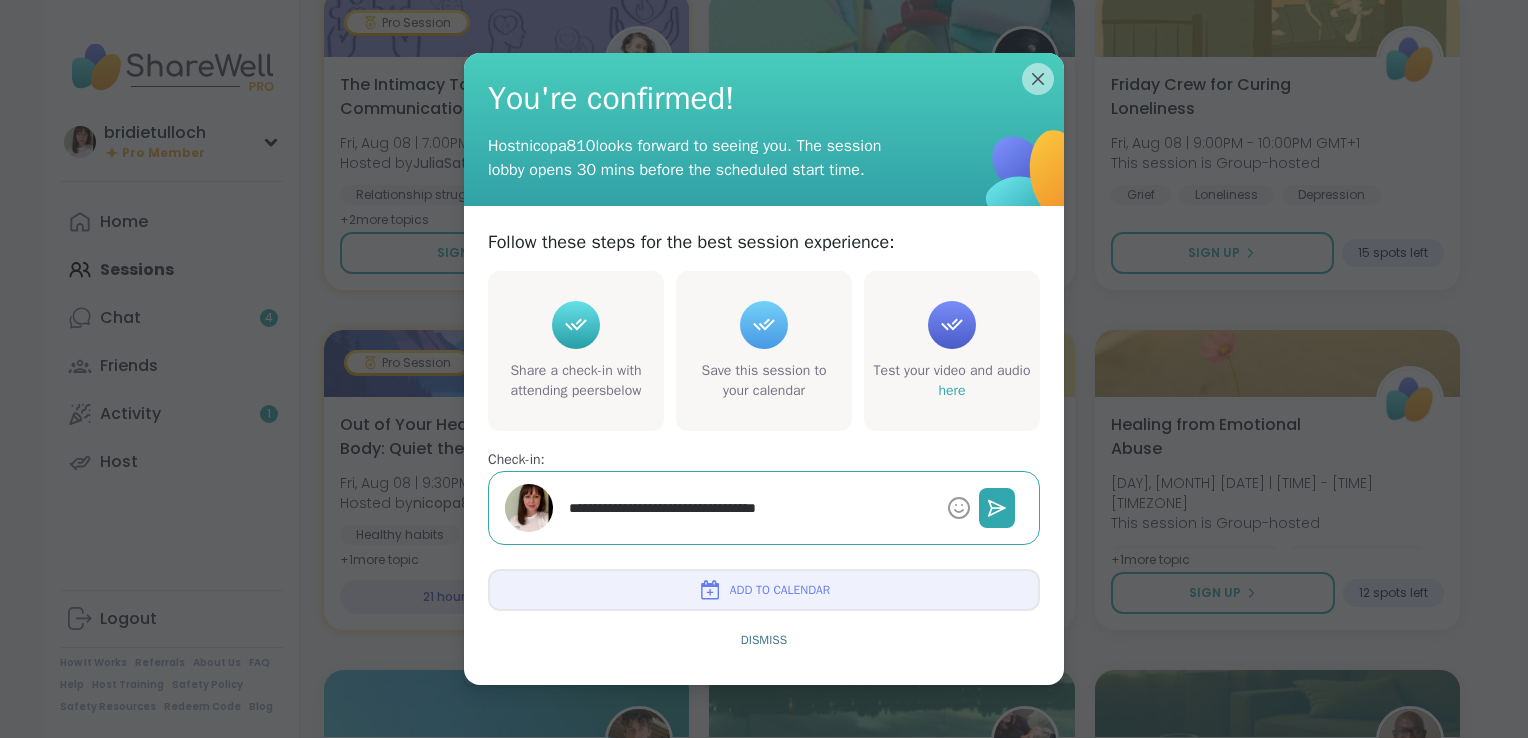 type on "*" 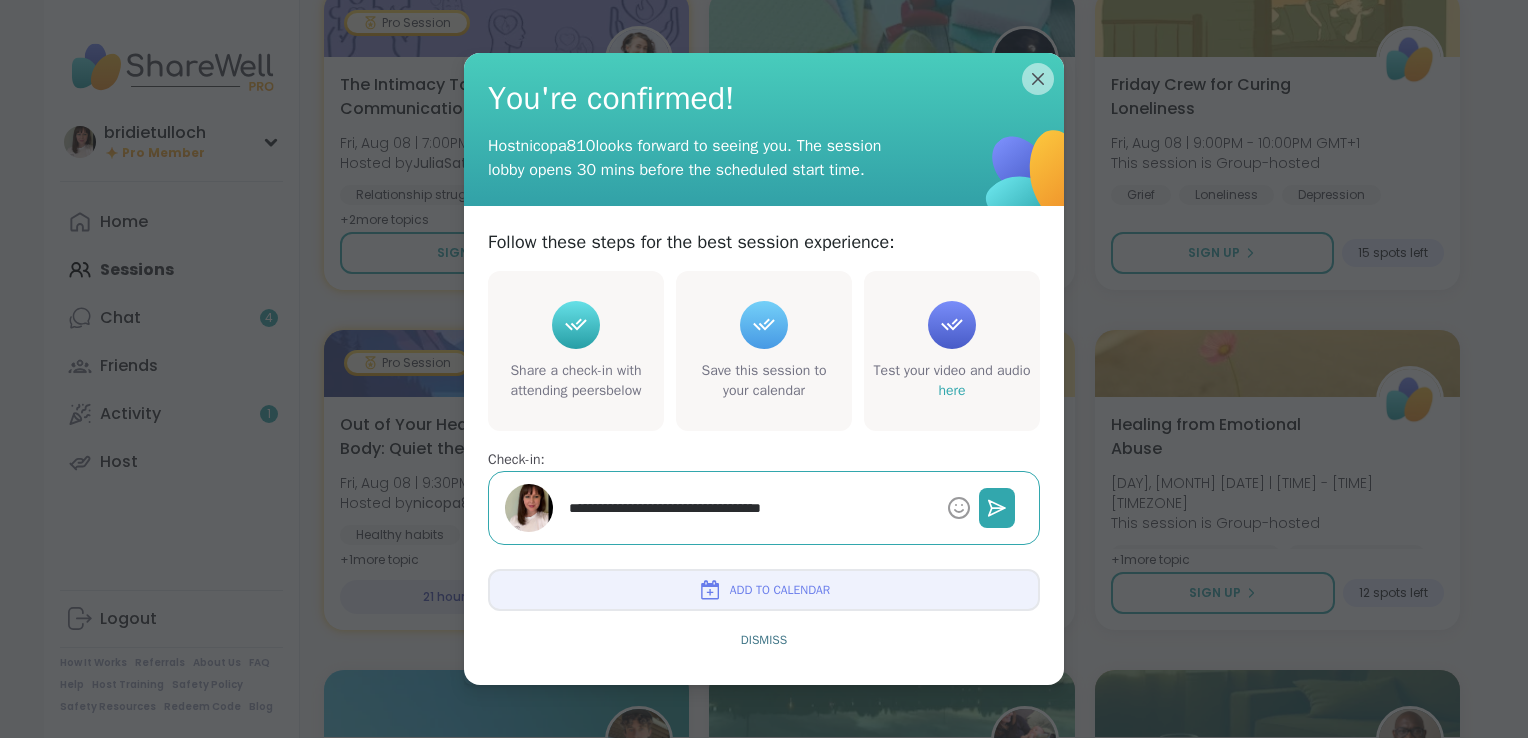 type on "*" 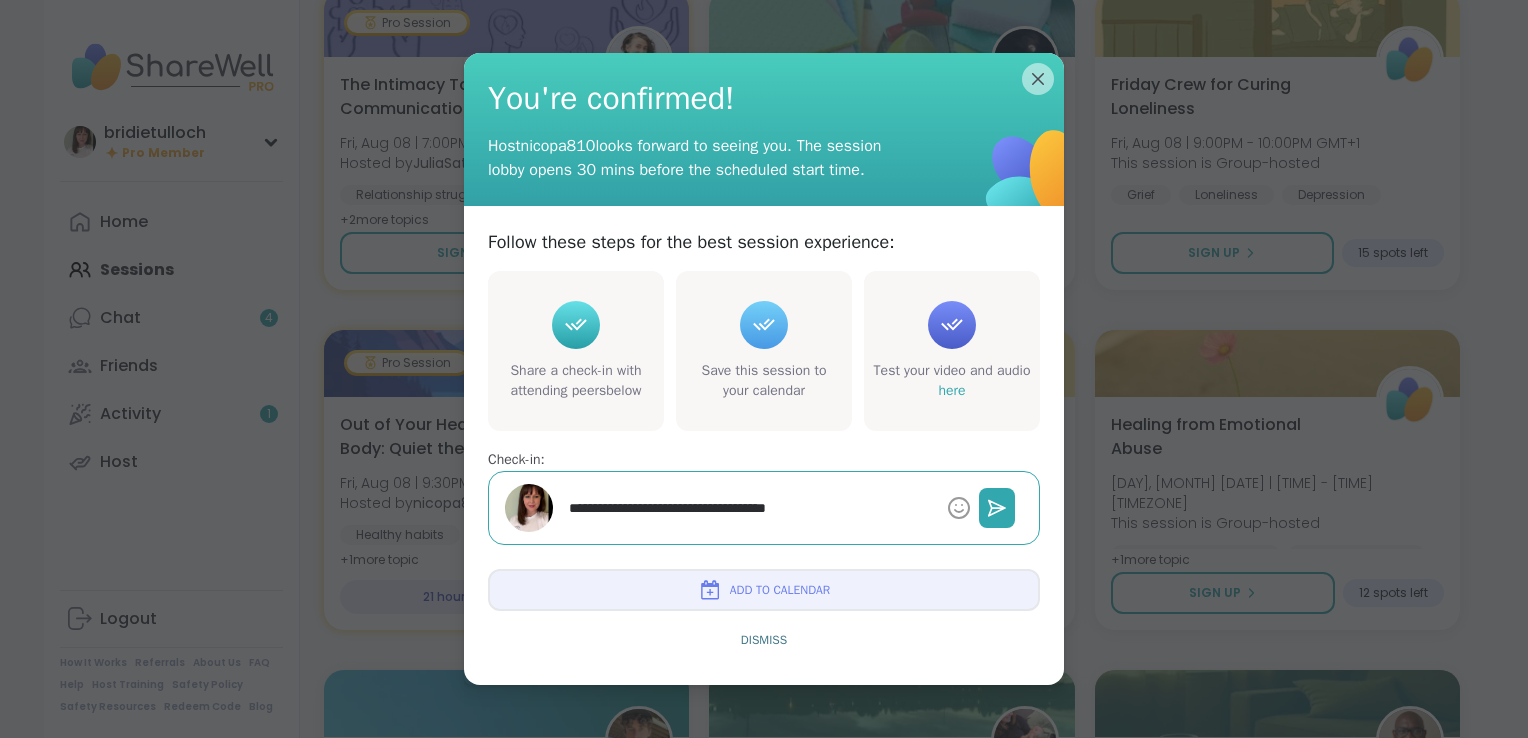 type on "*" 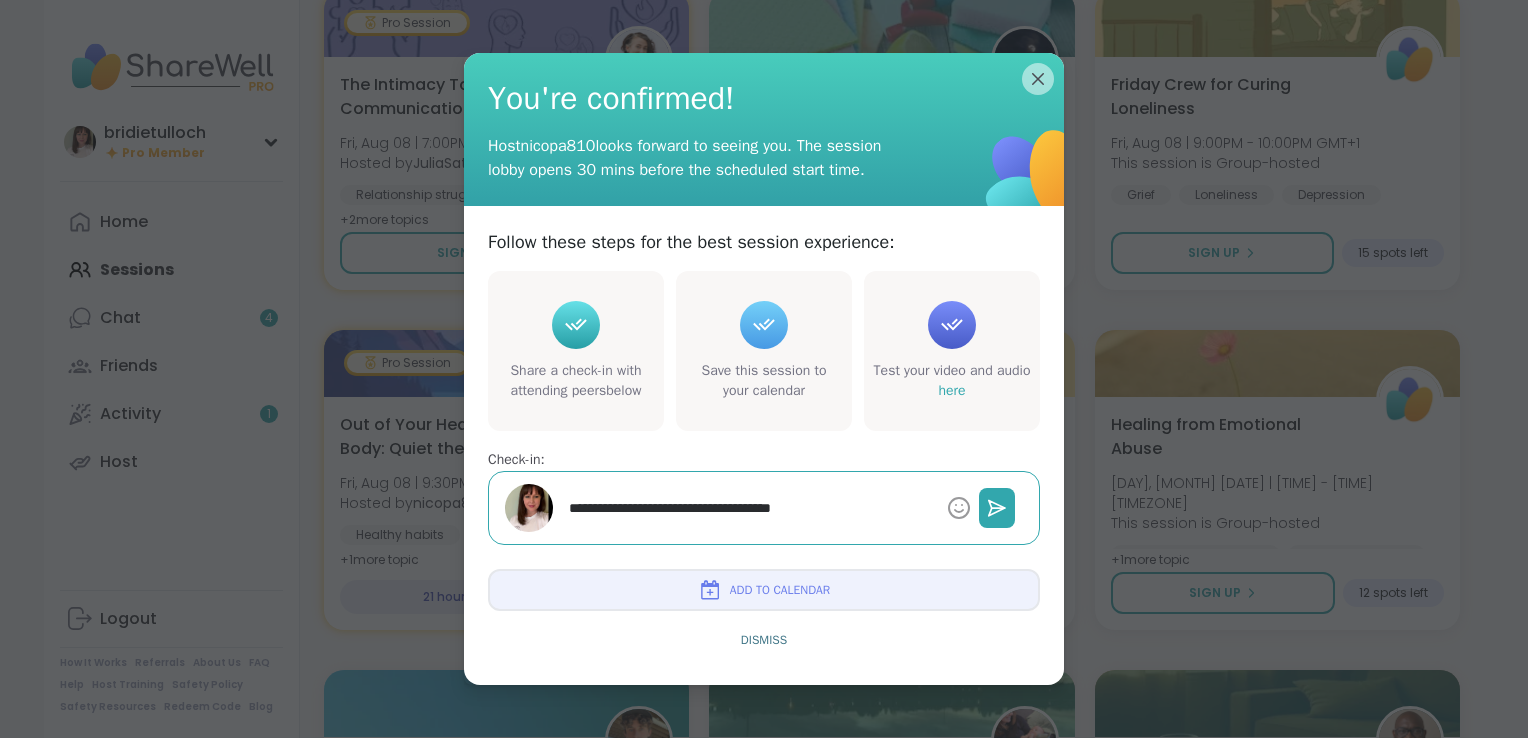 type on "*" 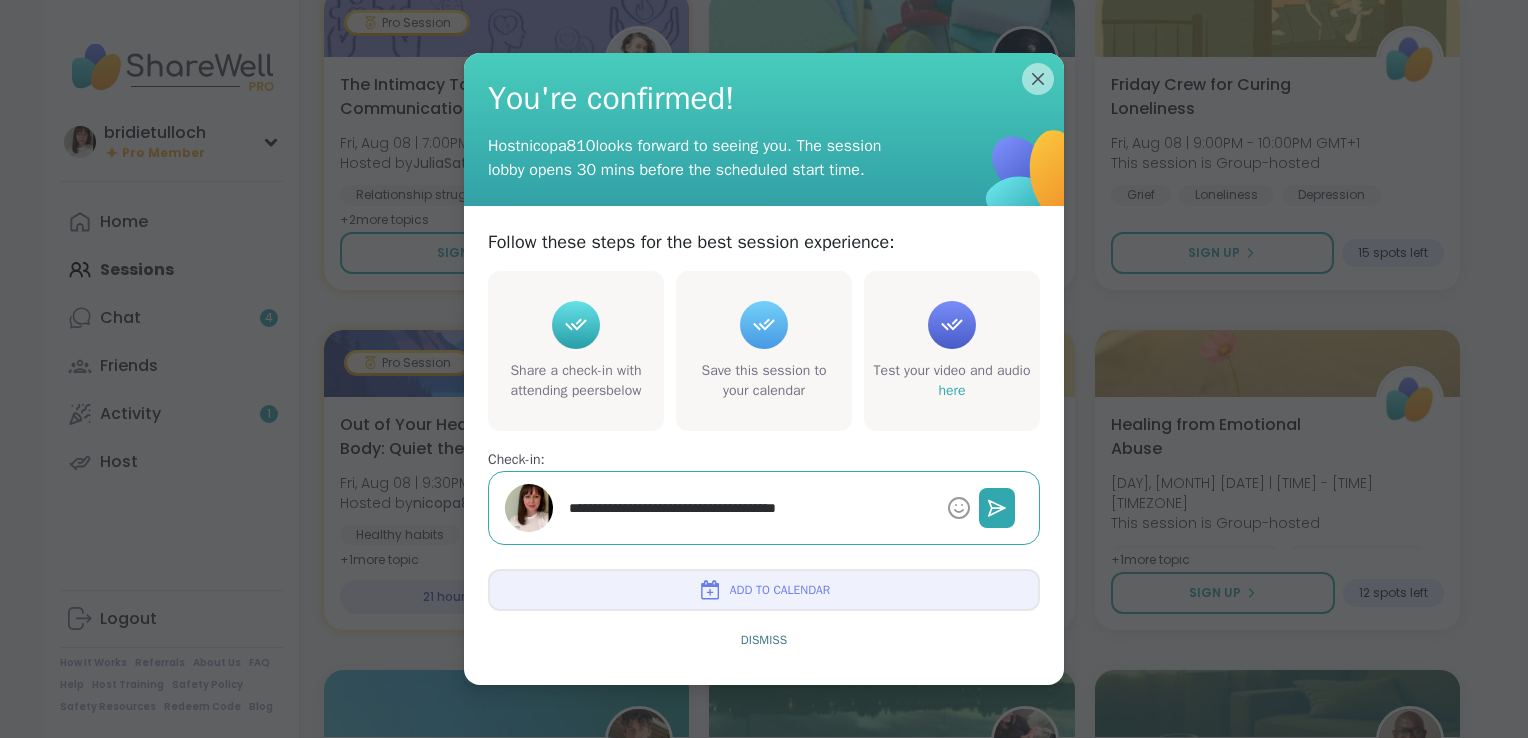 type on "*" 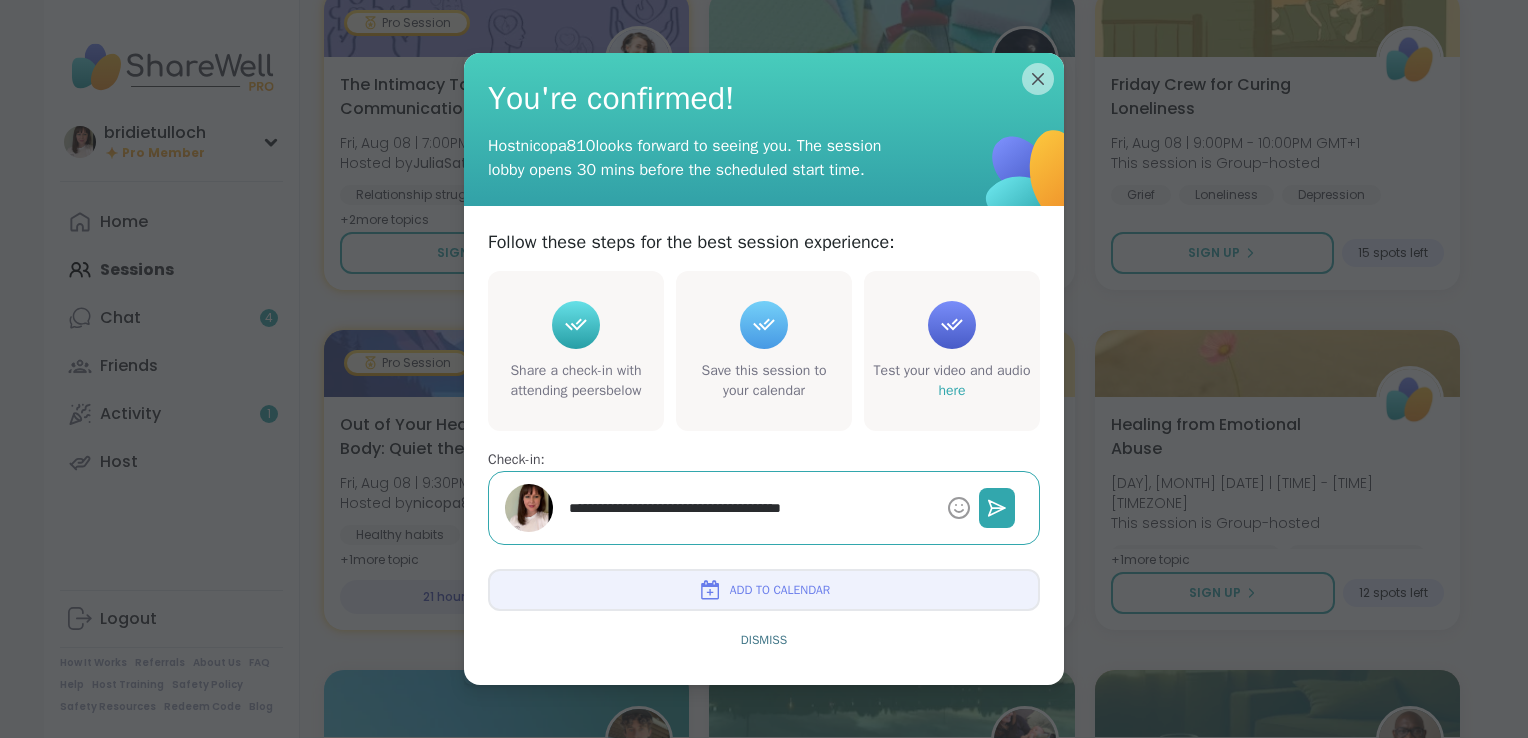 type on "*" 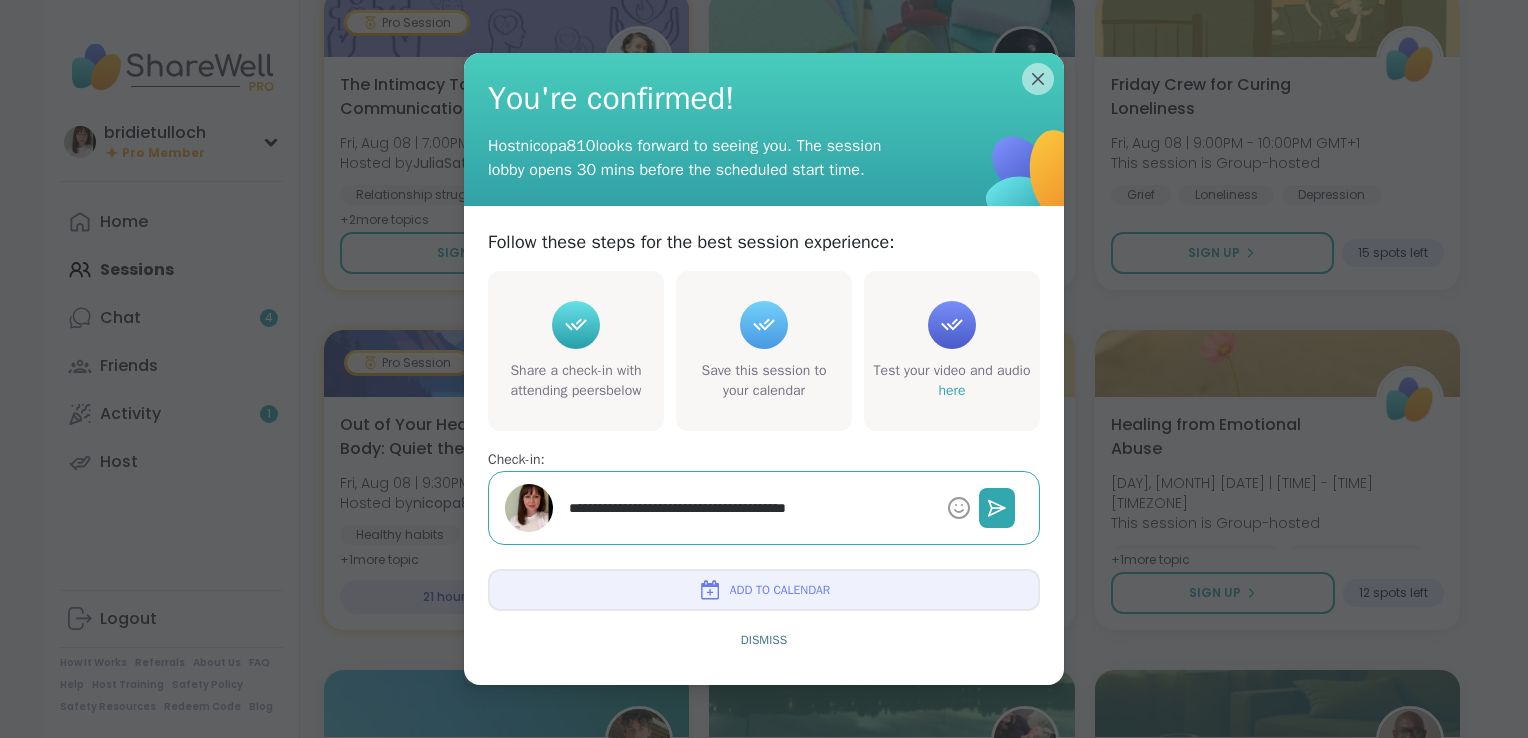 type on "*" 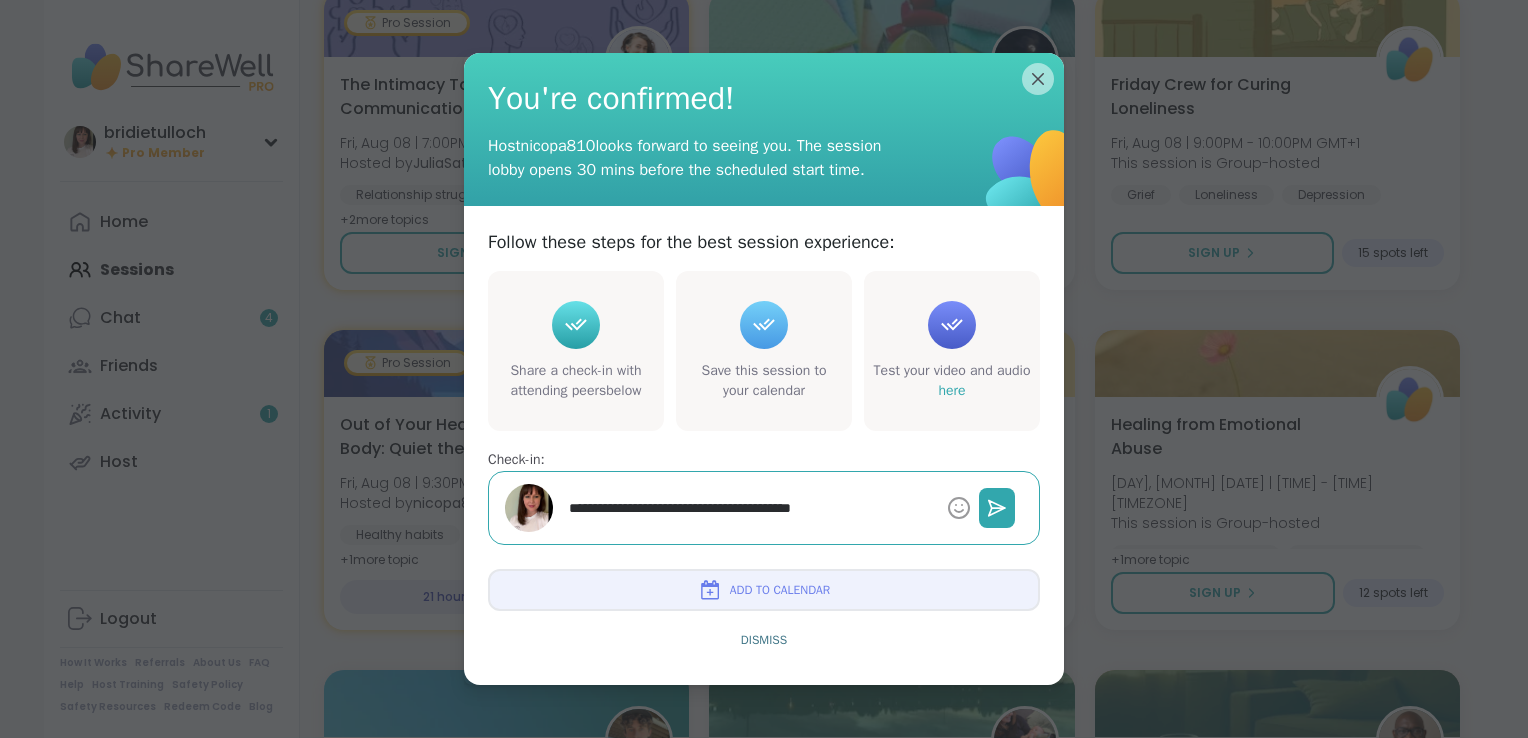 type on "*" 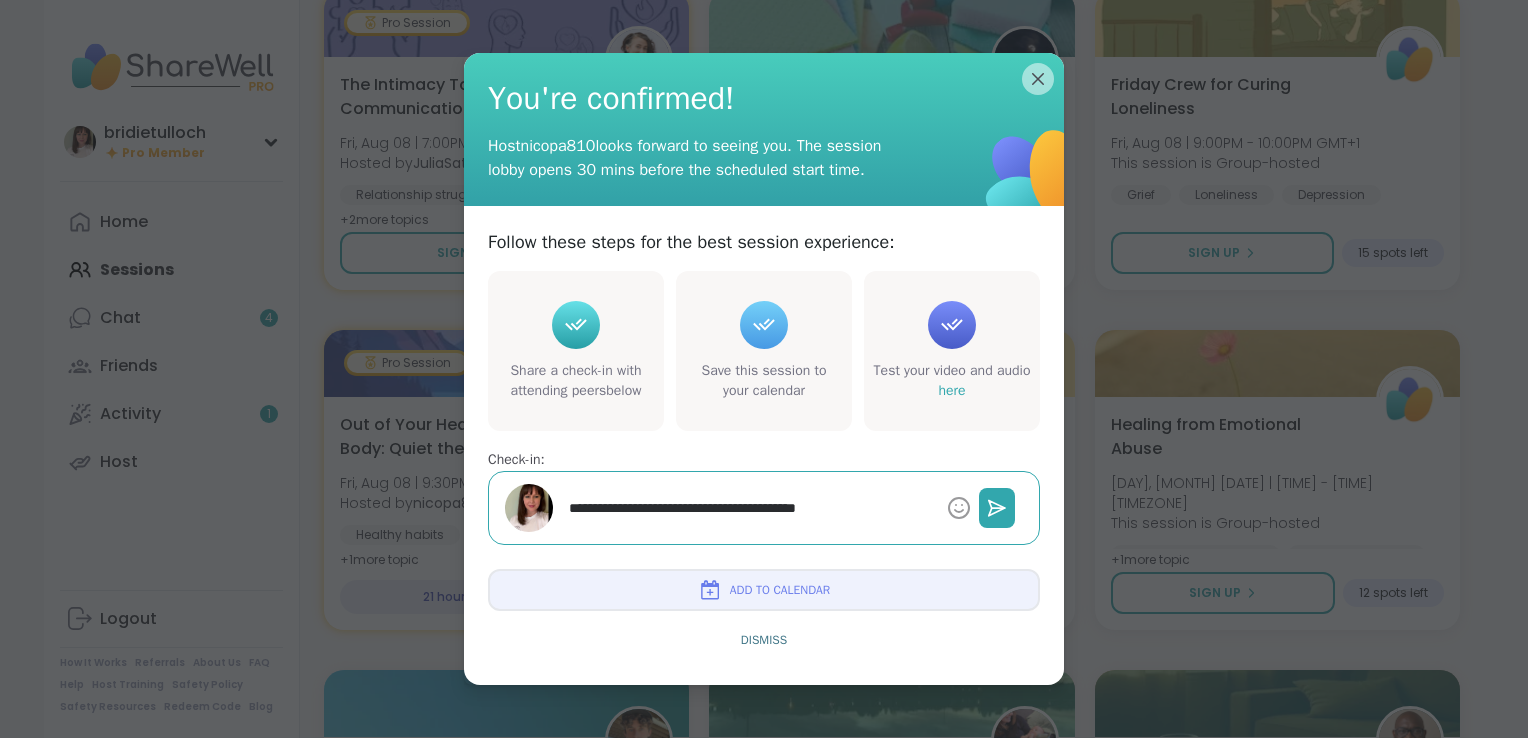 type on "*" 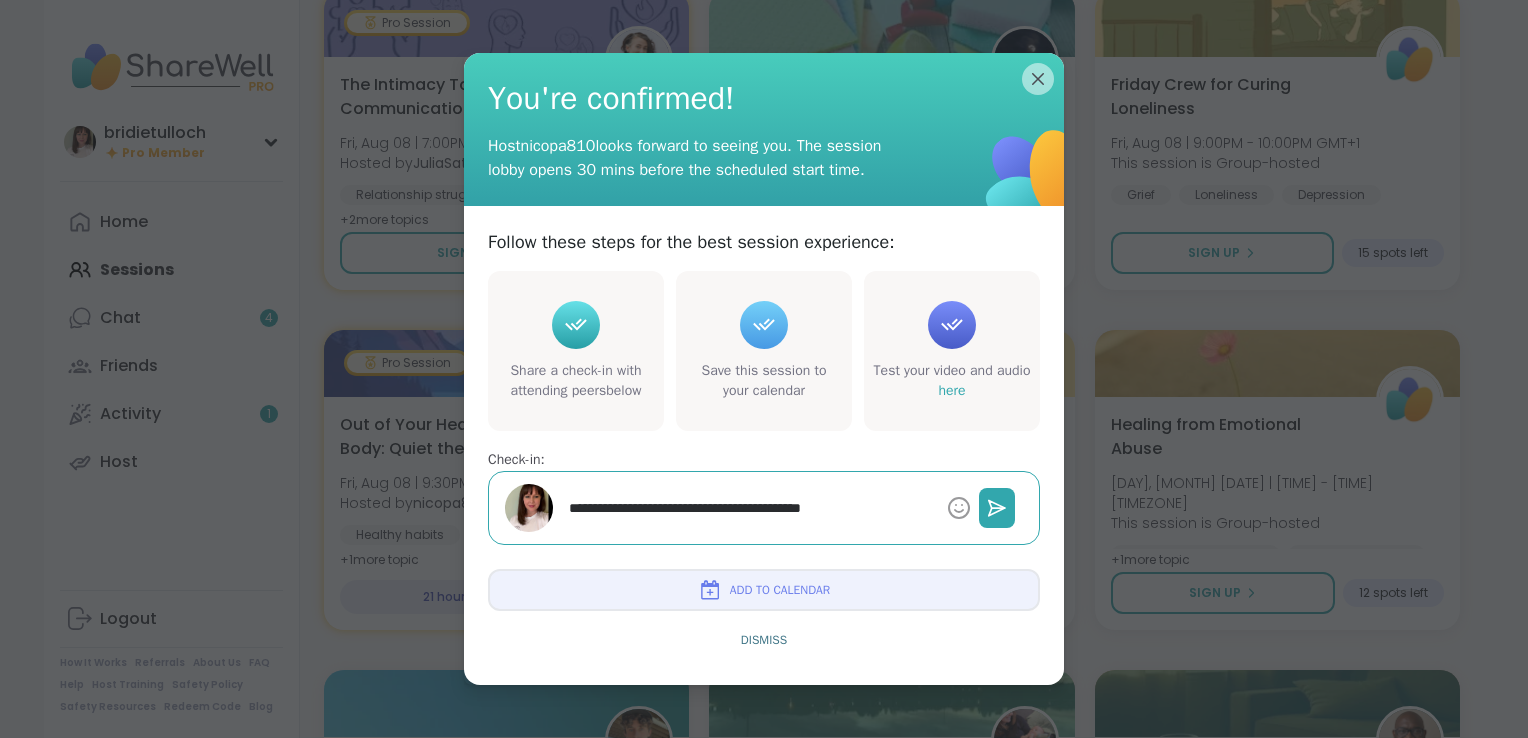 type on "*" 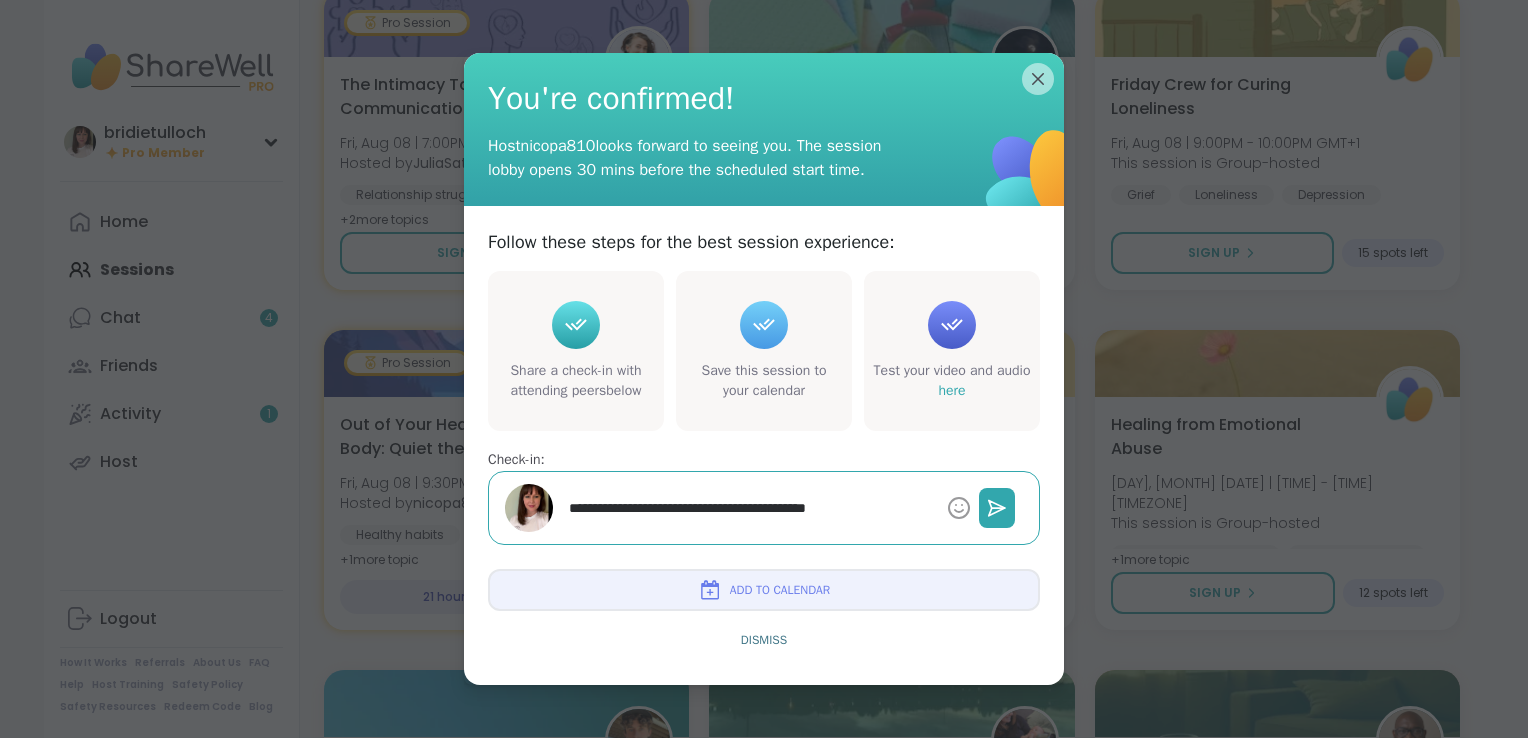 type on "*" 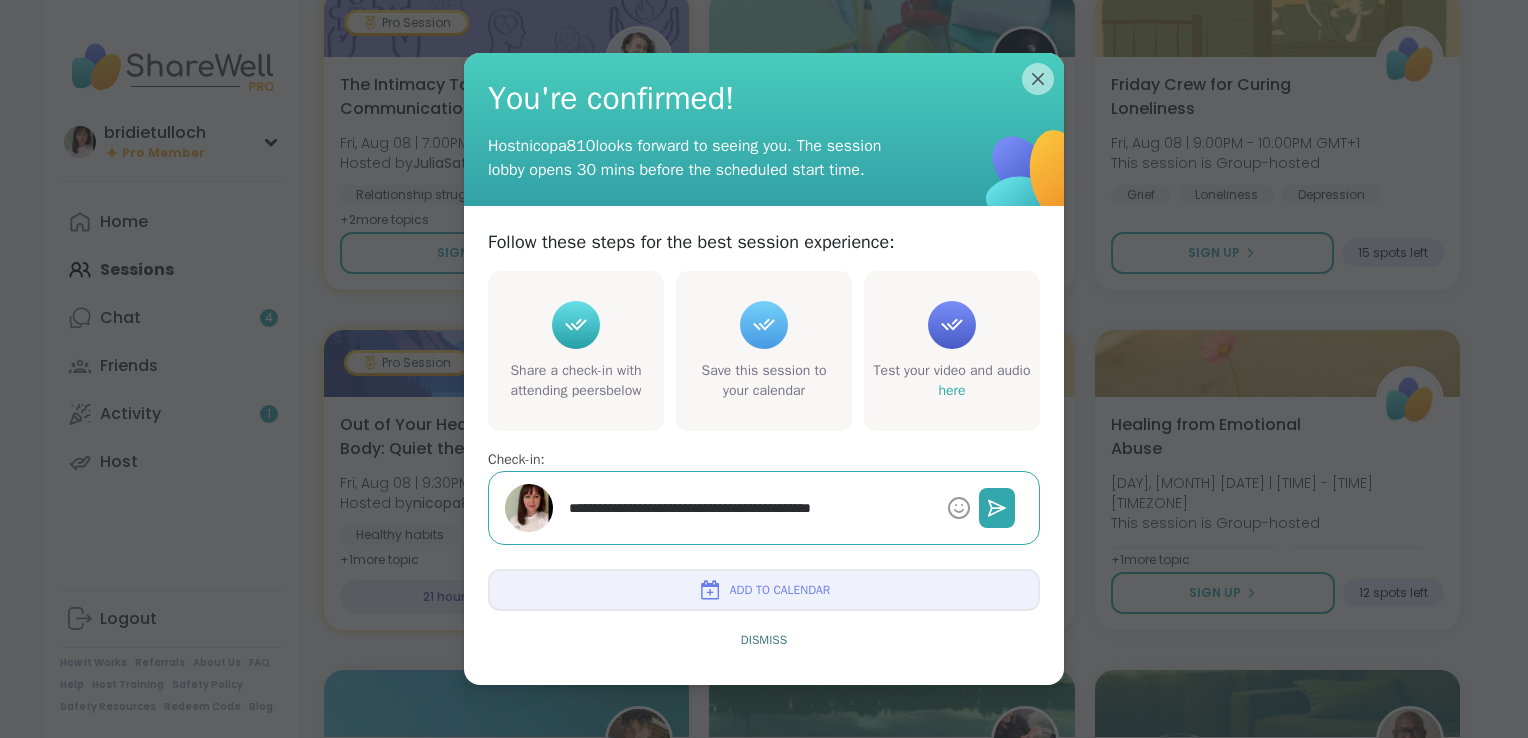 type on "*" 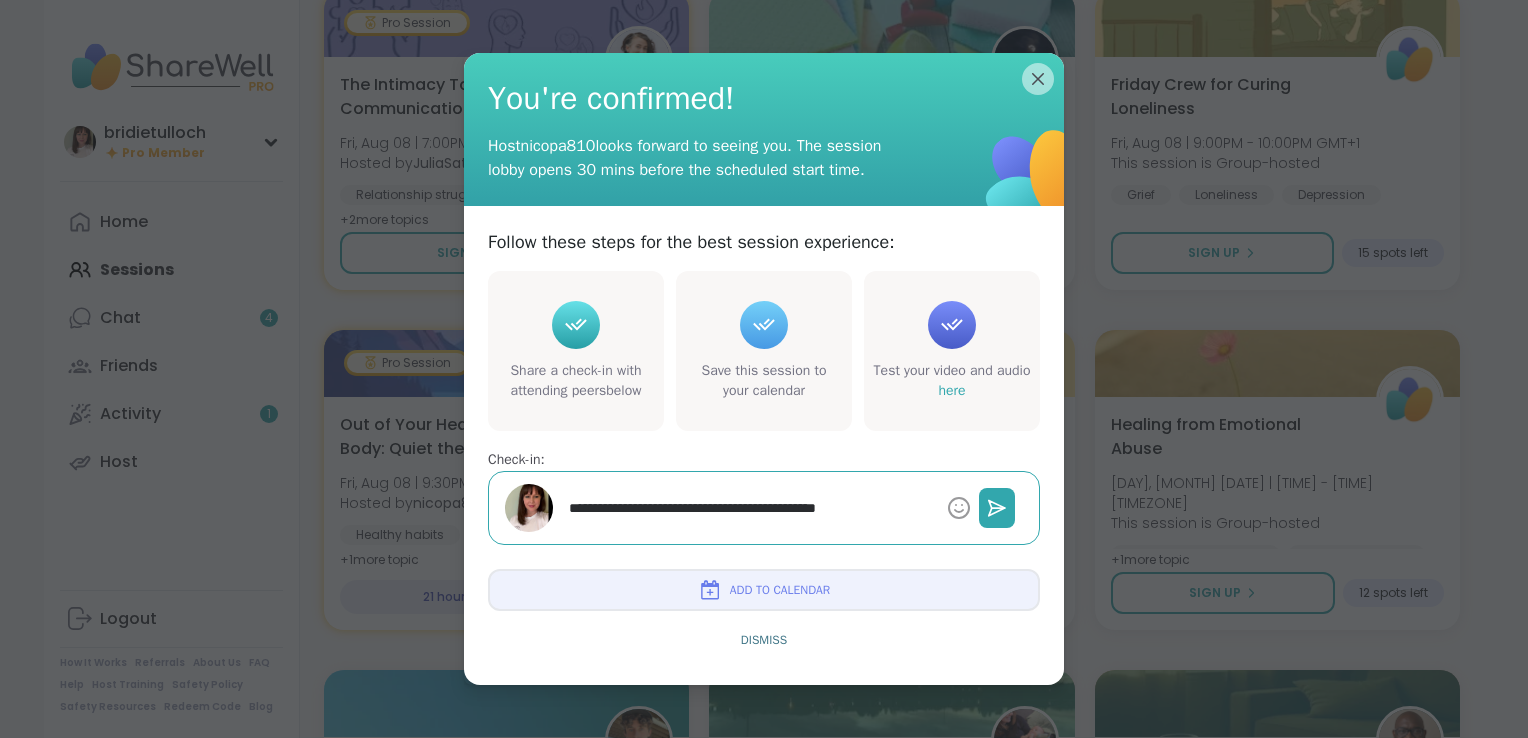 type on "*" 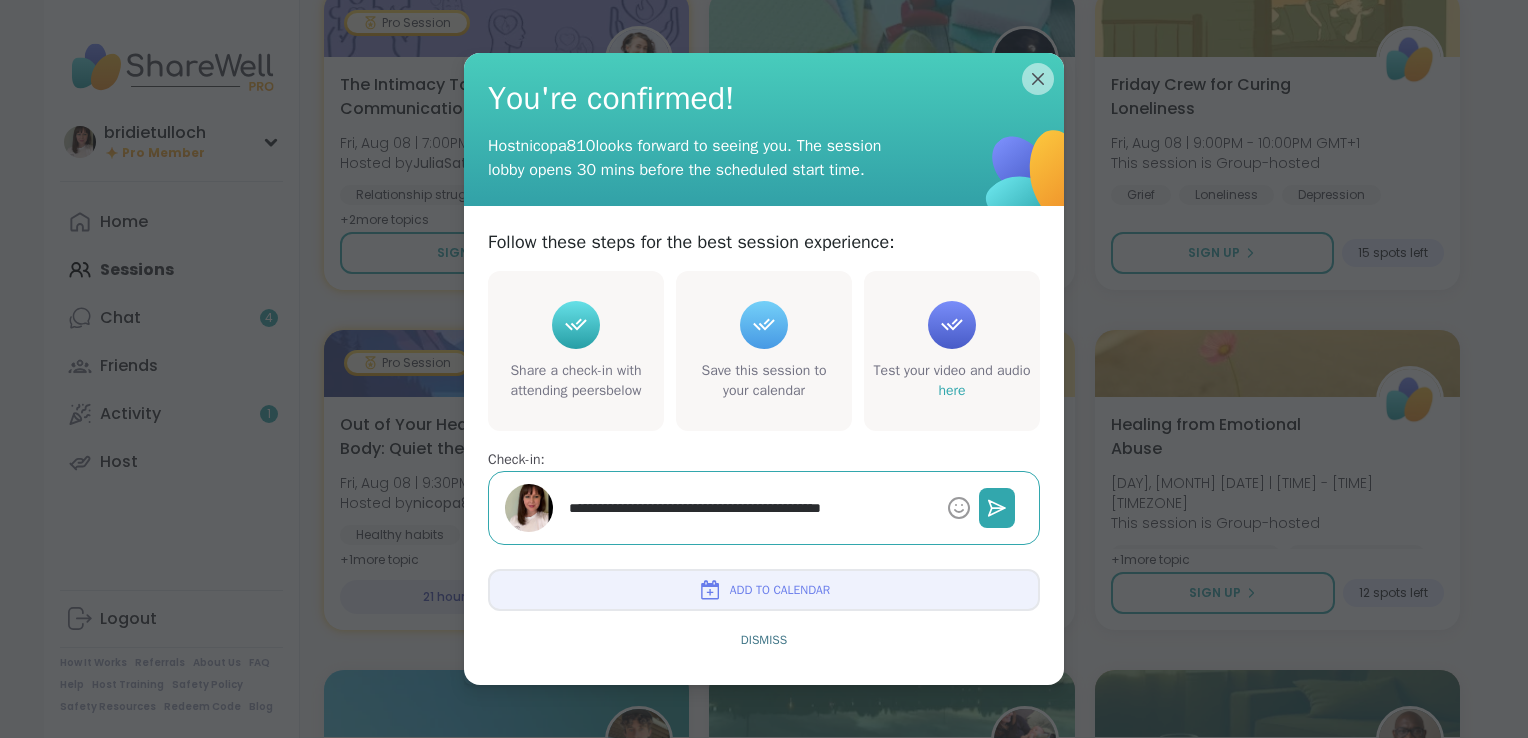 type on "*" 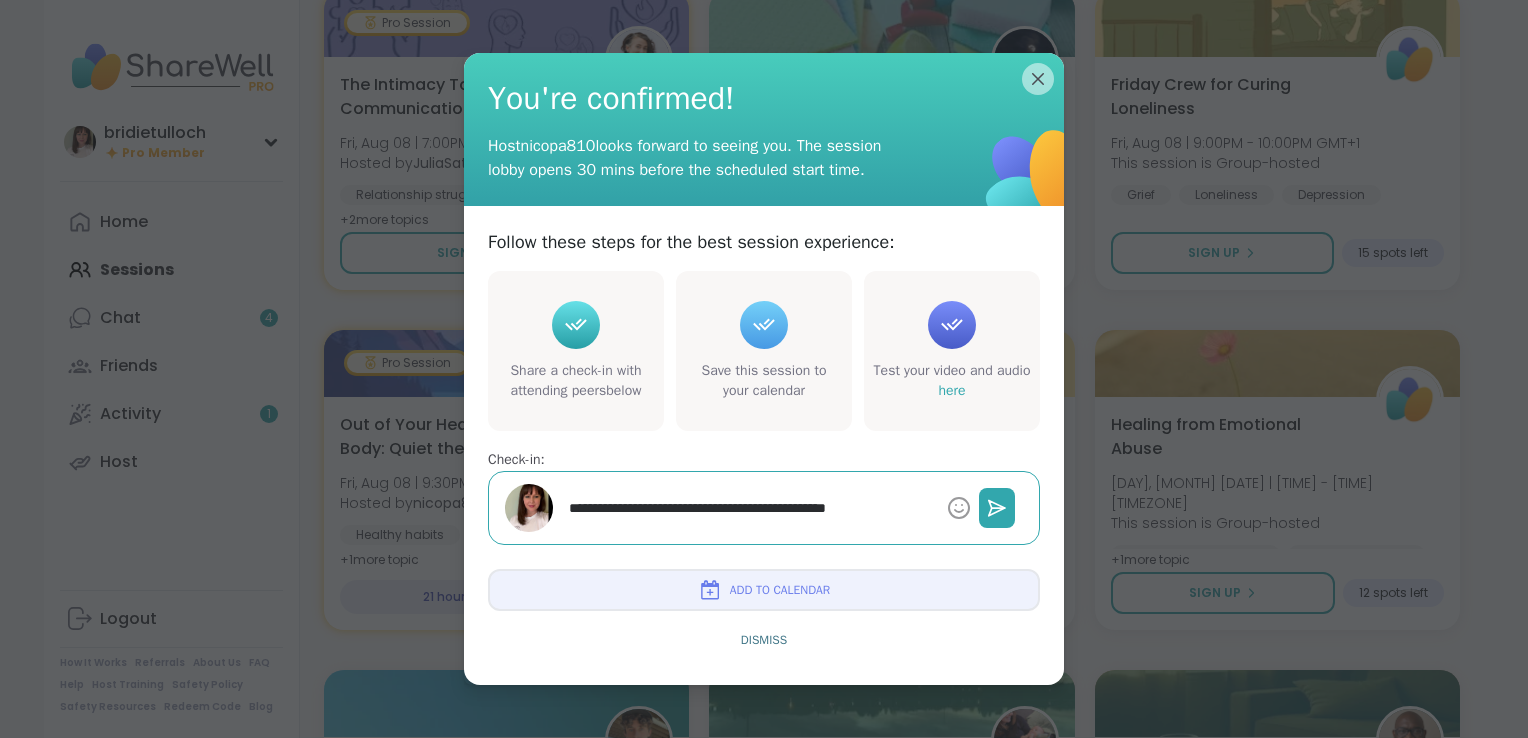 type on "*" 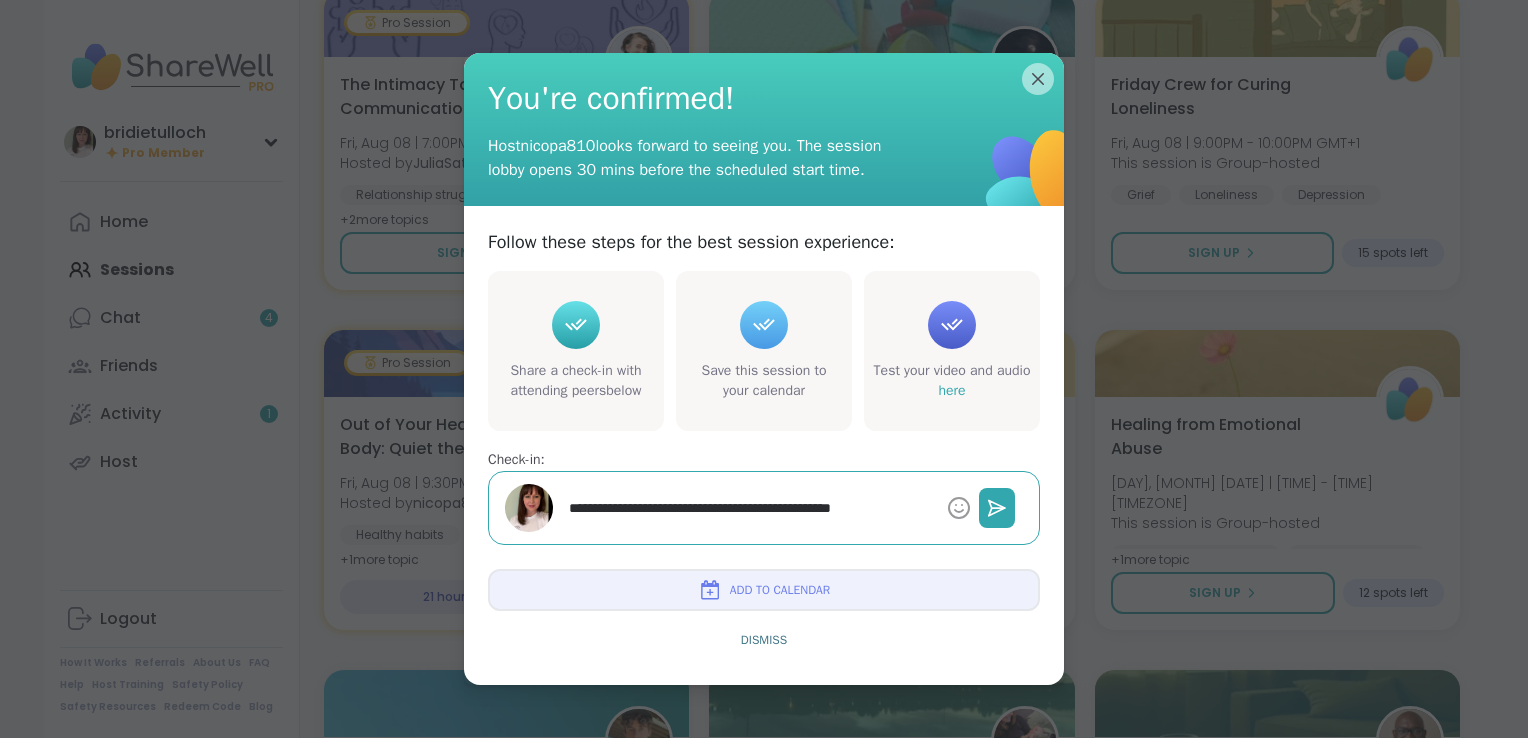 type on "*" 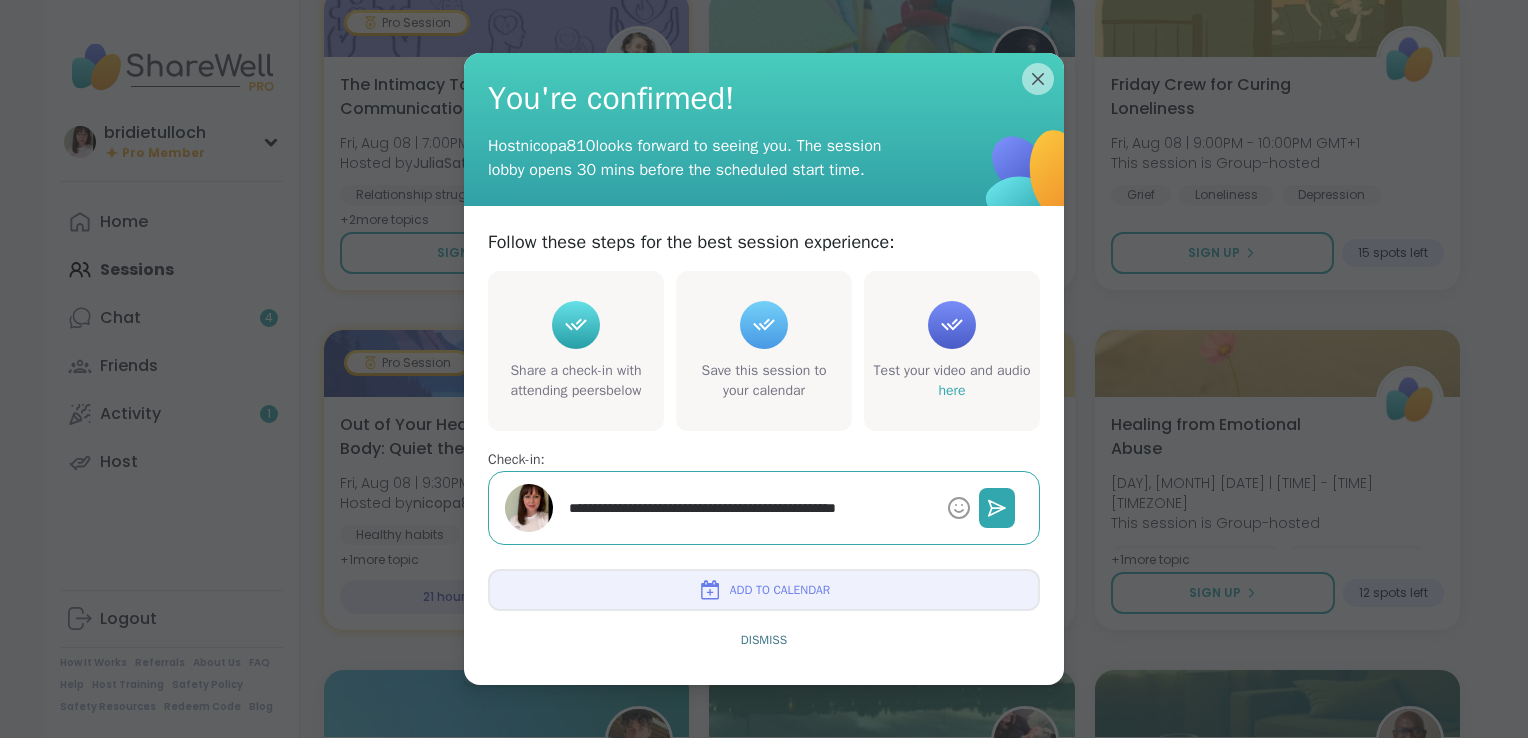 type on "*" 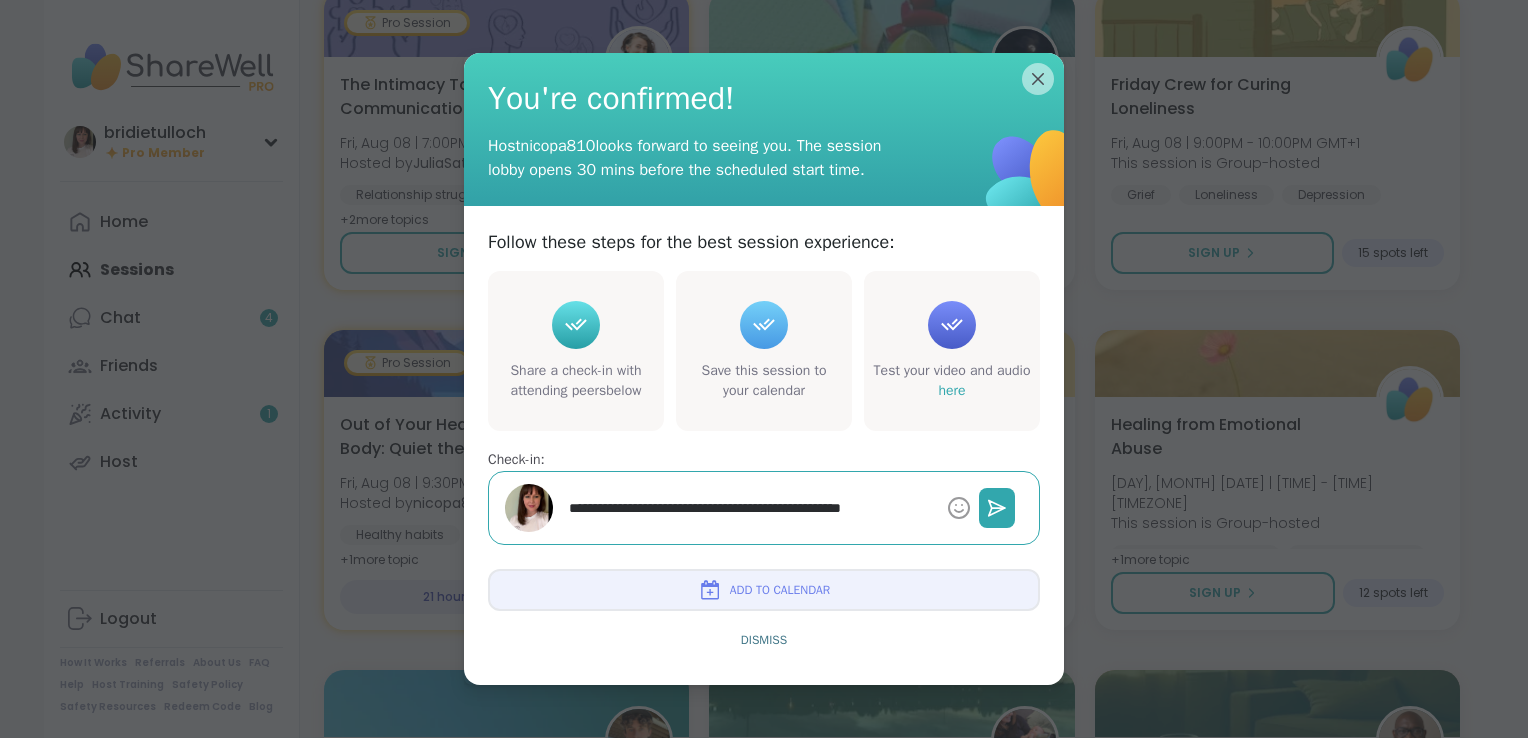 type on "*" 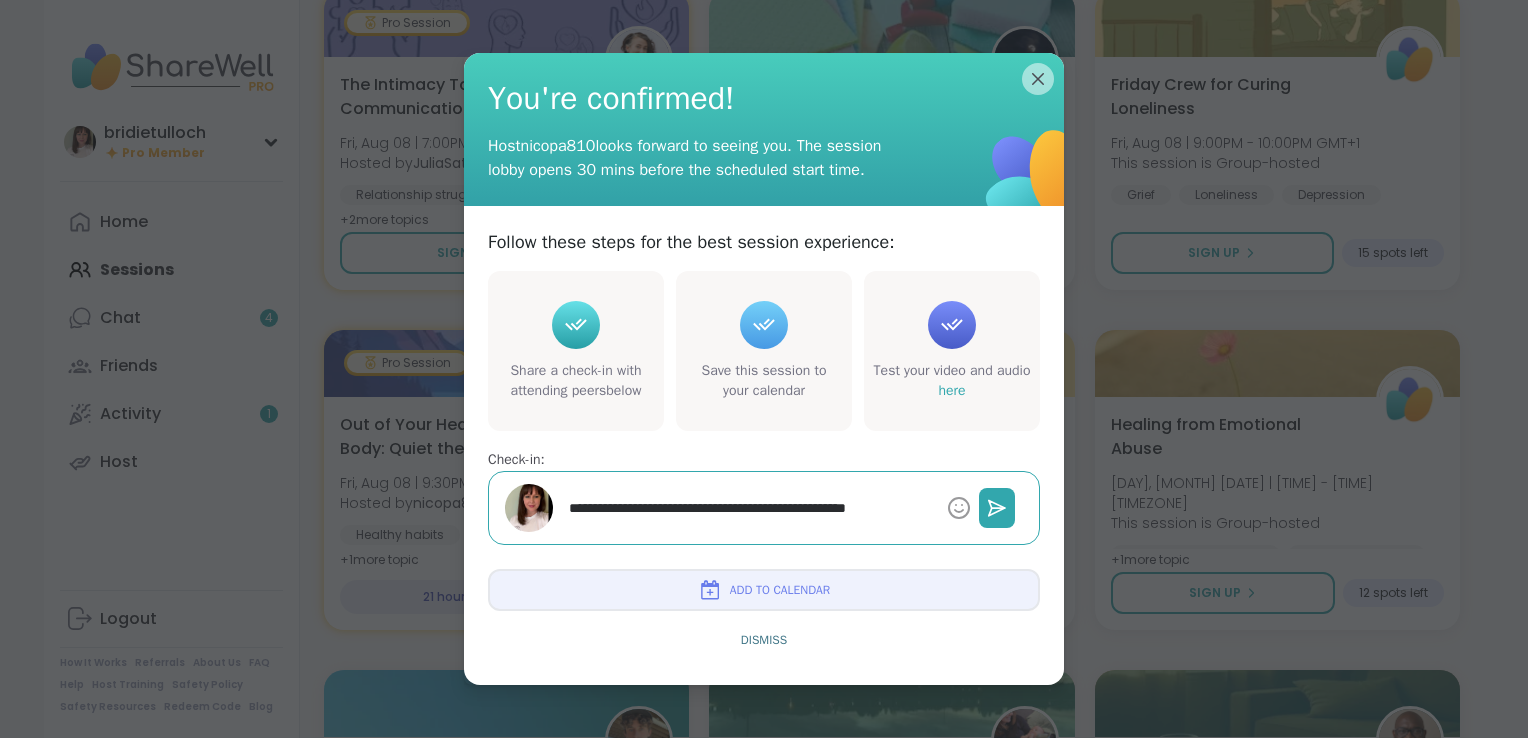 type on "*" 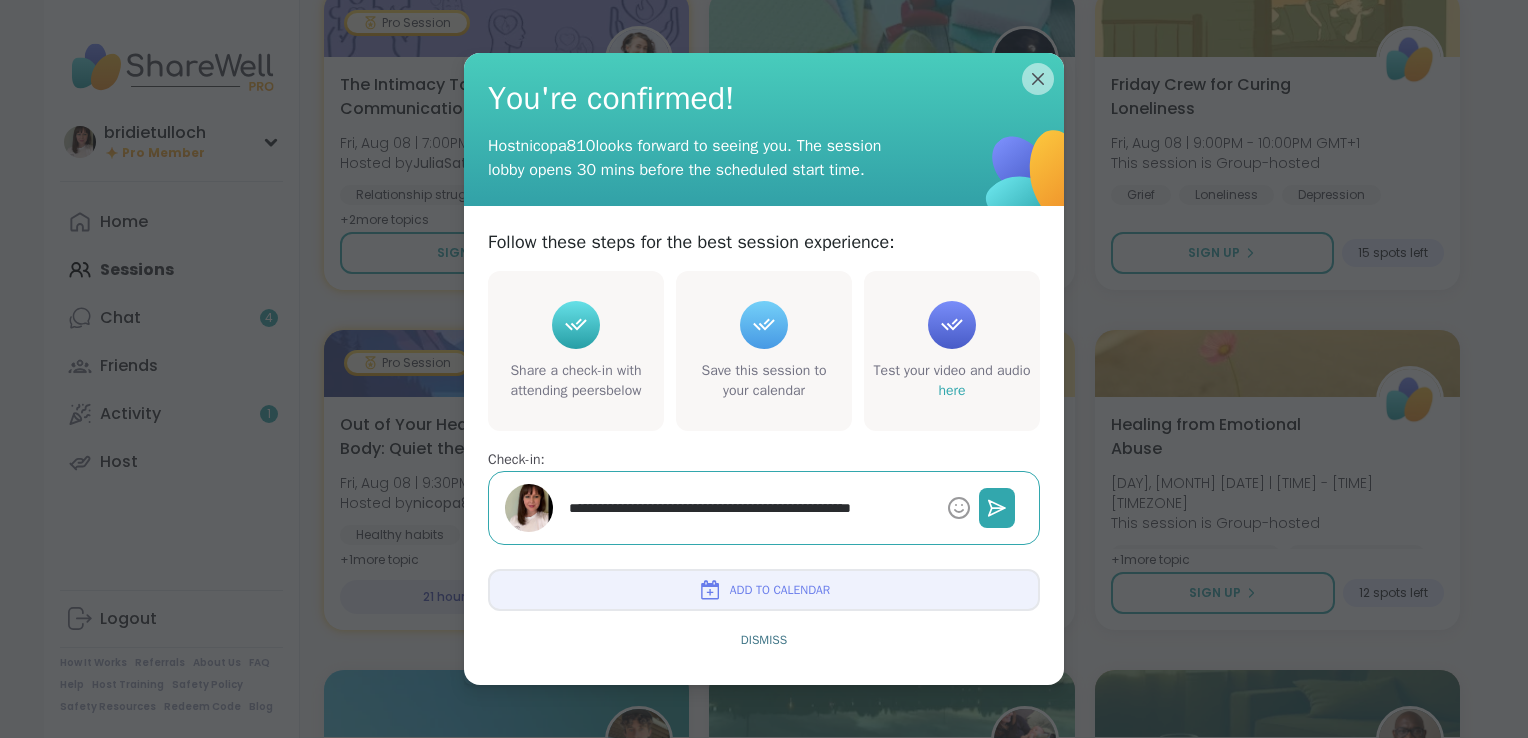 type on "*" 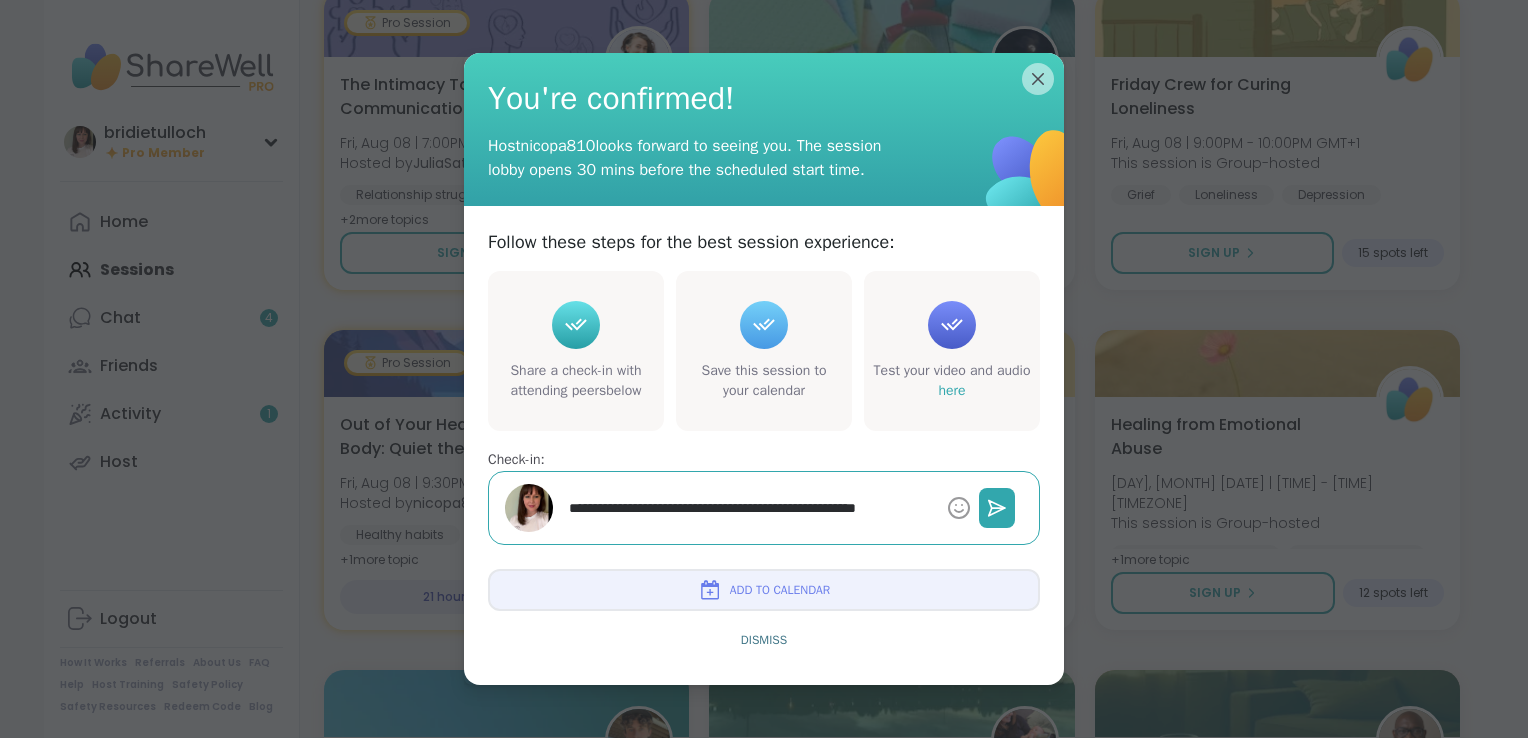 type on "*" 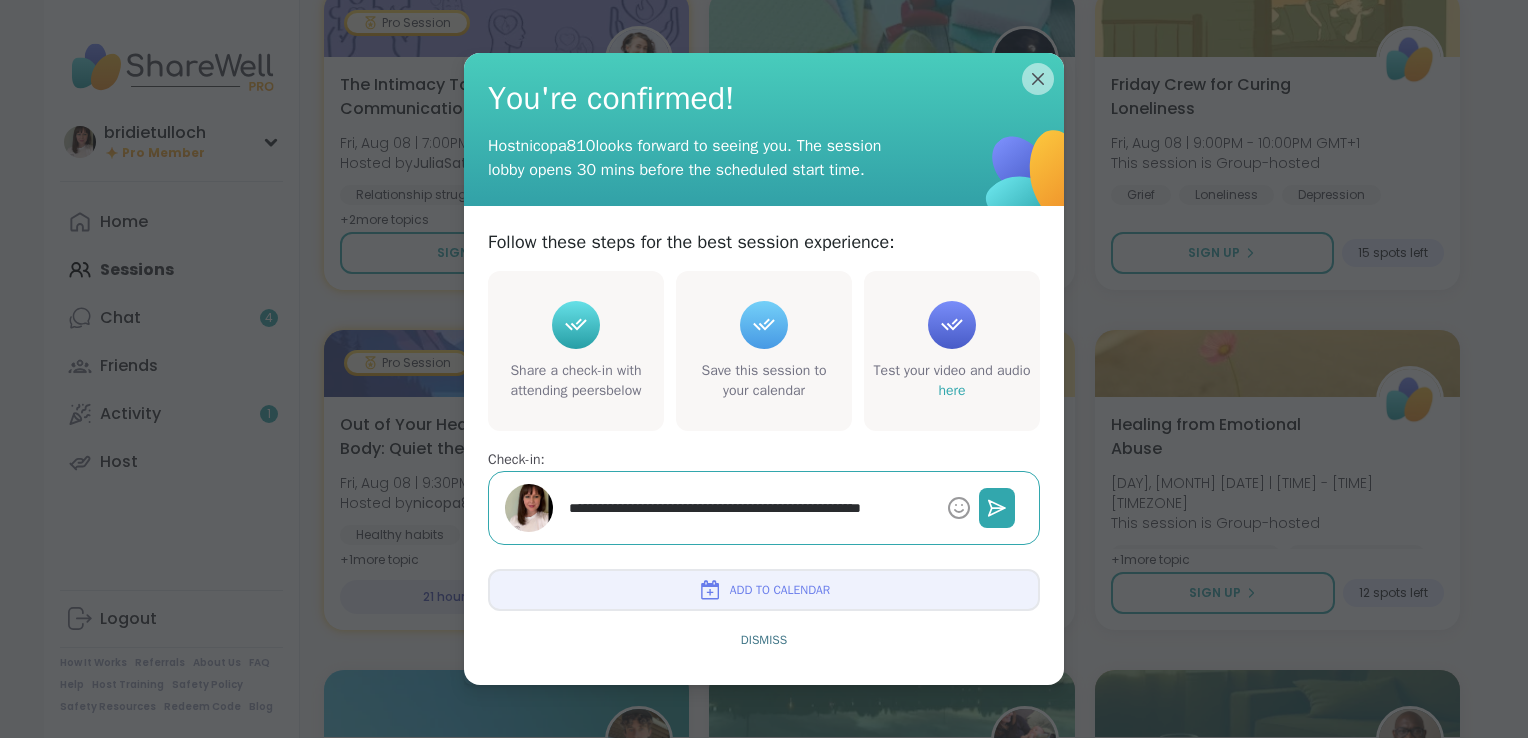 type on "*" 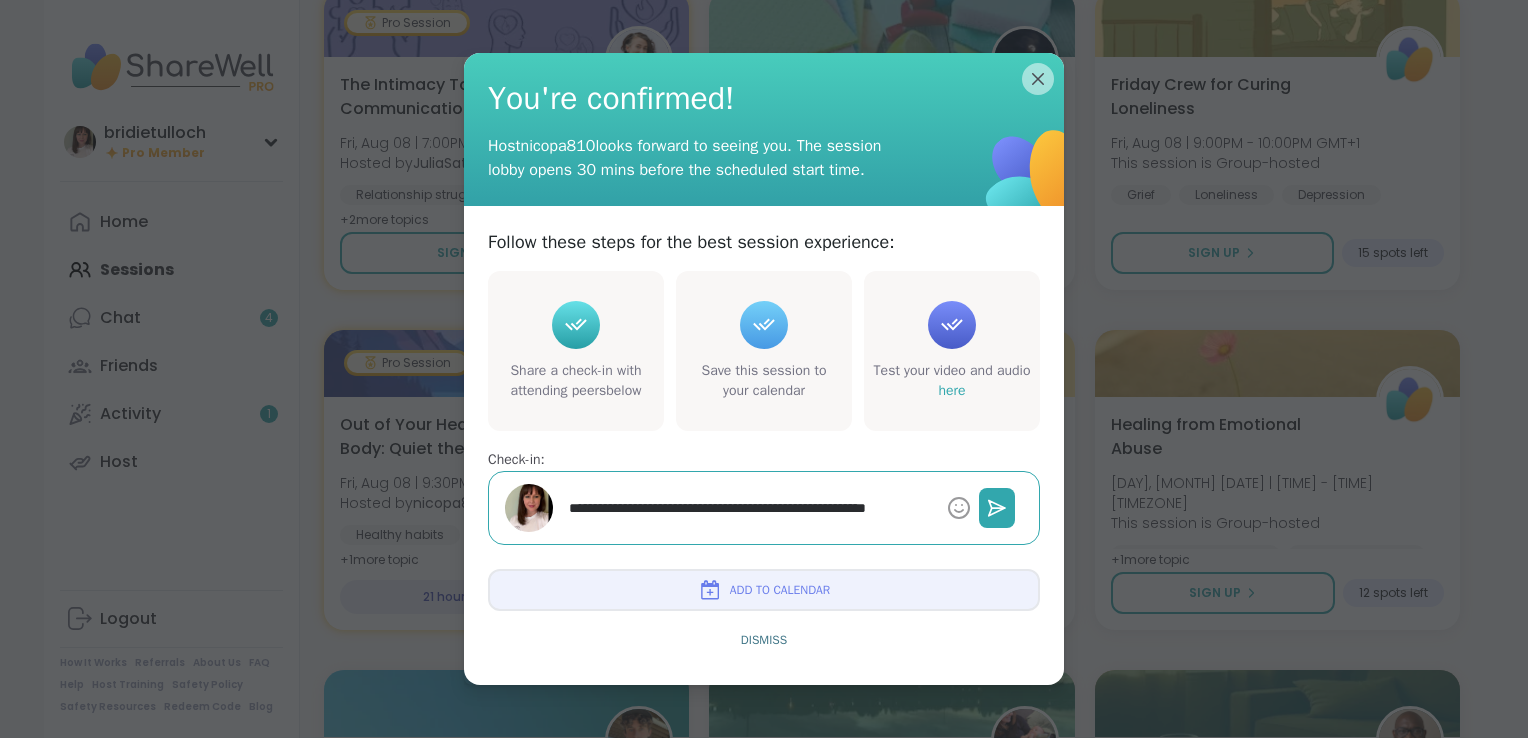 type on "*" 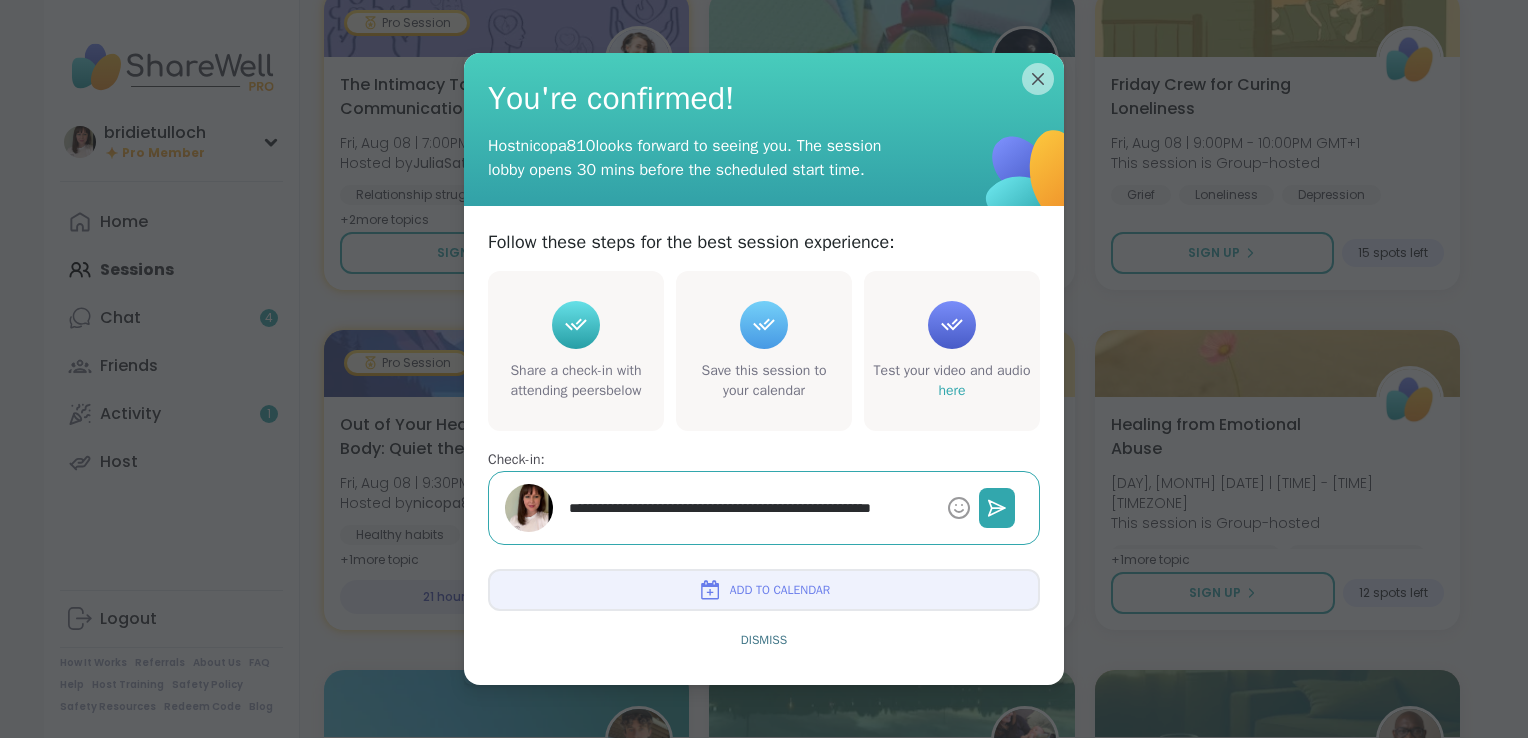 type on "*" 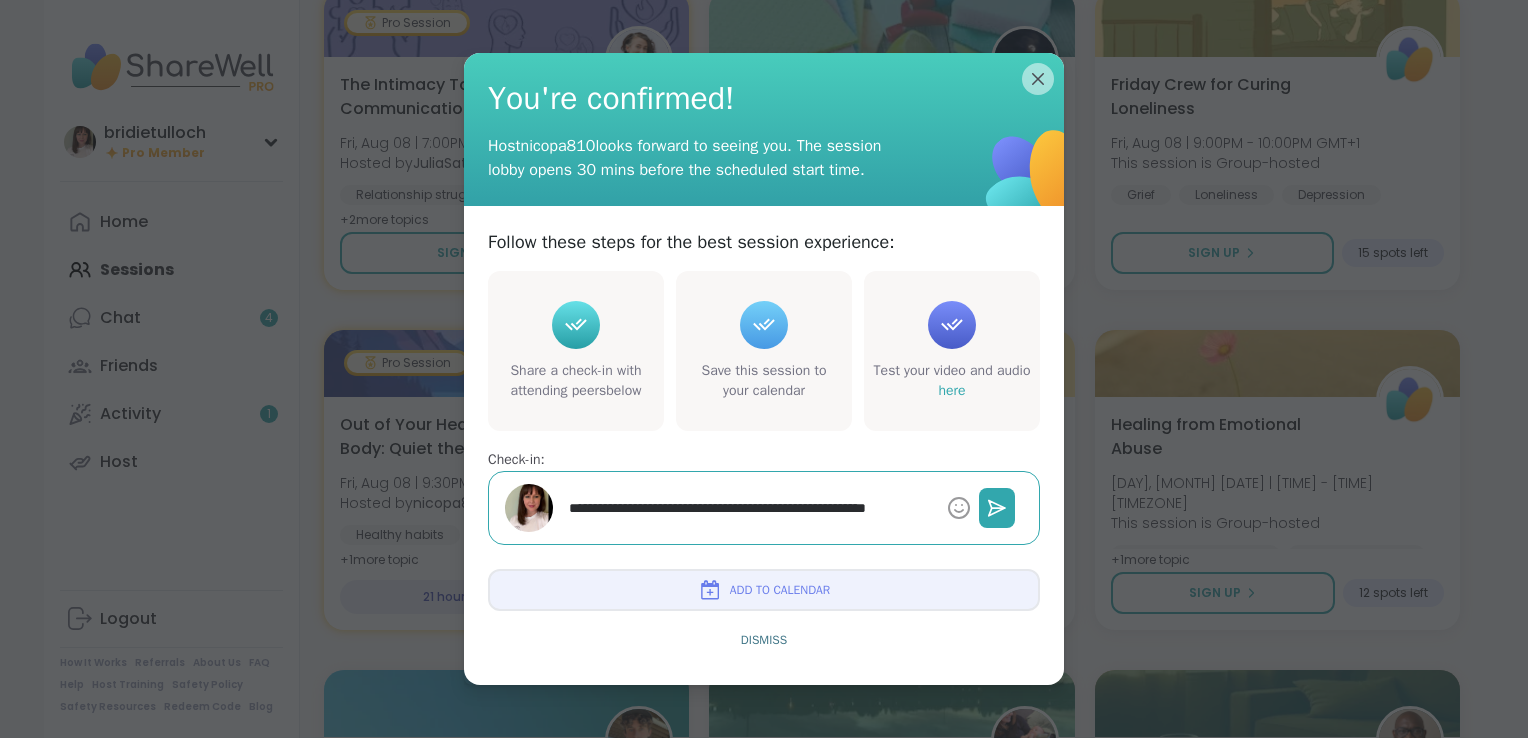 type on "*" 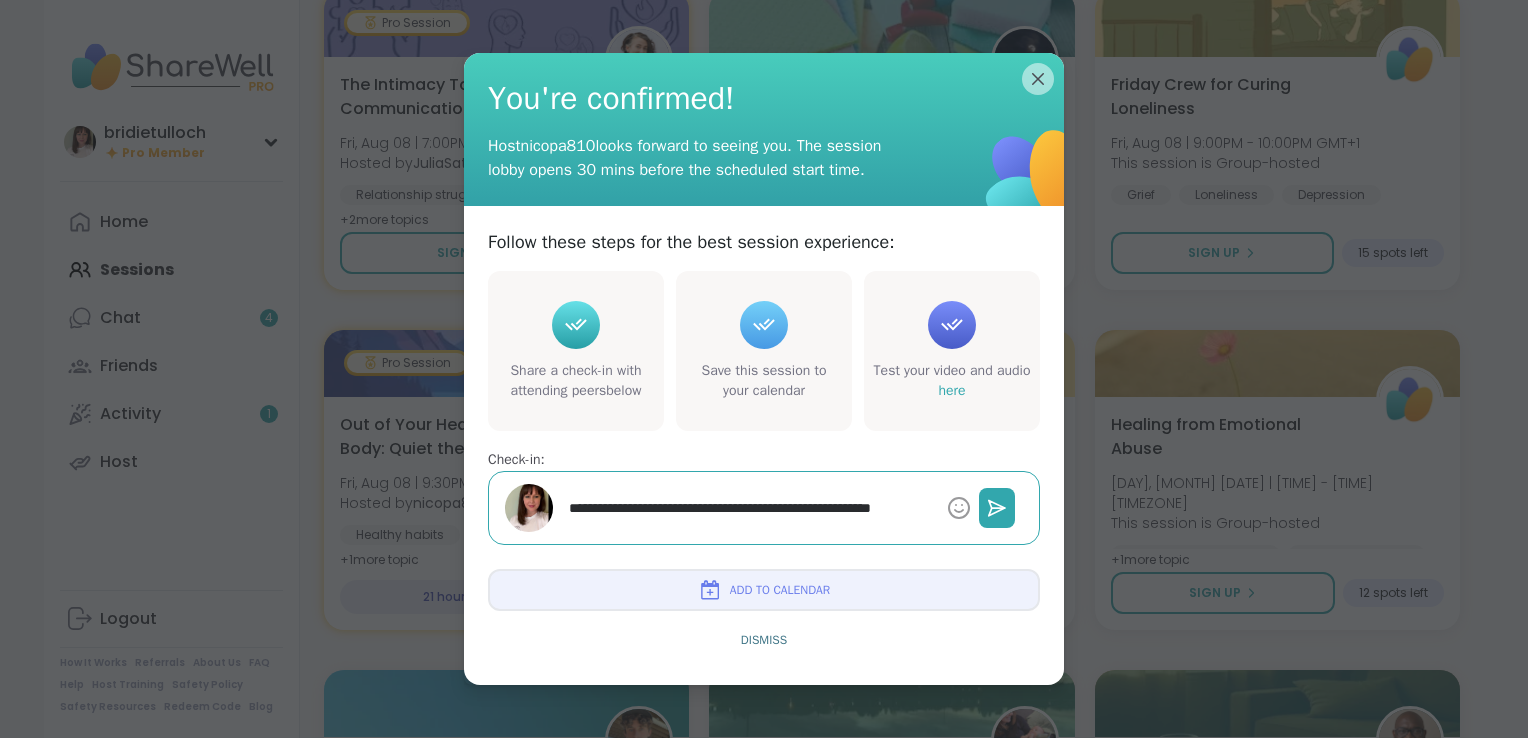 type on "*" 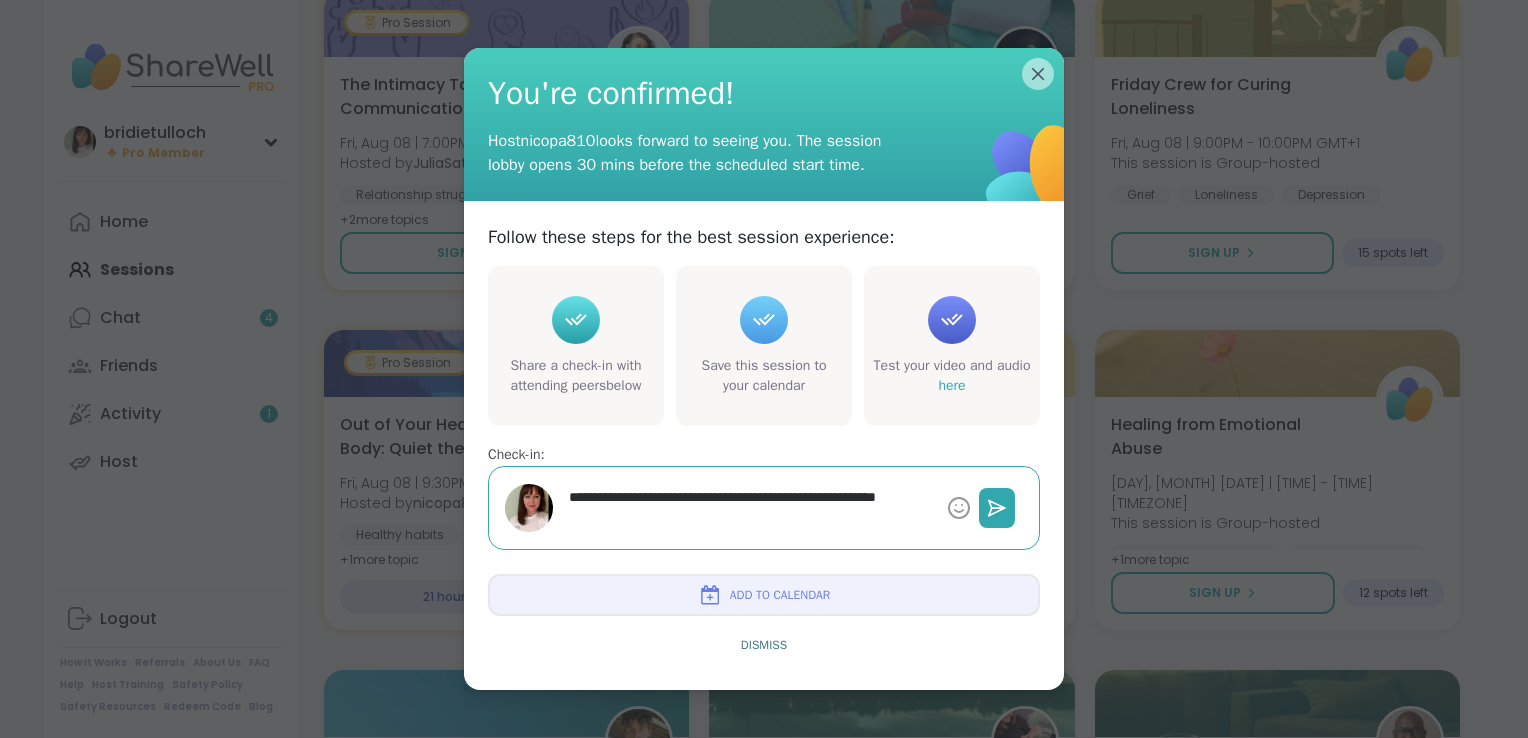 type on "*" 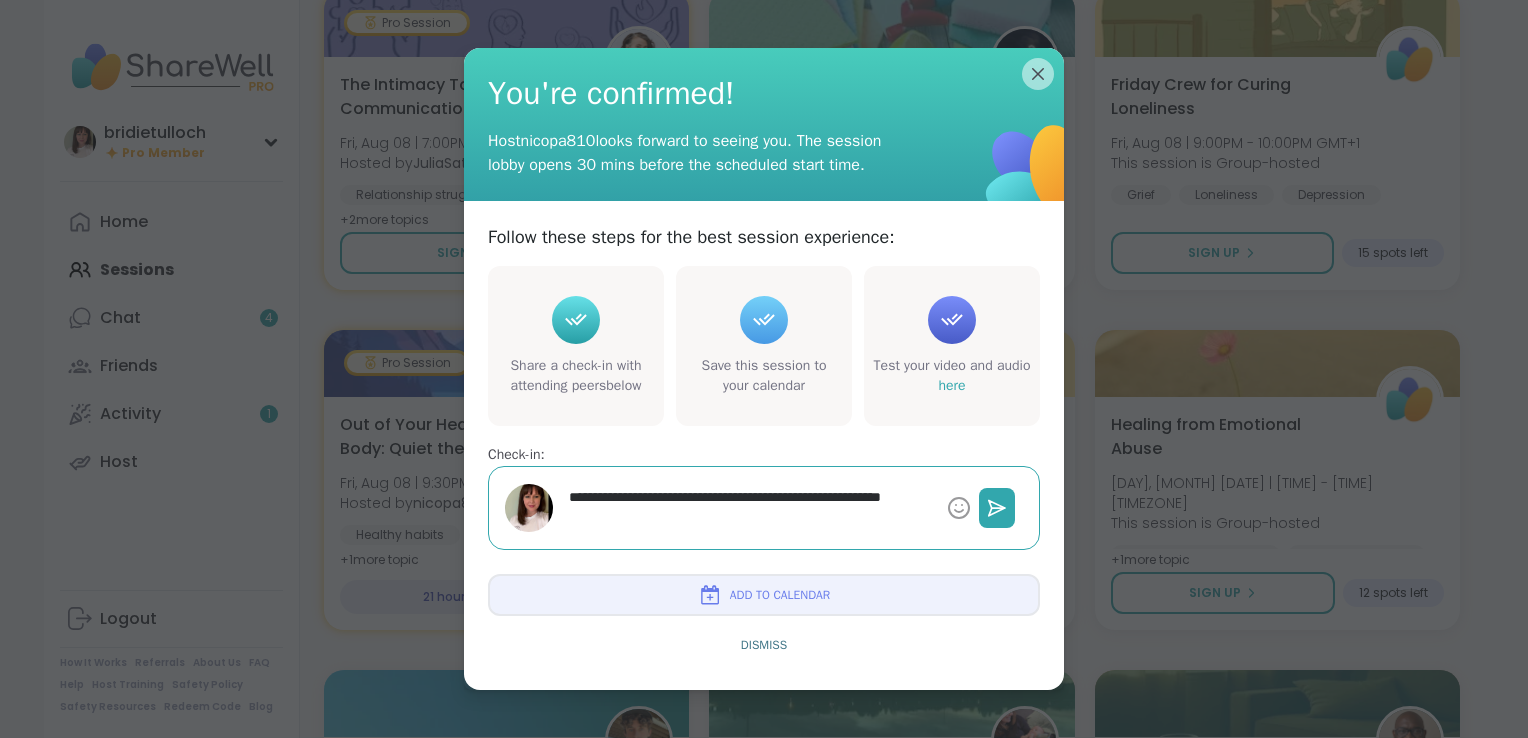 type on "*" 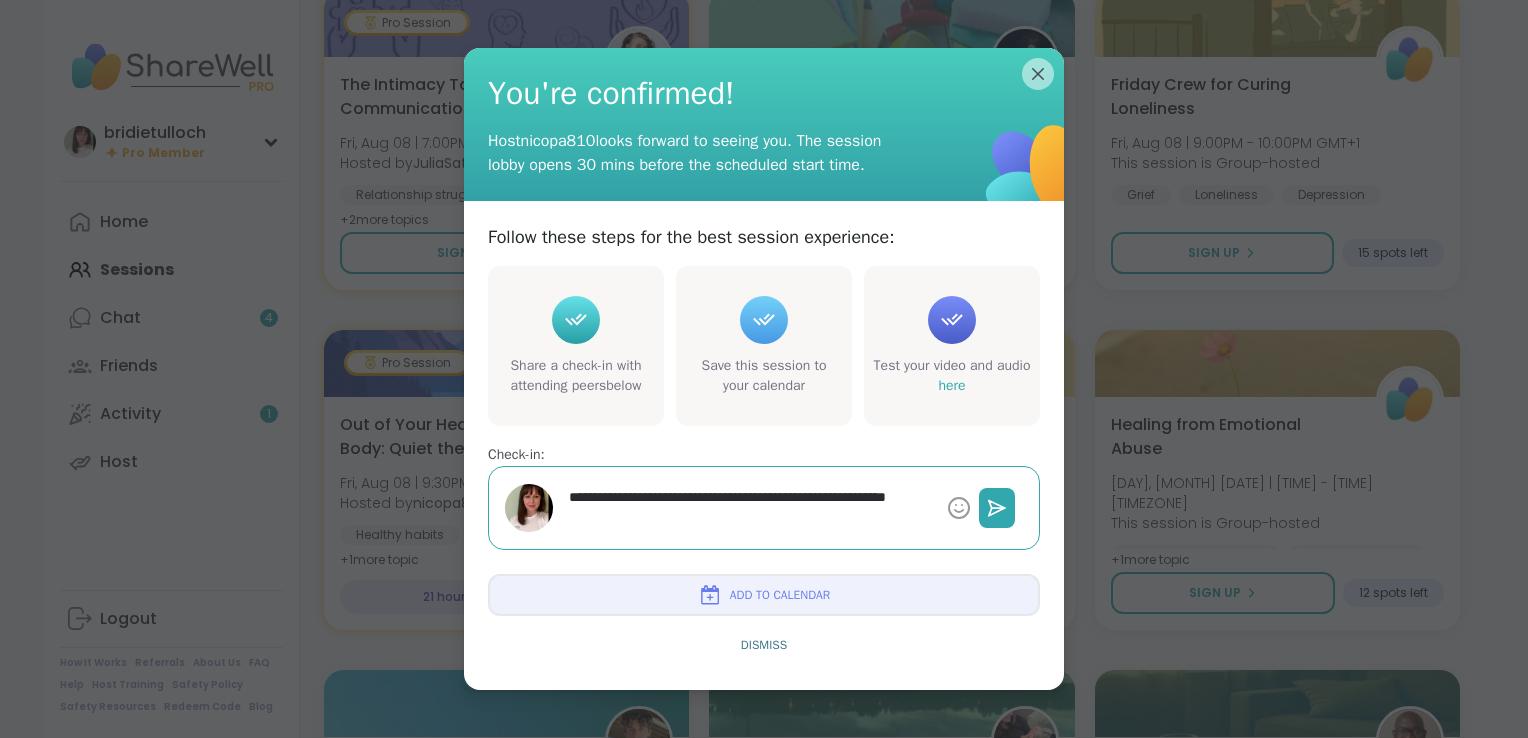type on "*" 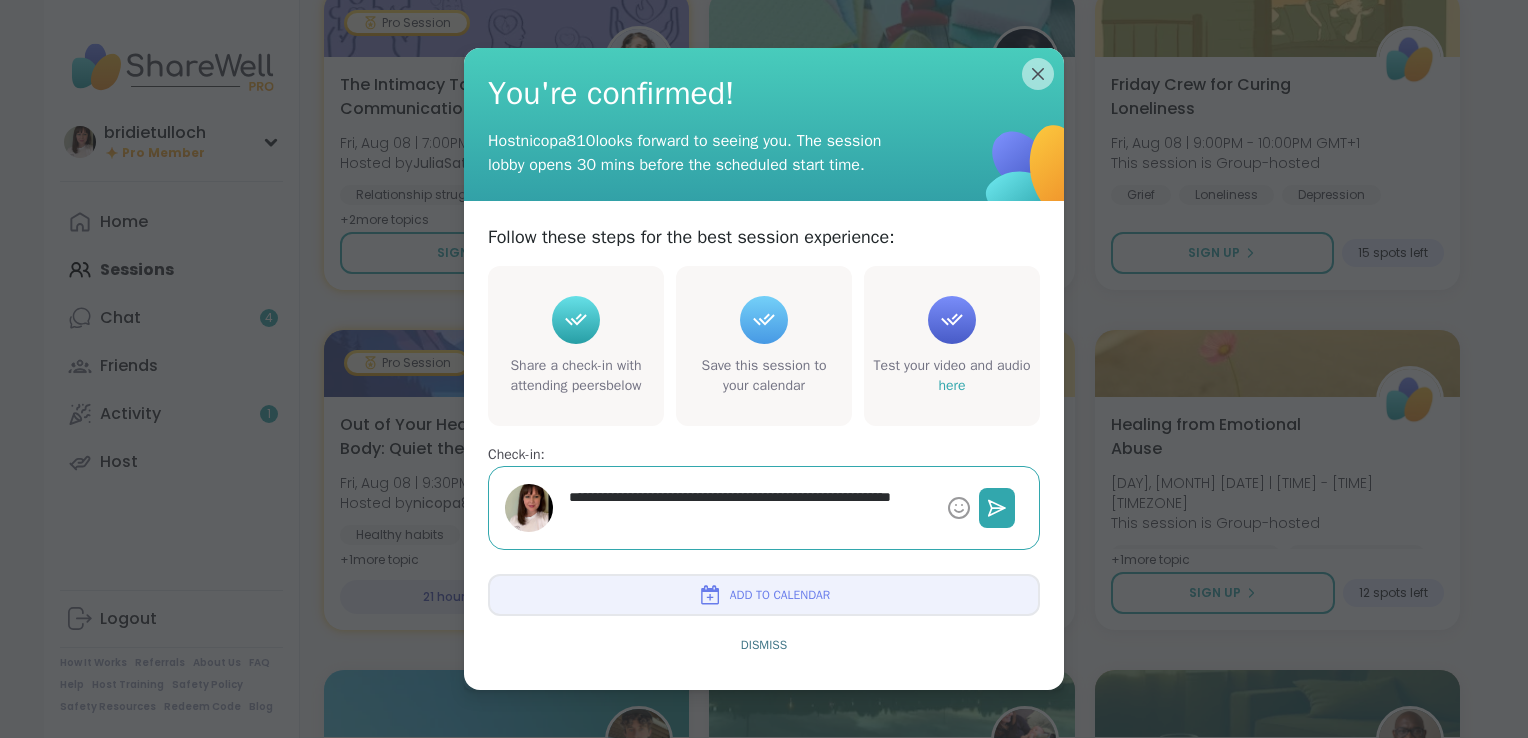 type on "*" 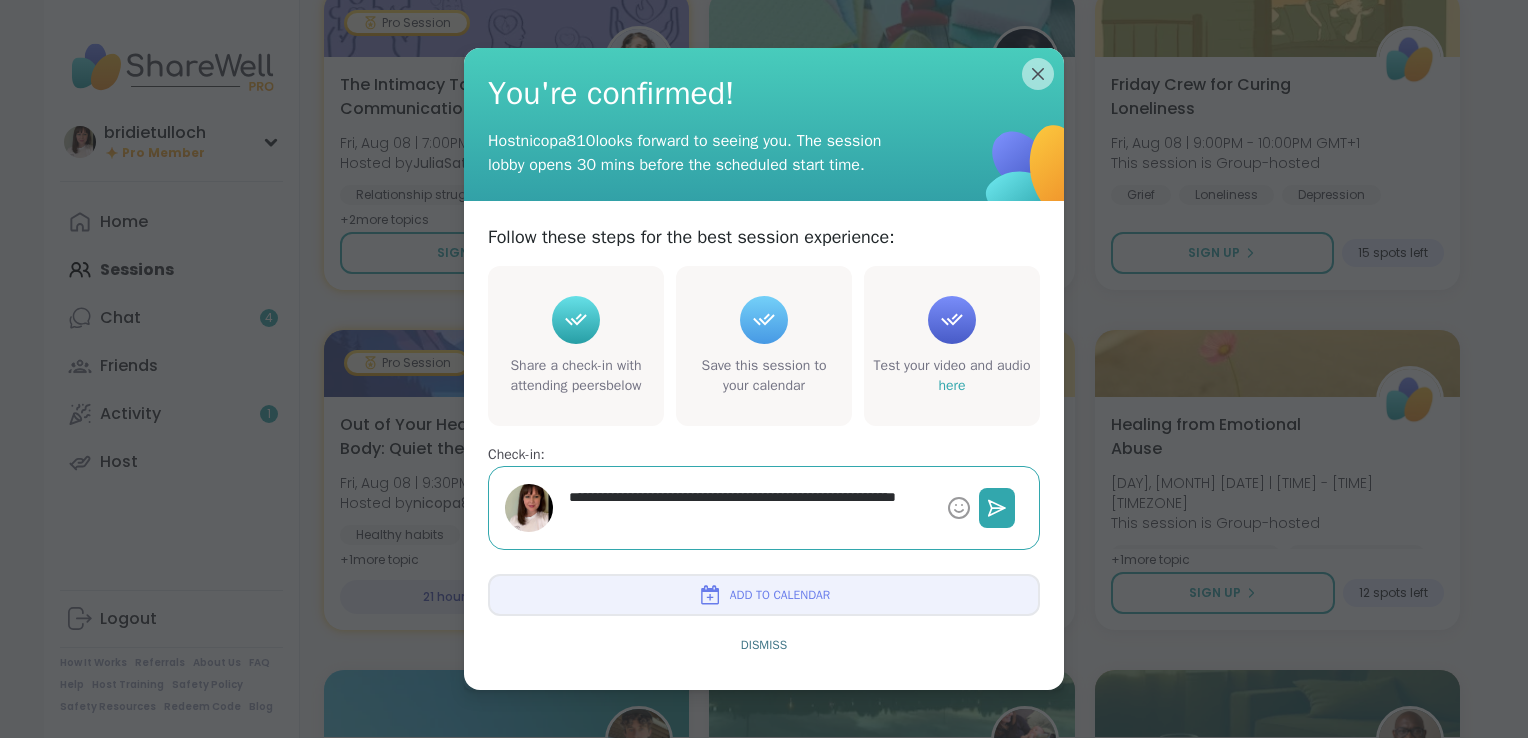 type on "*" 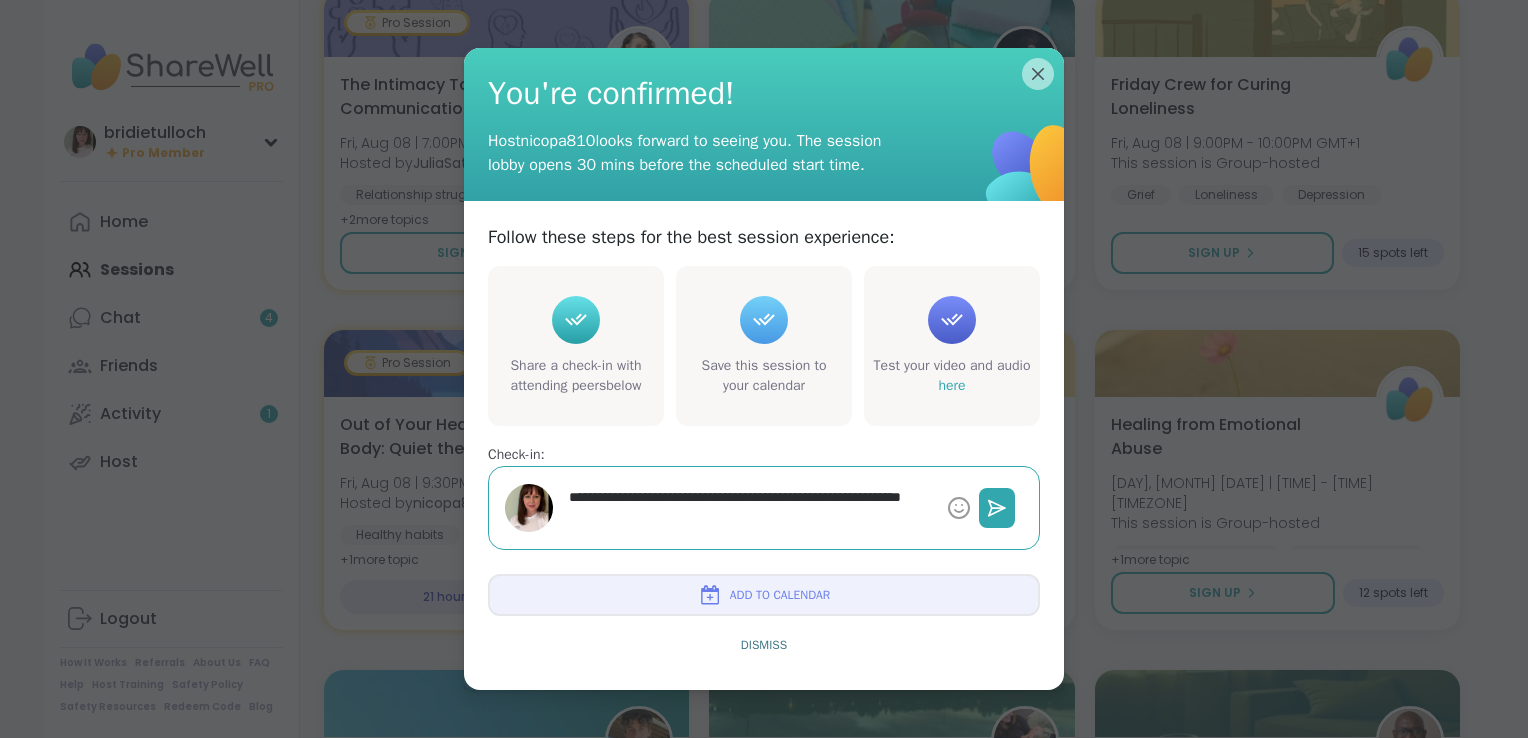 type on "*" 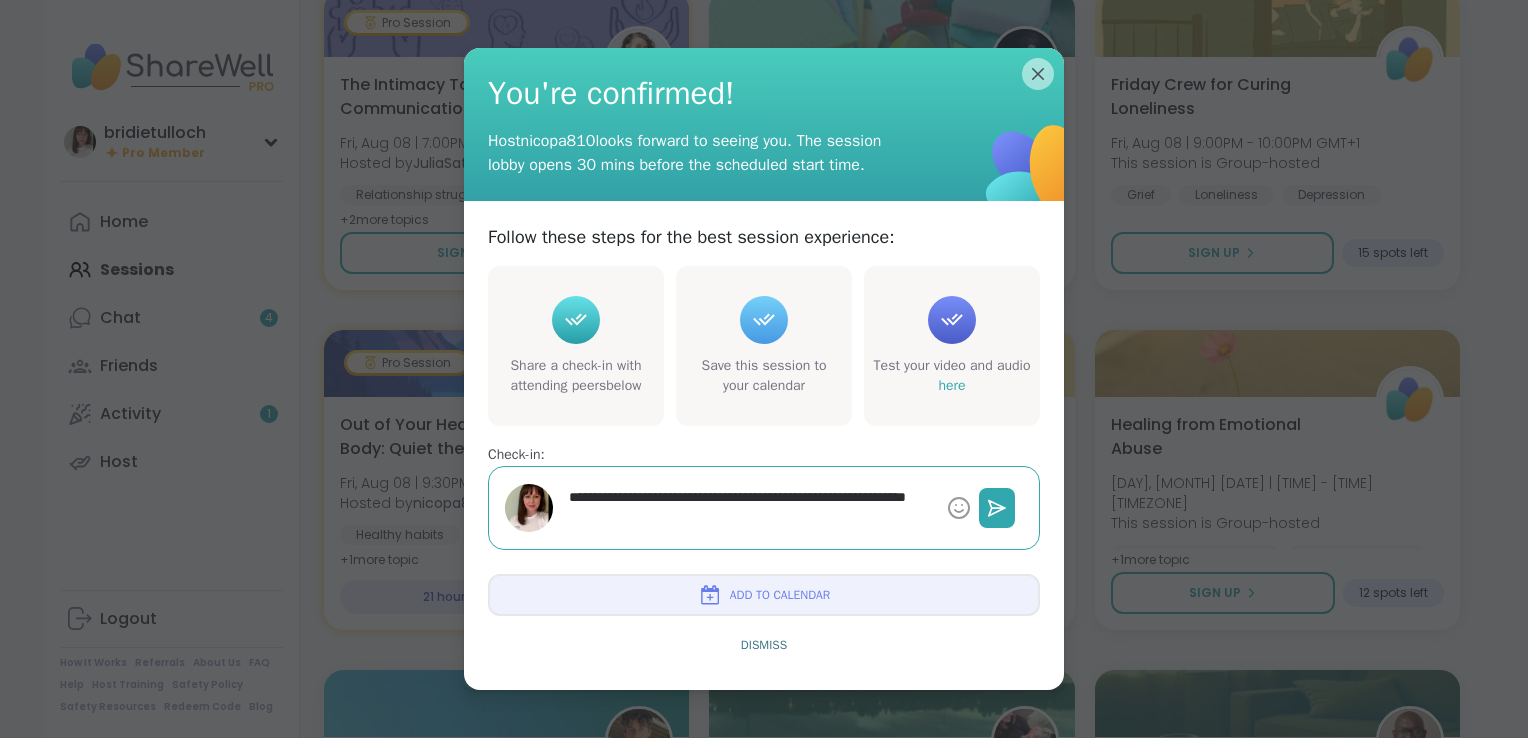 type on "*" 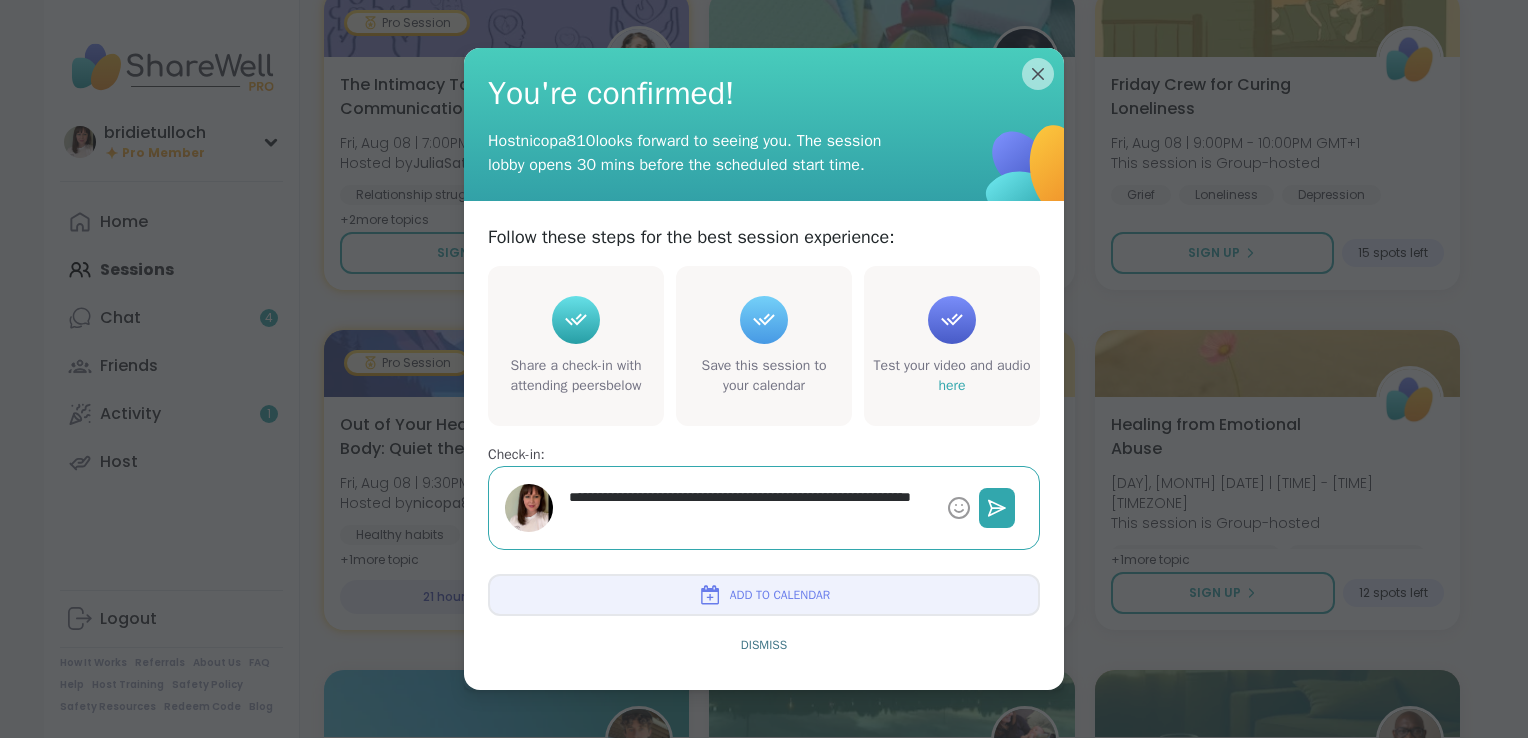 type on "**********" 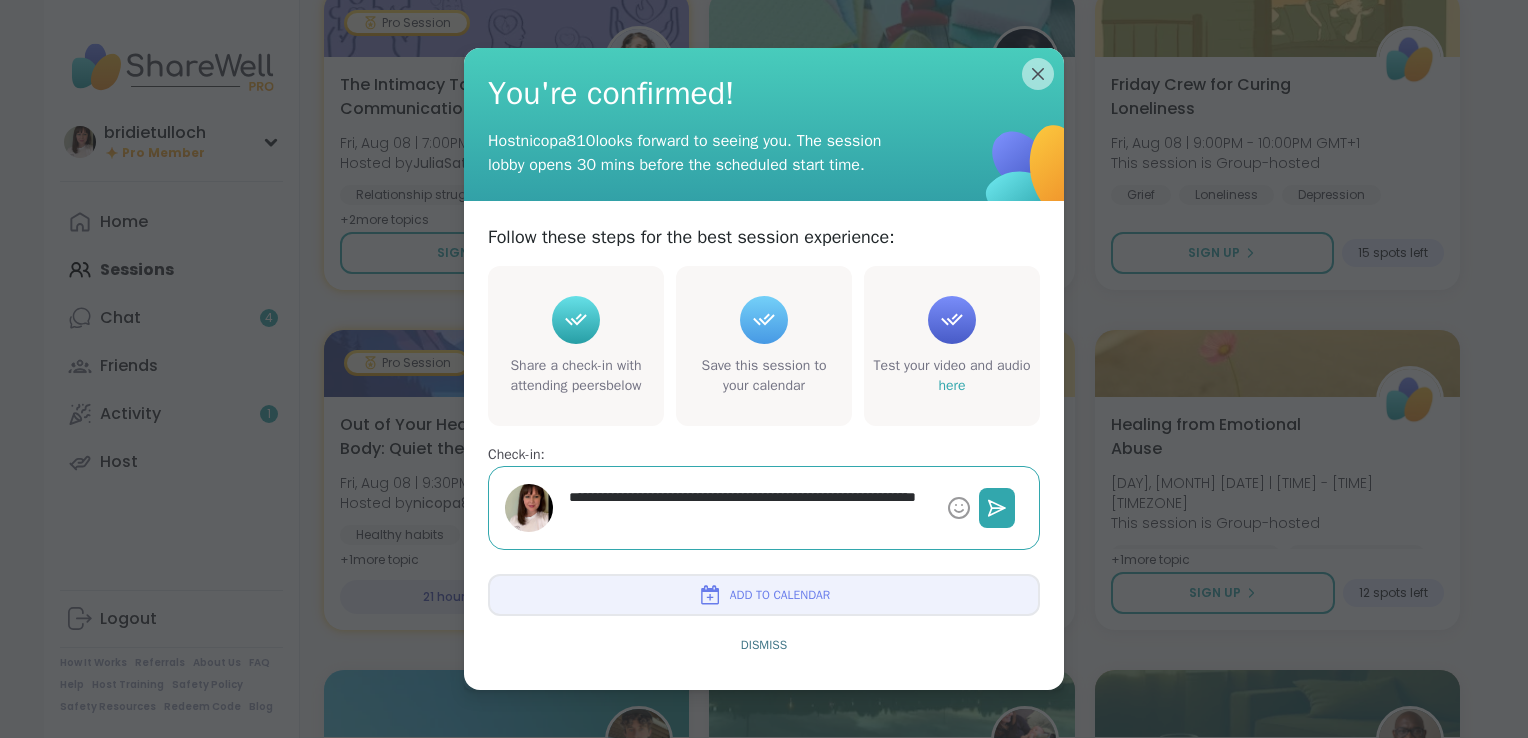 type on "*" 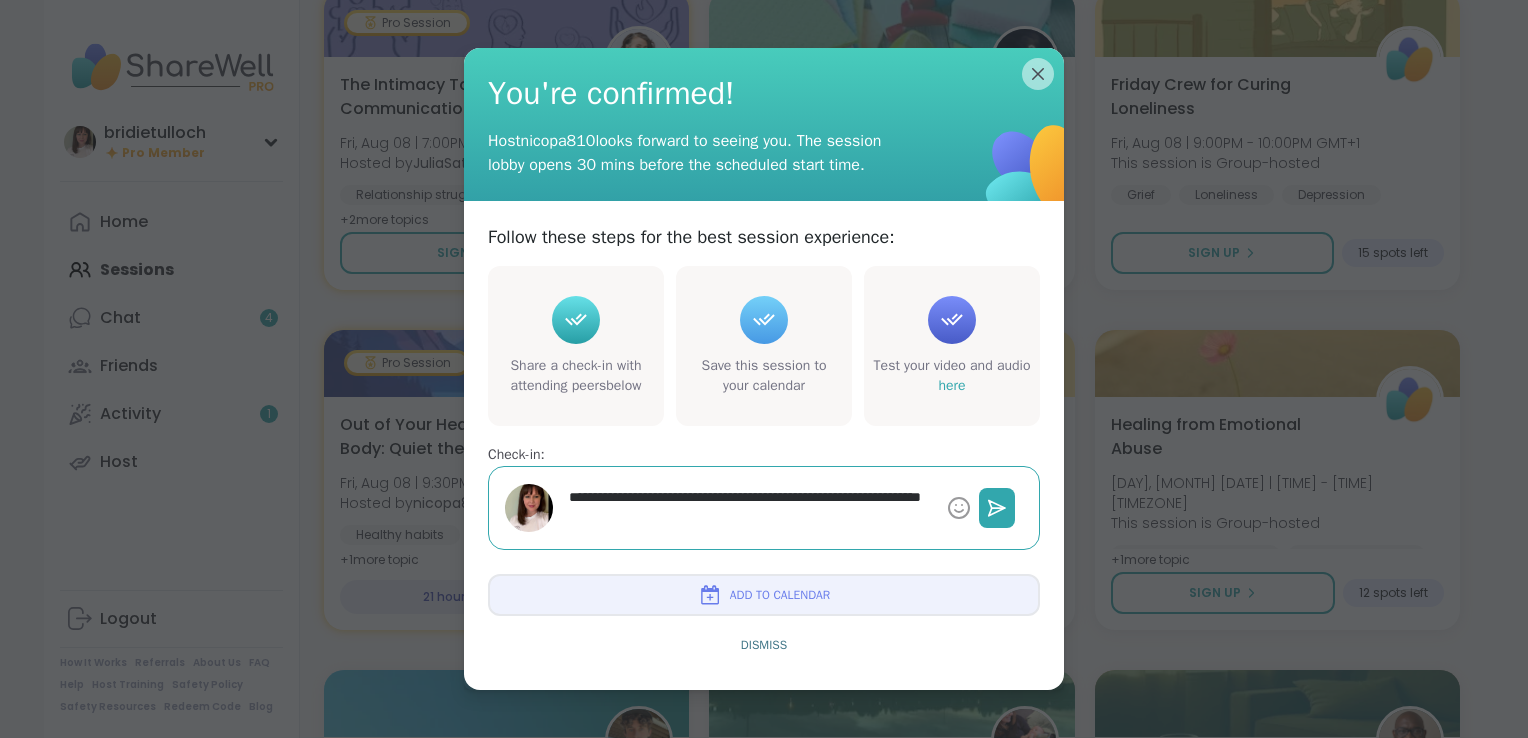 type on "*" 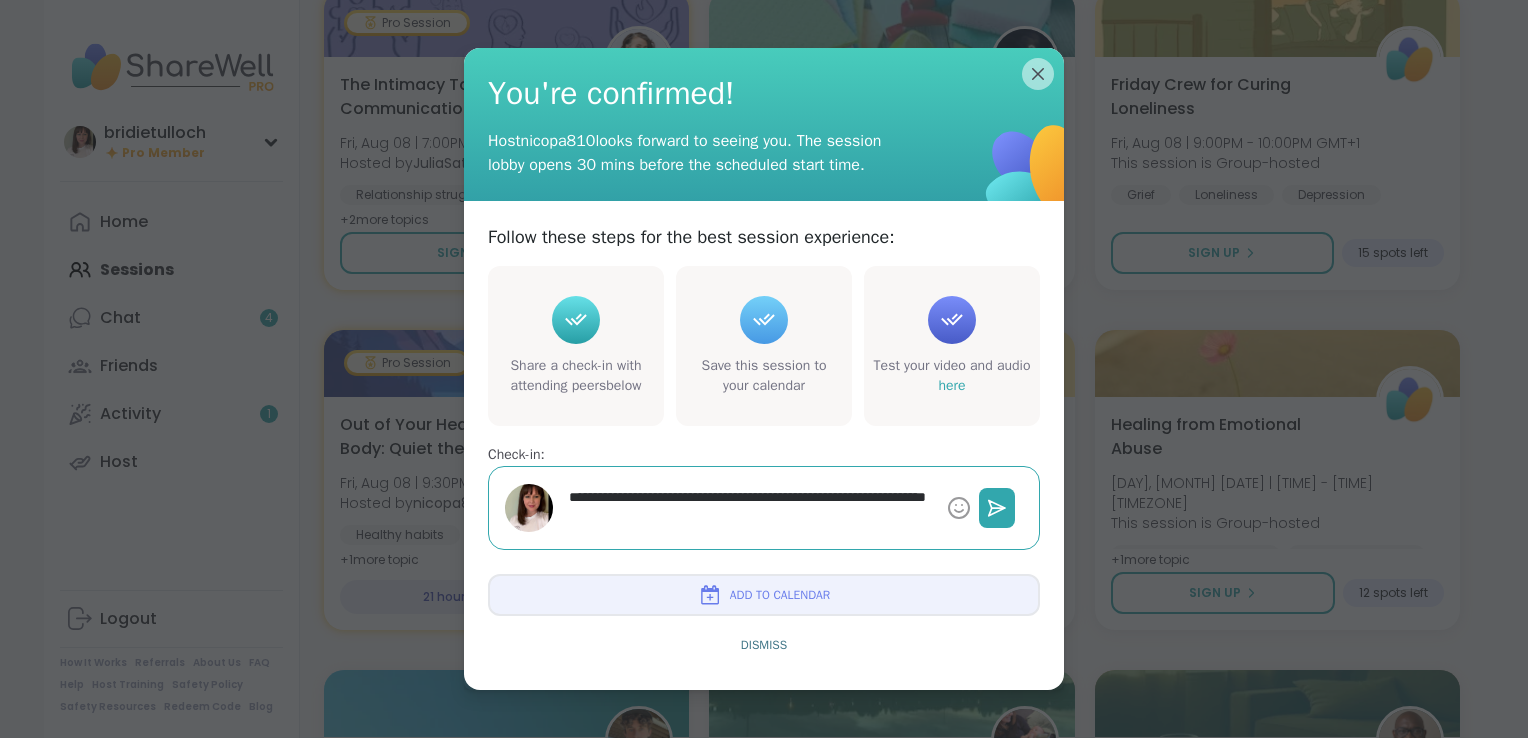 type on "*" 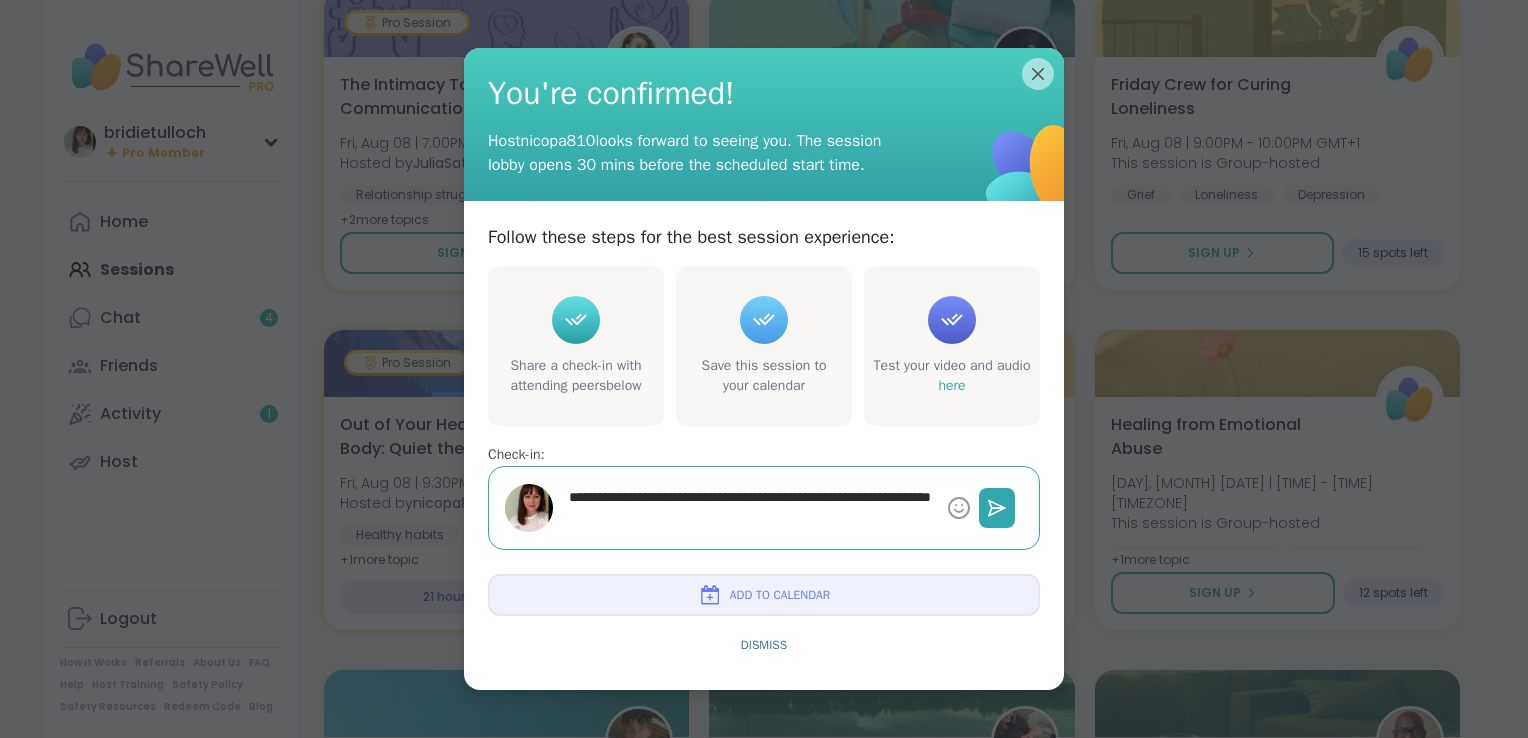 type on "*" 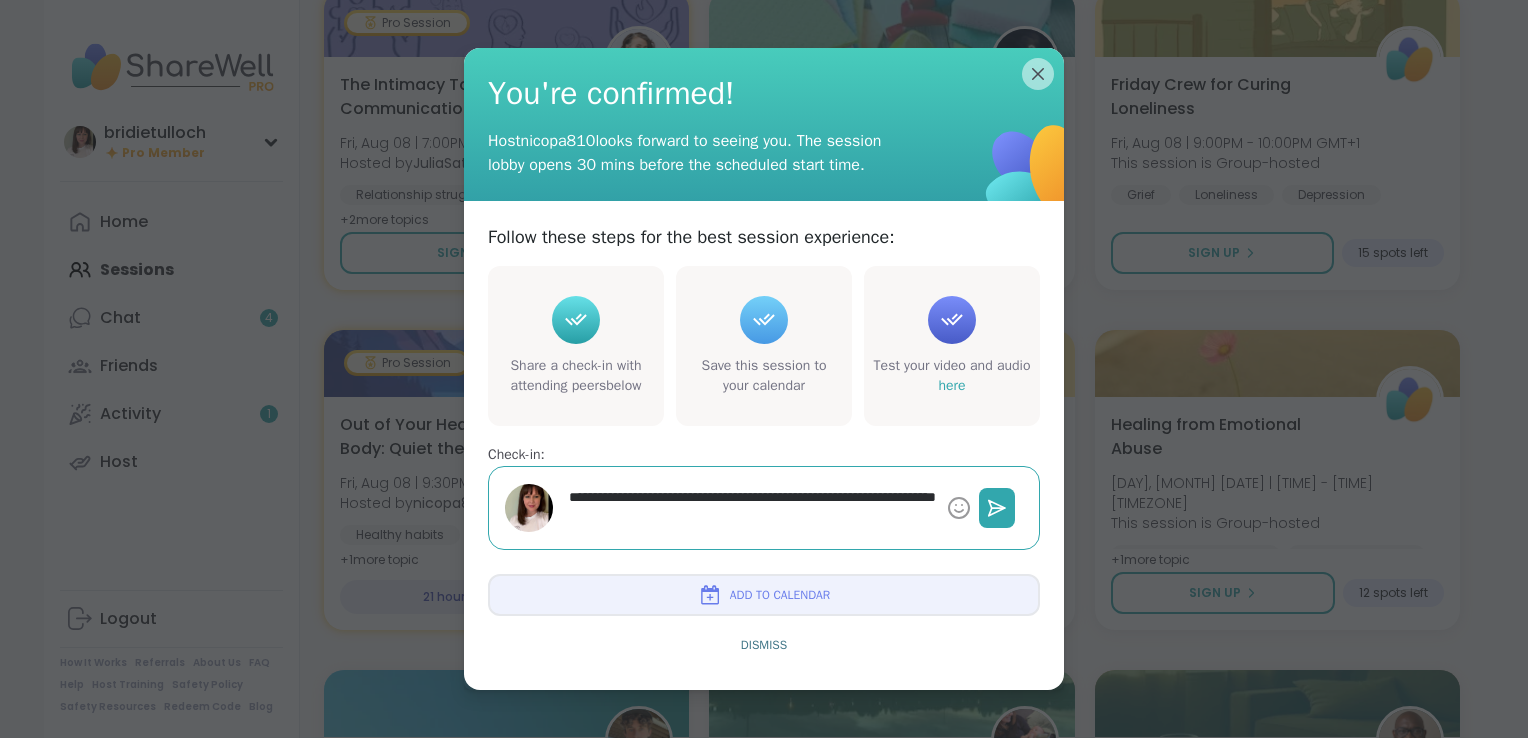 type on "*" 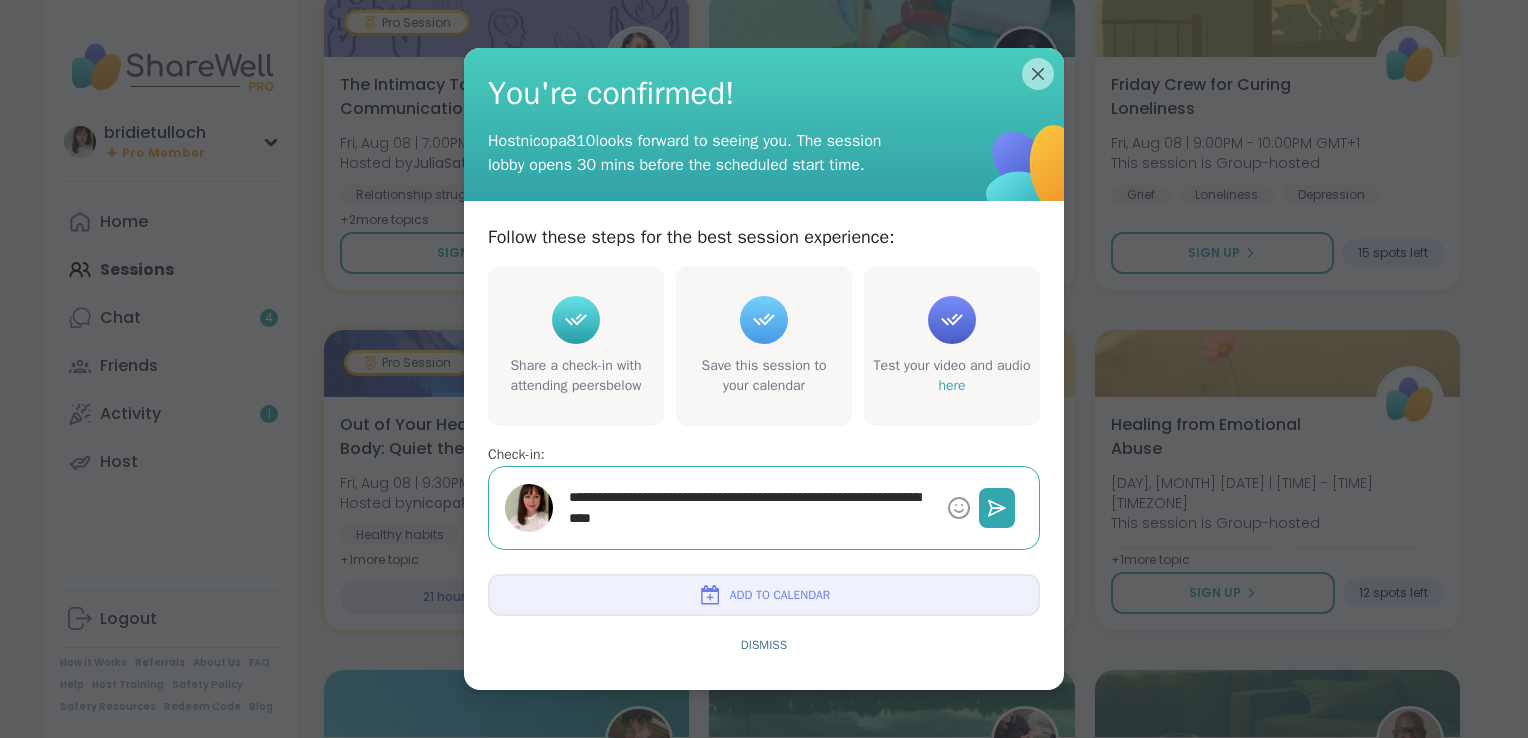type on "*" 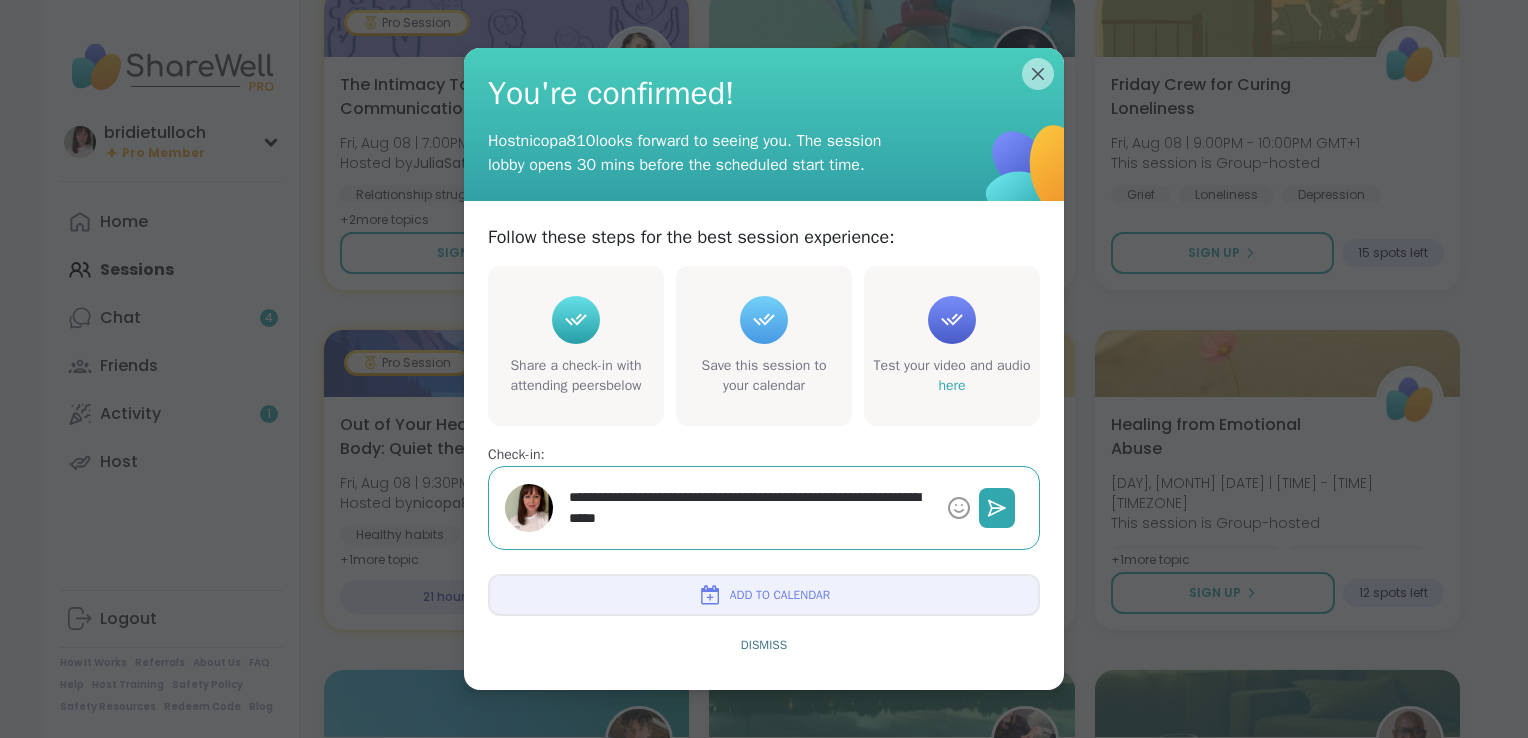 type on "*" 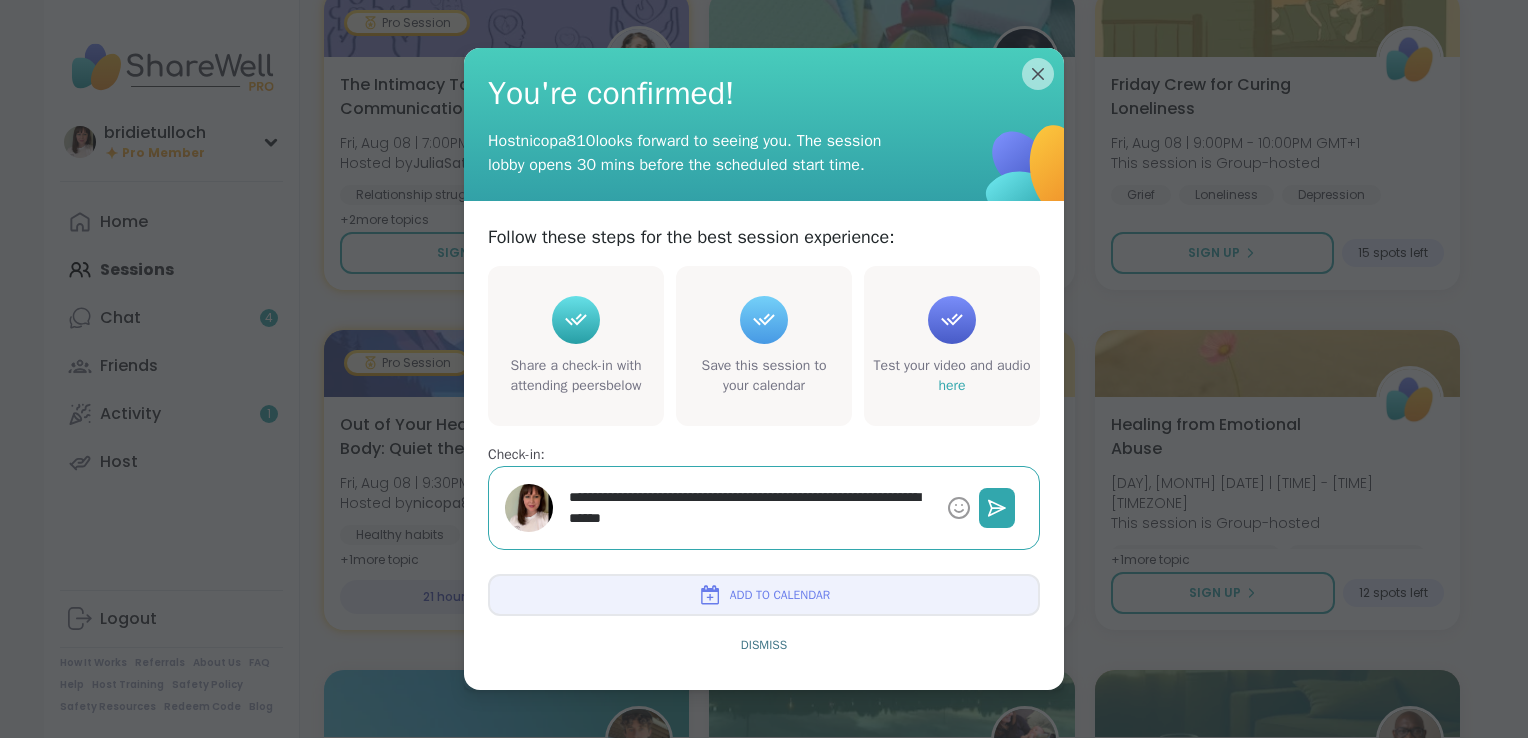 type on "*" 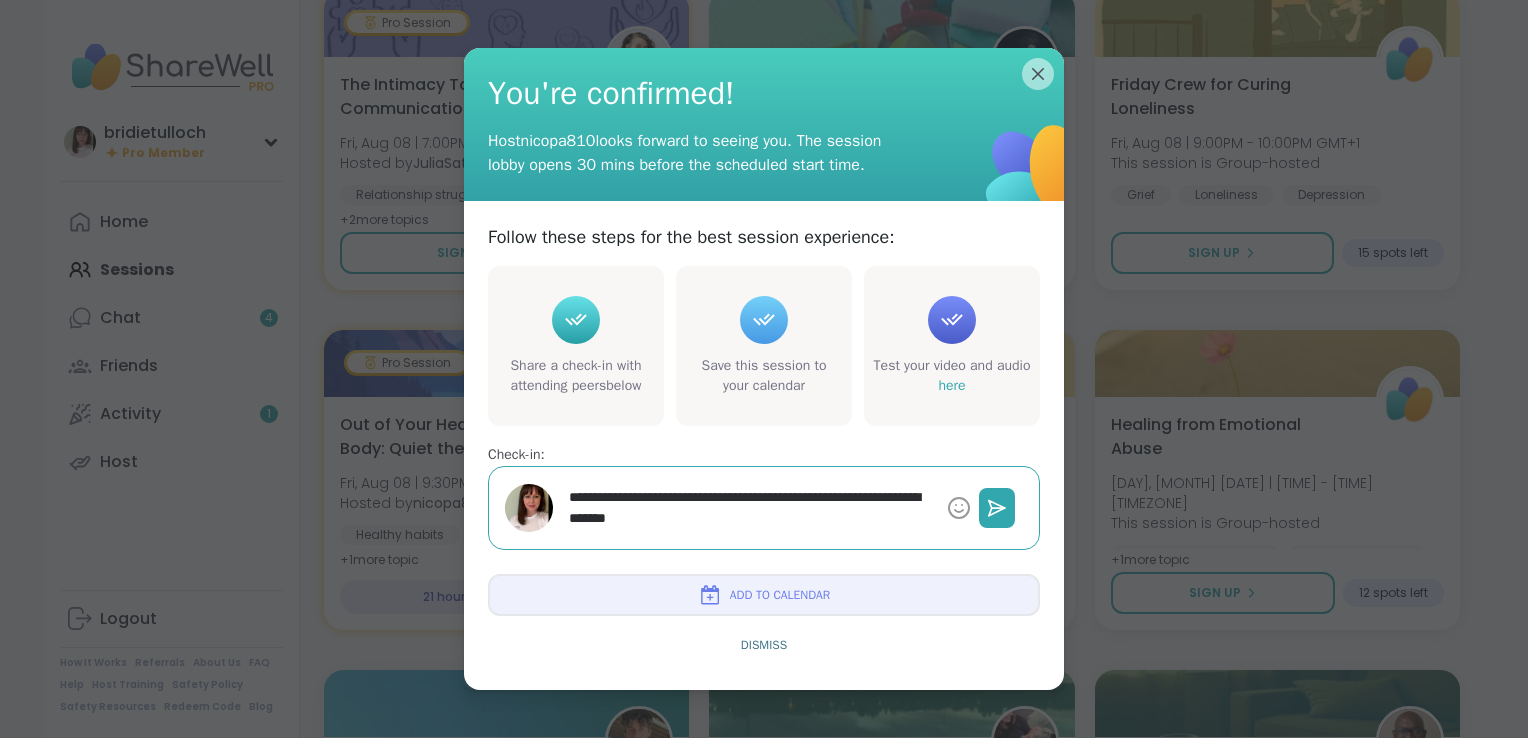 type on "*" 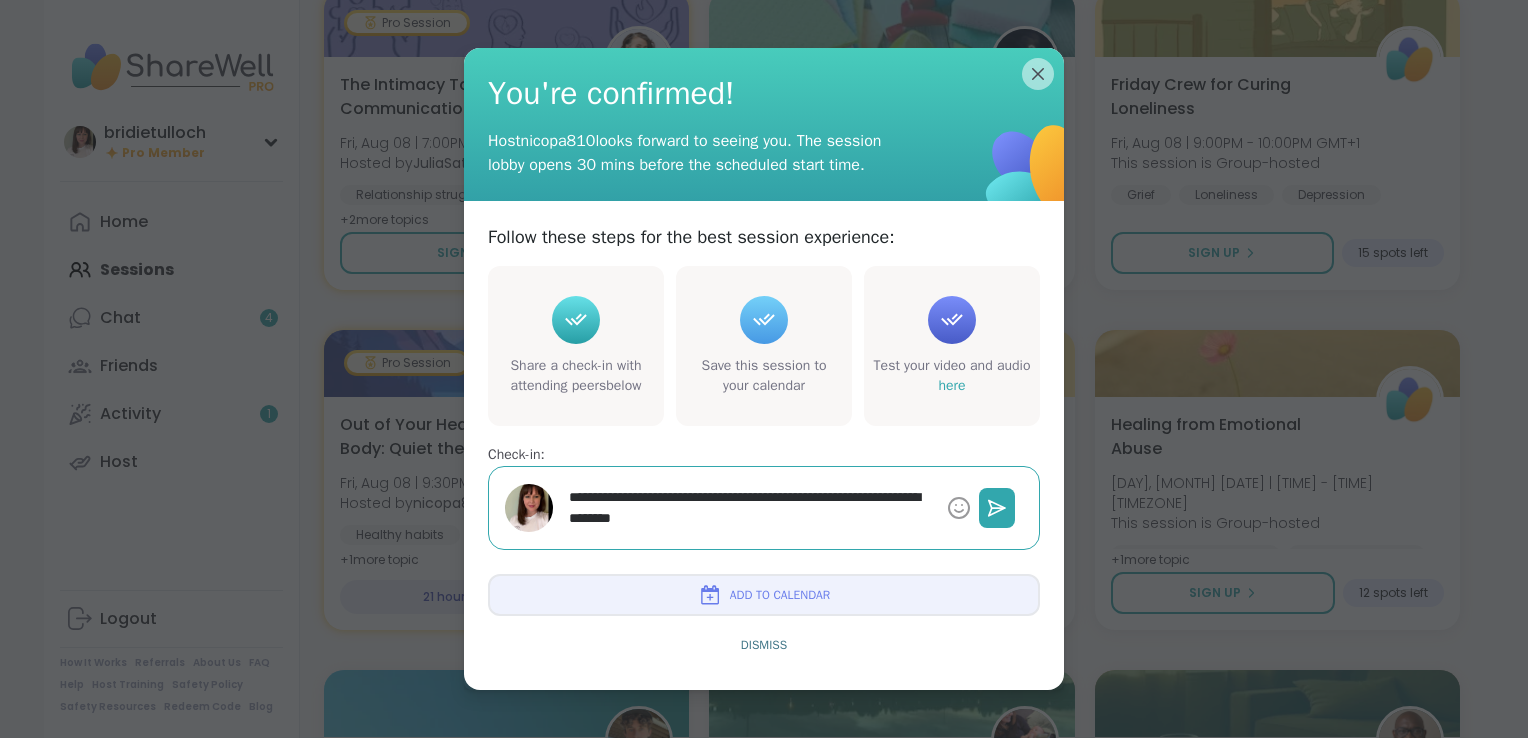 type on "*" 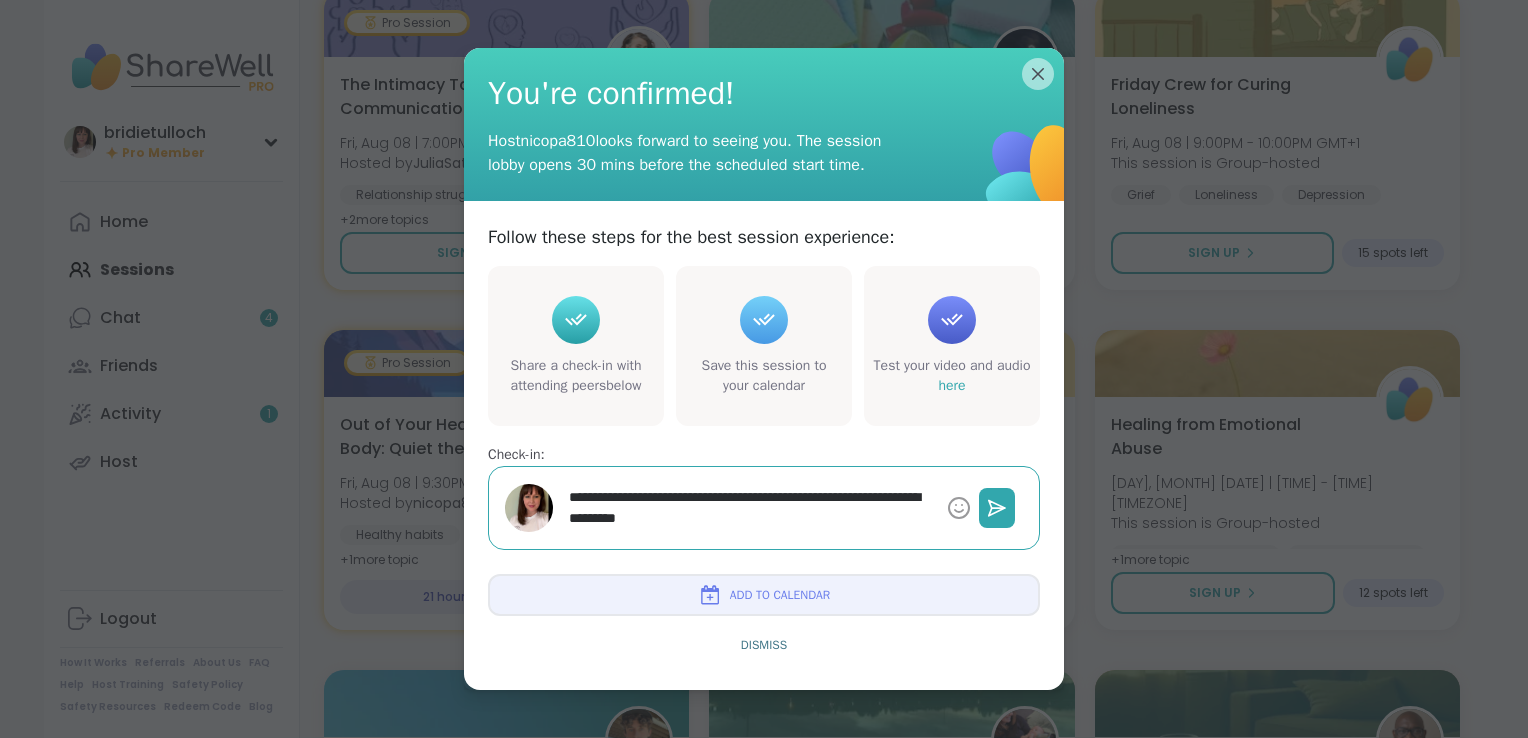 type on "*" 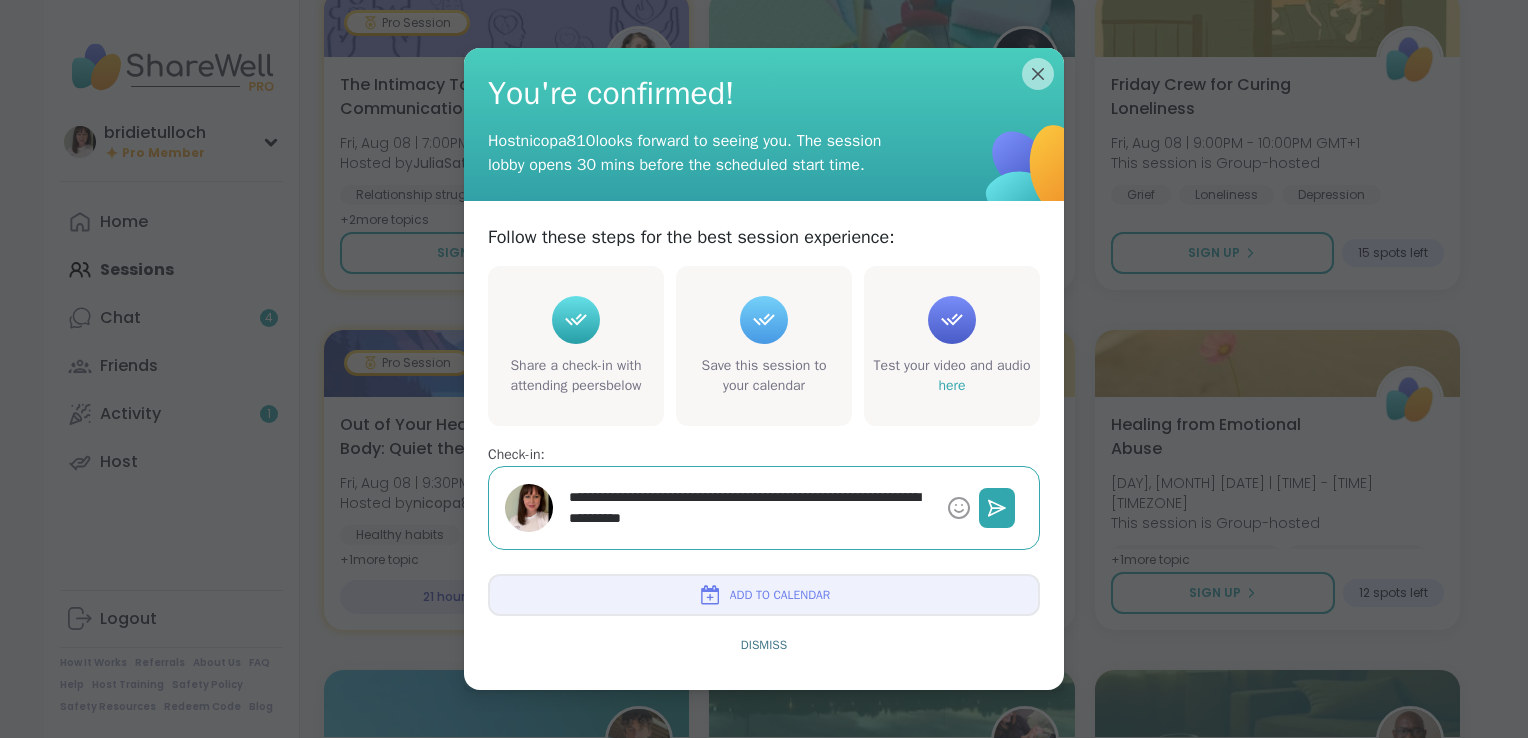 type on "*" 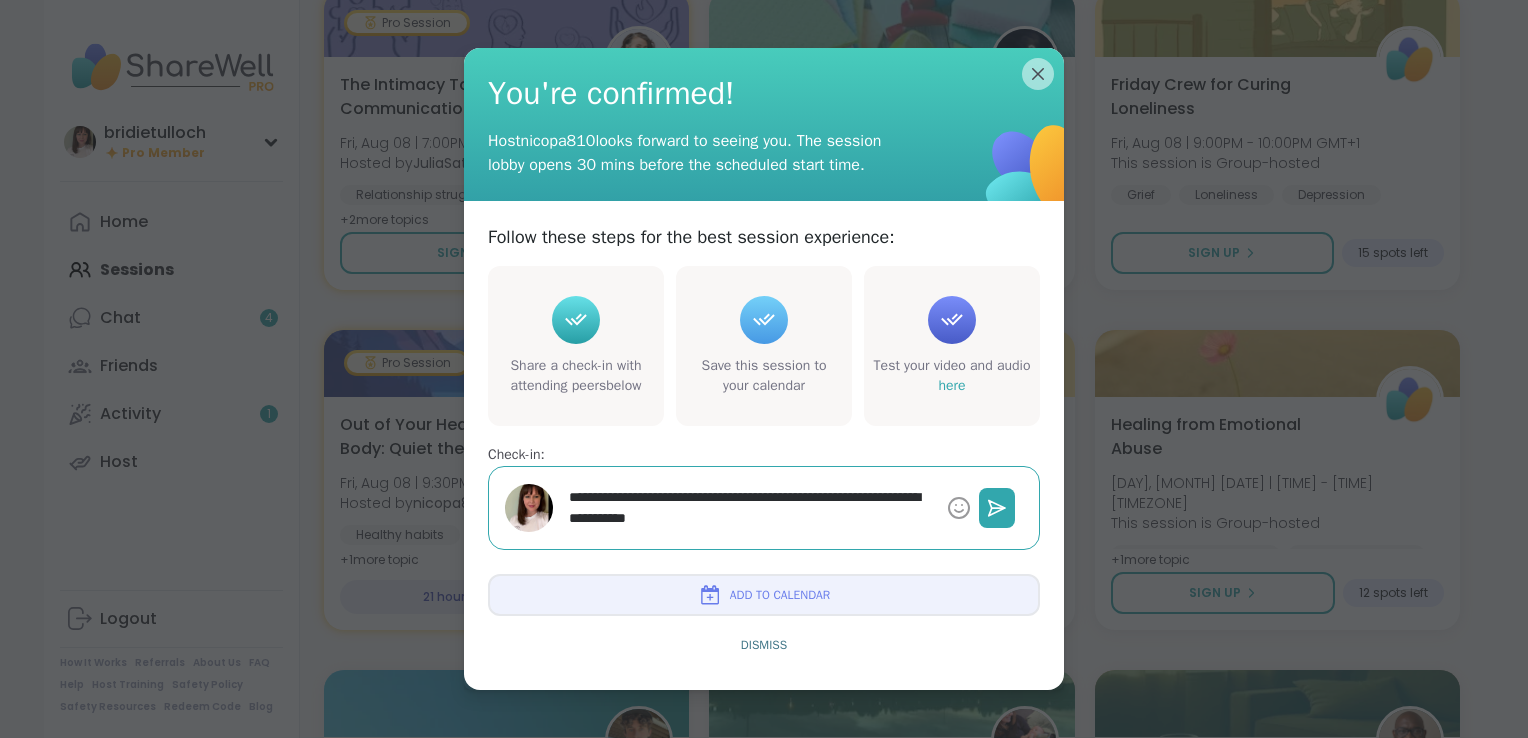 type 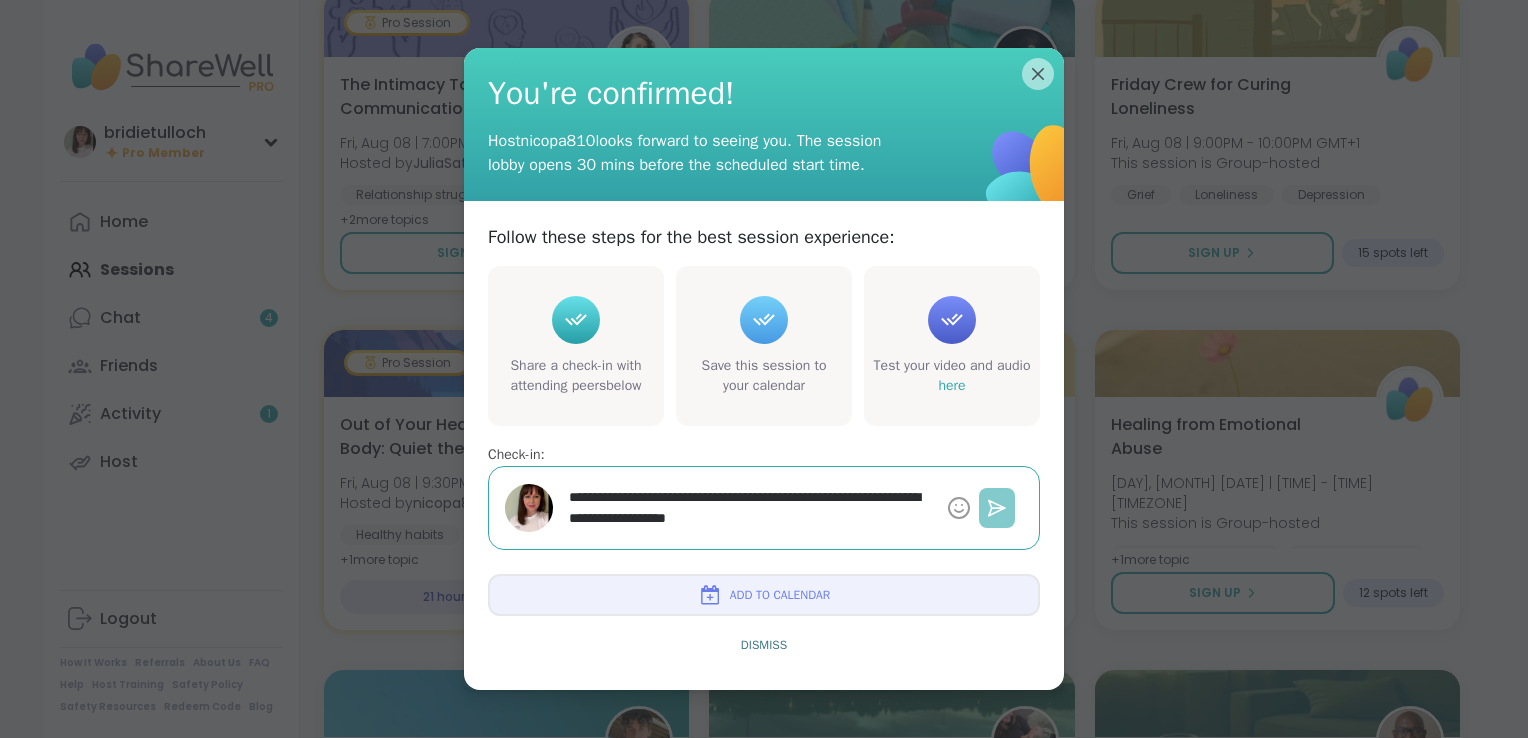 click 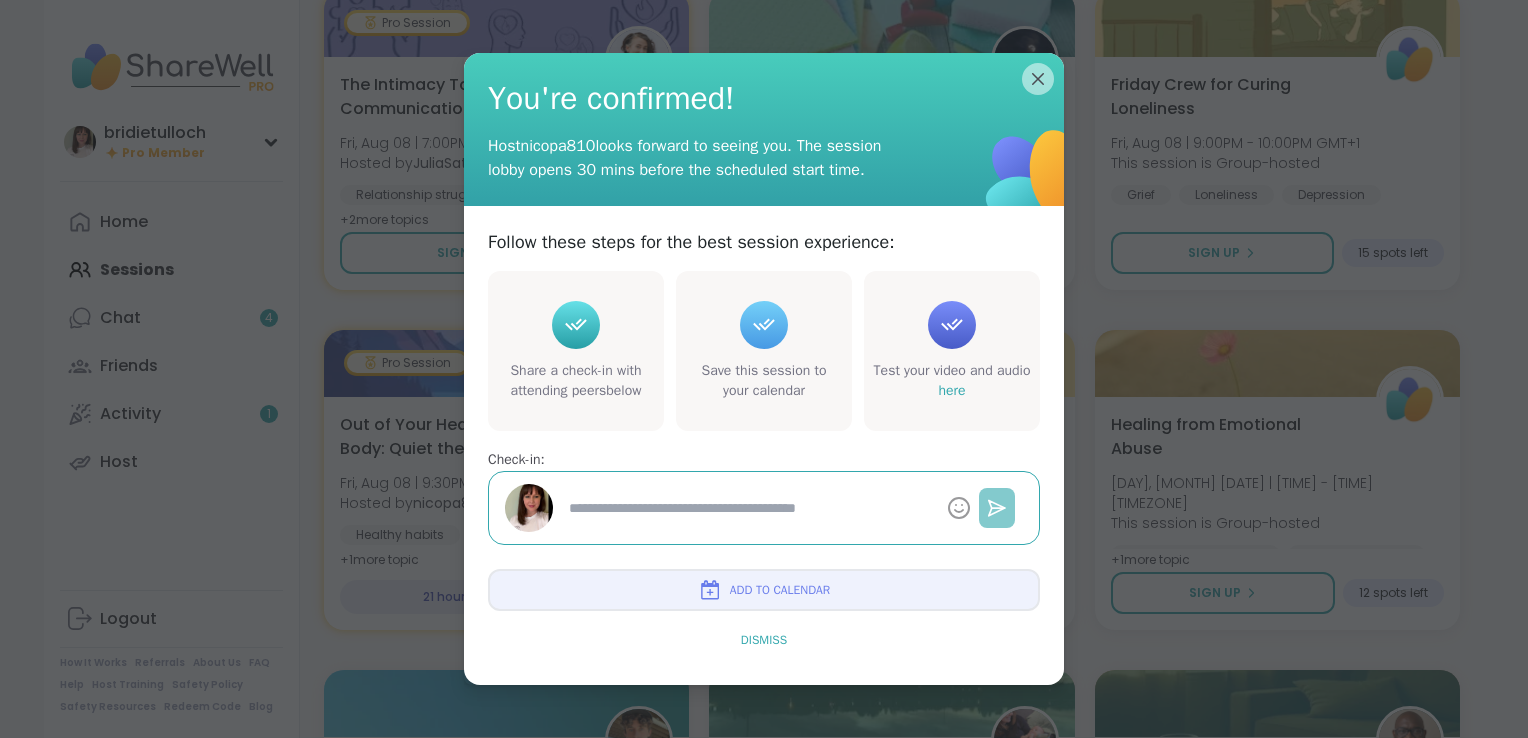 click on "Dismiss" at bounding box center [764, 640] 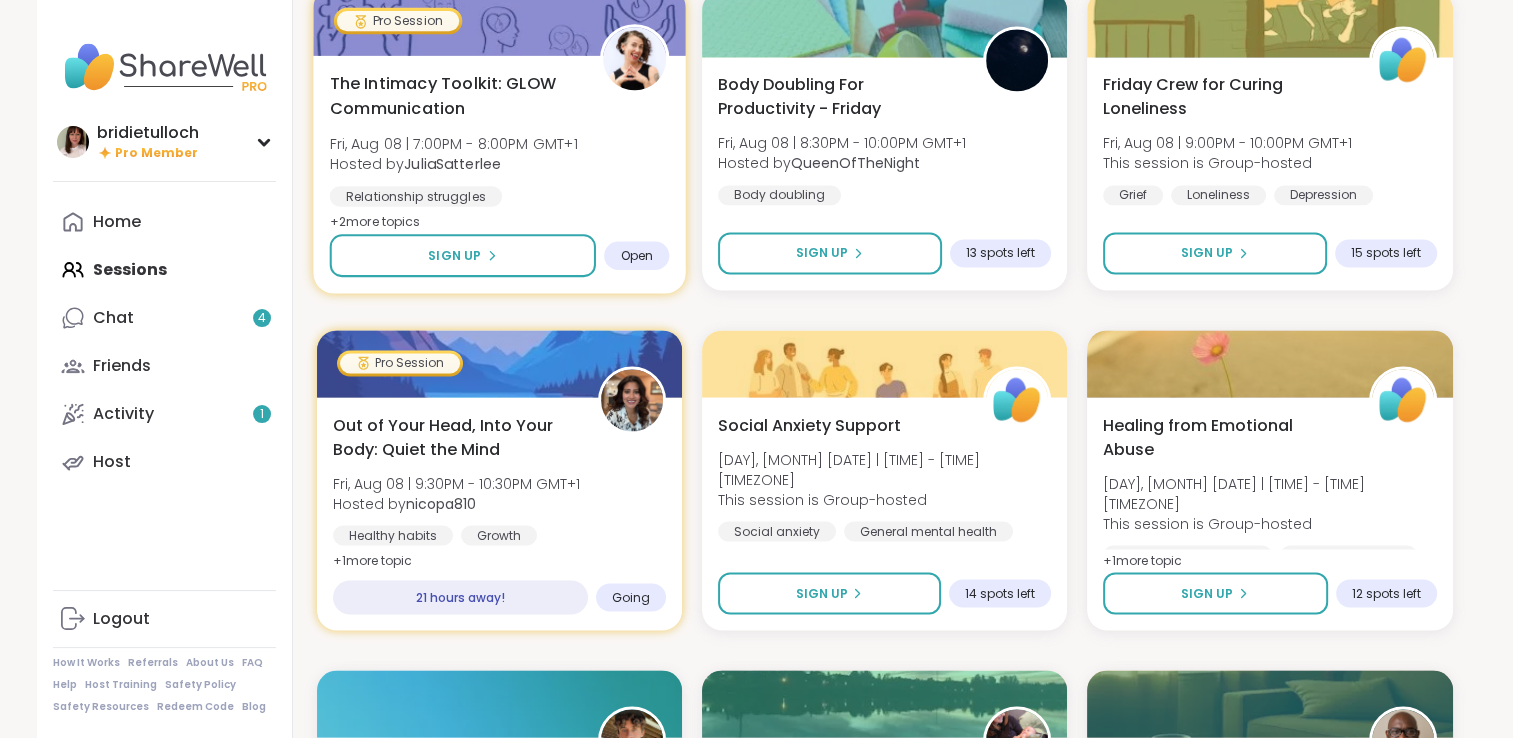 click on "The Intimacy Toolkit: GLOW Communication" at bounding box center (453, 95) 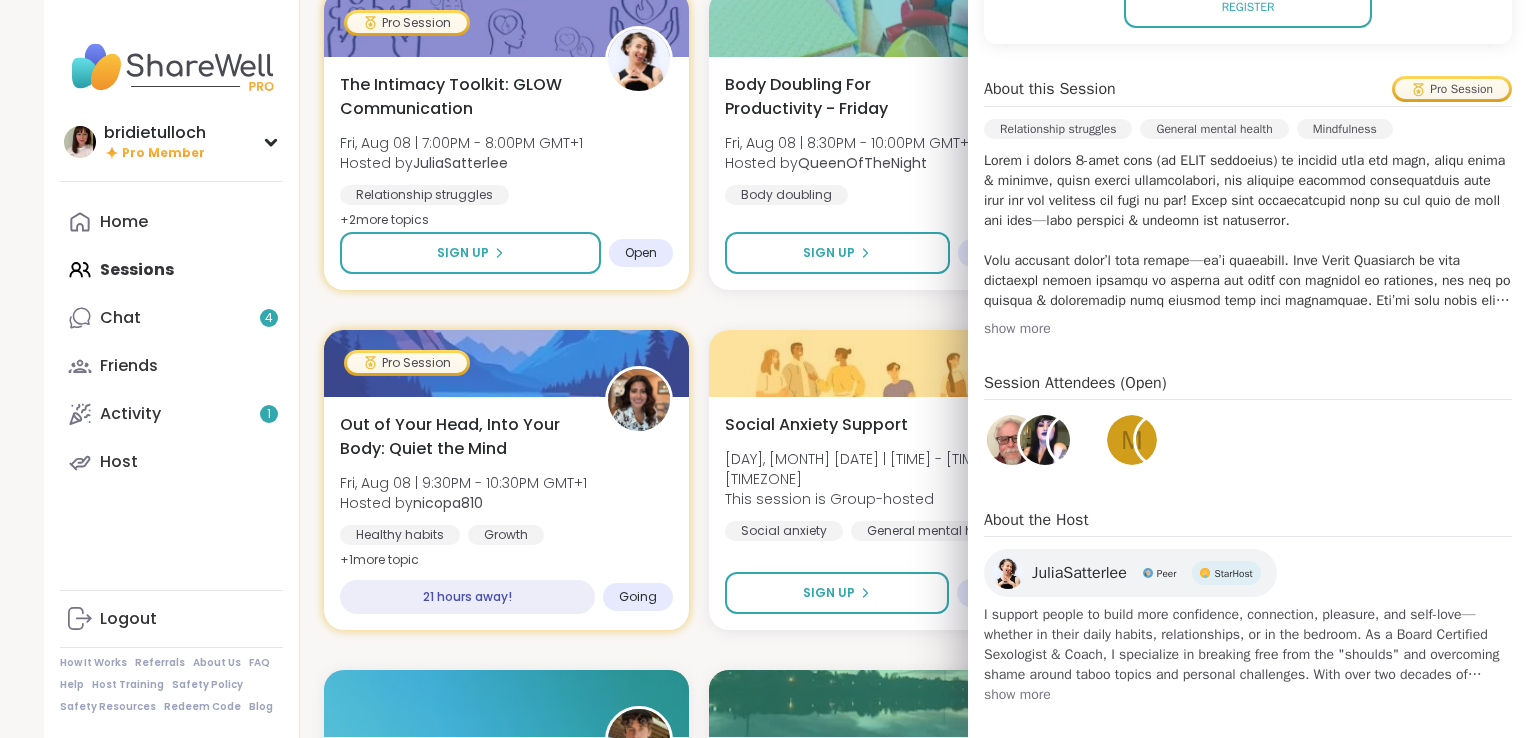scroll, scrollTop: 550, scrollLeft: 0, axis: vertical 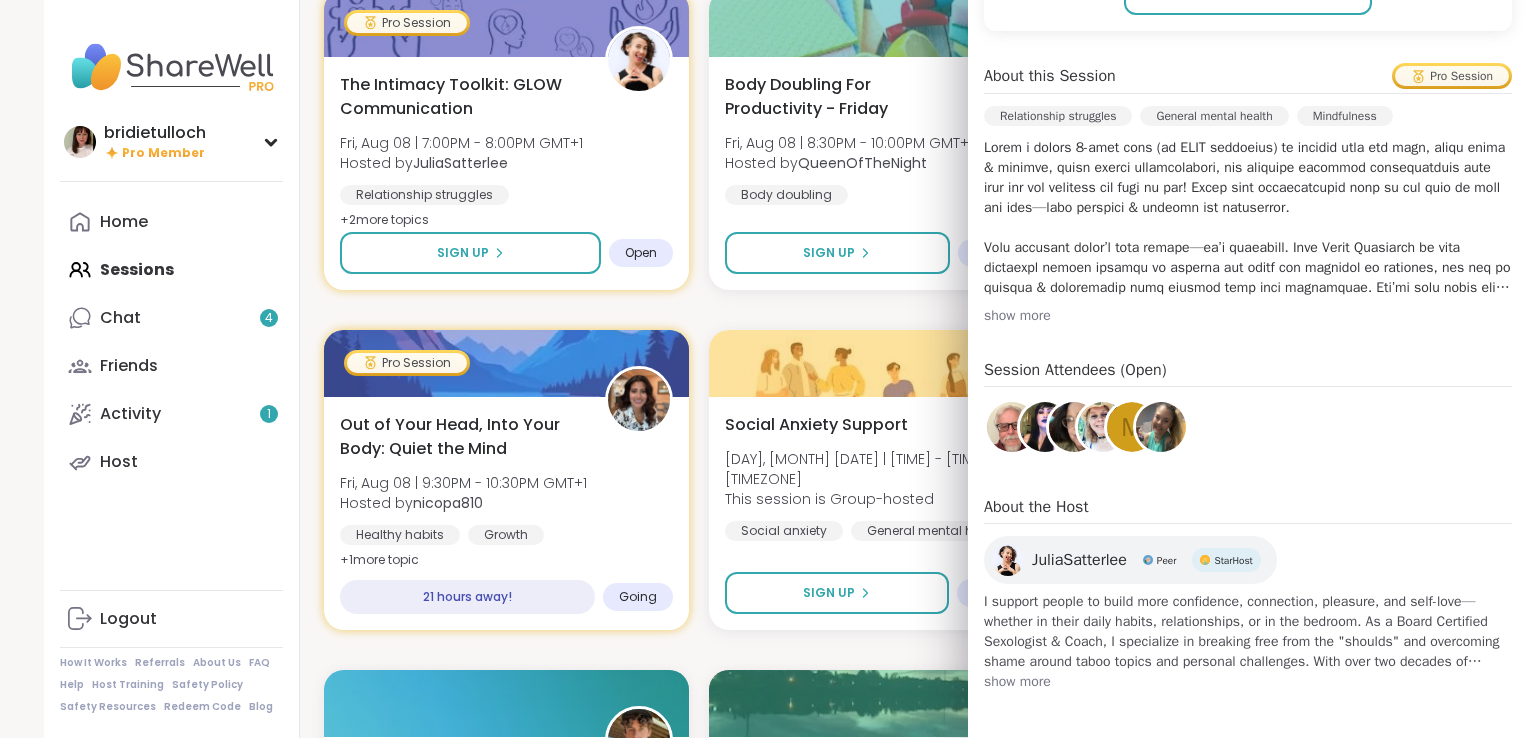 click on "show more" at bounding box center (1248, 682) 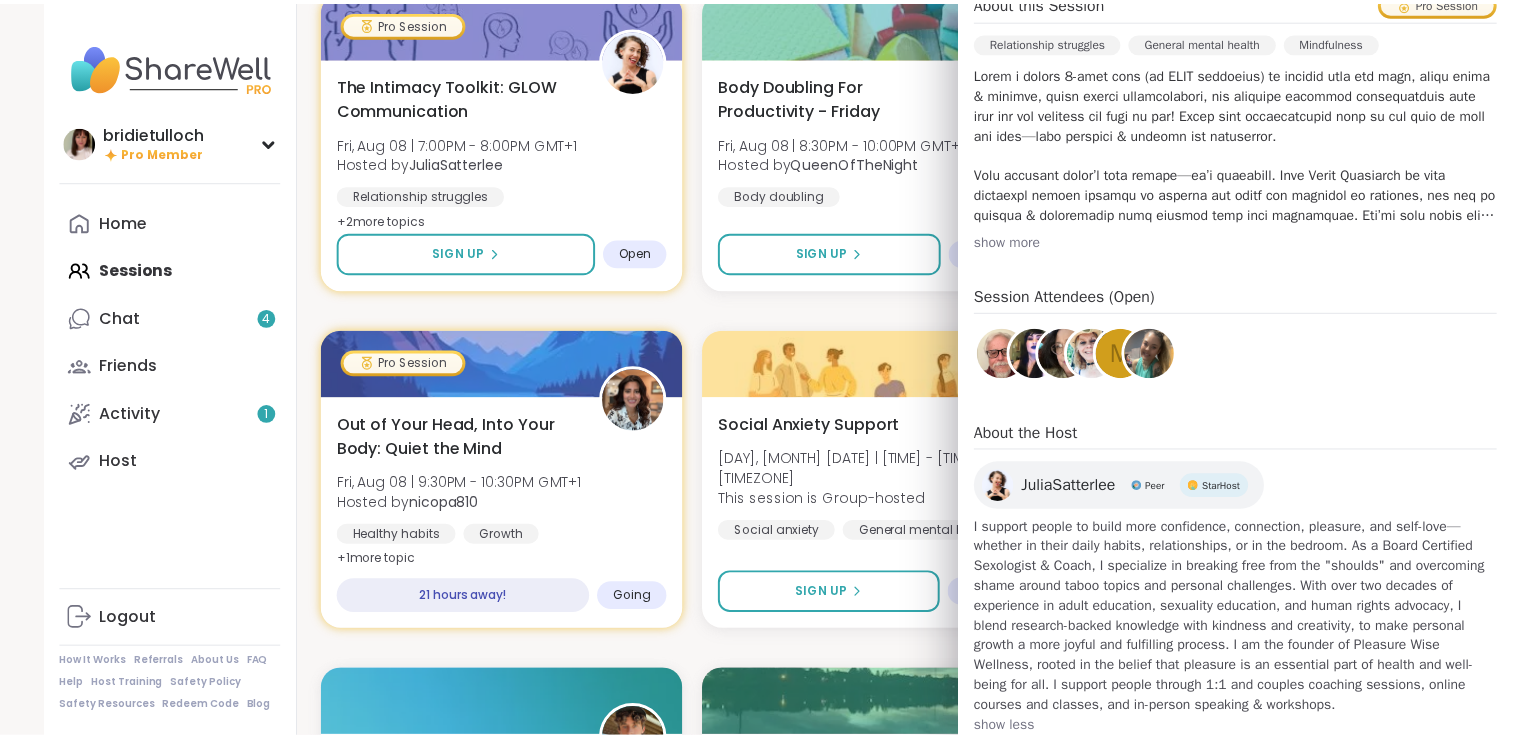 scroll, scrollTop: 670, scrollLeft: 0, axis: vertical 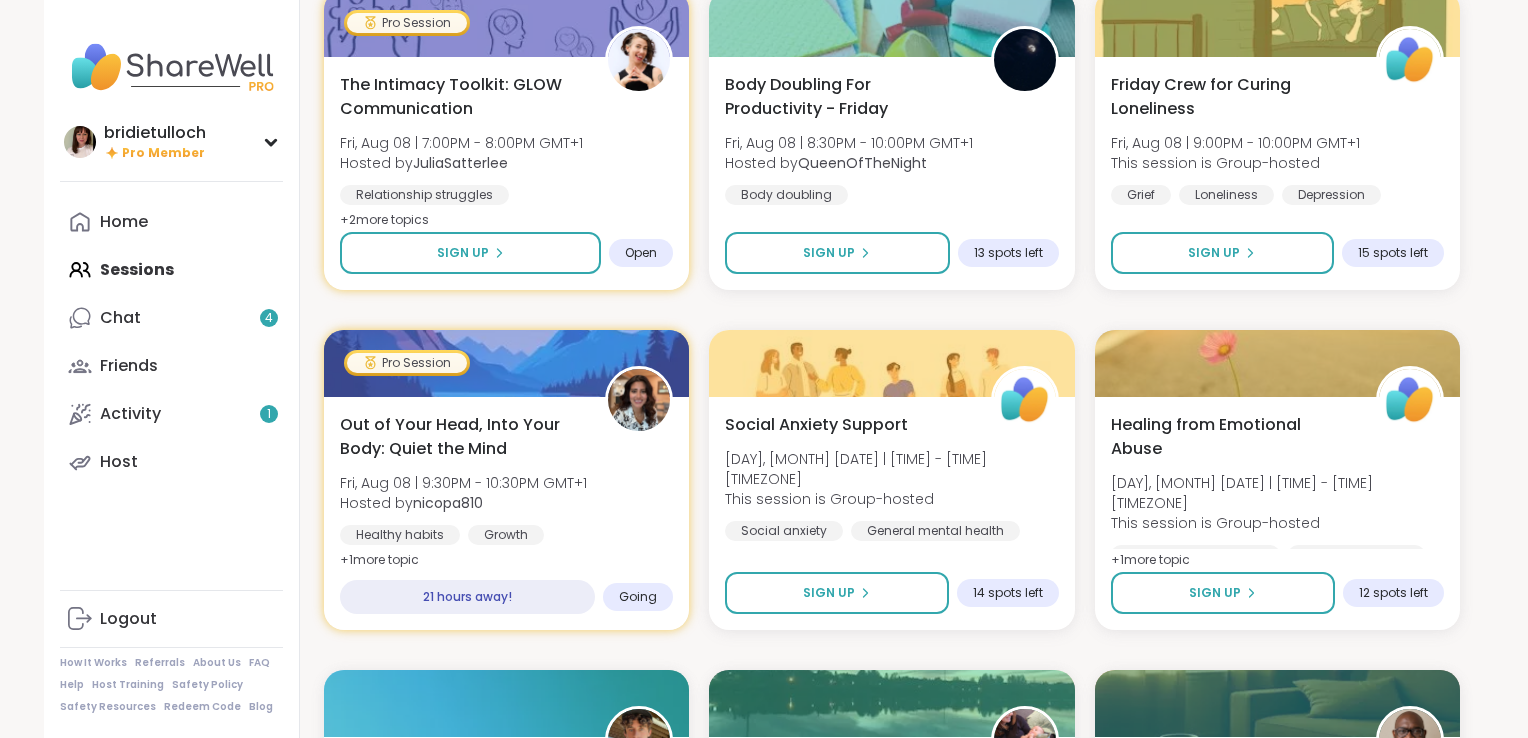 click on "Healing from Mother Wounds [DAY], [MONTH] [DATE] | [TIME] - [TIME][TIMEZONE] Hosted by [USERNAME] Healing General mental health SESSION LIVE [DAY] Chat: Depression/Life Challenges [DAY], [MONTH] [DATE] | [TIME] - [TIME][TIMEZONE] Hosted by [USERNAME] Anxiety Depression Life events SESSION LIVE Pro Session Healing from BPD: Real Talk, Real Recovery [DAY], [MONTH] [DATE] | [TIME] - [TIME][TIMEZONE] Hosted by [USERNAME] Healing Emotional regulation Borderline personality disorder + [NUMBER] more topic SESSION LIVE Soul searching with music 🎵🎶 [DAY], [MONTH] [DATE] | [TIME] - [TIME][TIMEZONE] Hosted by [USERNAME] Healthy habits Self-care Anxiety SESSION LIVE Body Doubling- [DAY] Evening Part [NUMBER] [DAY], [MONTH] [DATE] | [TIME] - [TIME][TIMEZONE] Hosted by [USERNAME] Body doubling Self-love Loneliness SESSION LIVE Biblical Book Club! [DAY], [MONTH] [DATE] | [TIME] - [TIME][TIMEZONE] Hosted by [USERNAME] Self-care Identity Anxiety Sign Up [NUMBER] spots left You Are Not Alone With This [DAY], [MONTH] [DATE] | [TIME] - [TIME][TIMEZONE] Hosted by [USERNAME] General mental health Anxiety" at bounding box center [892, -1050] 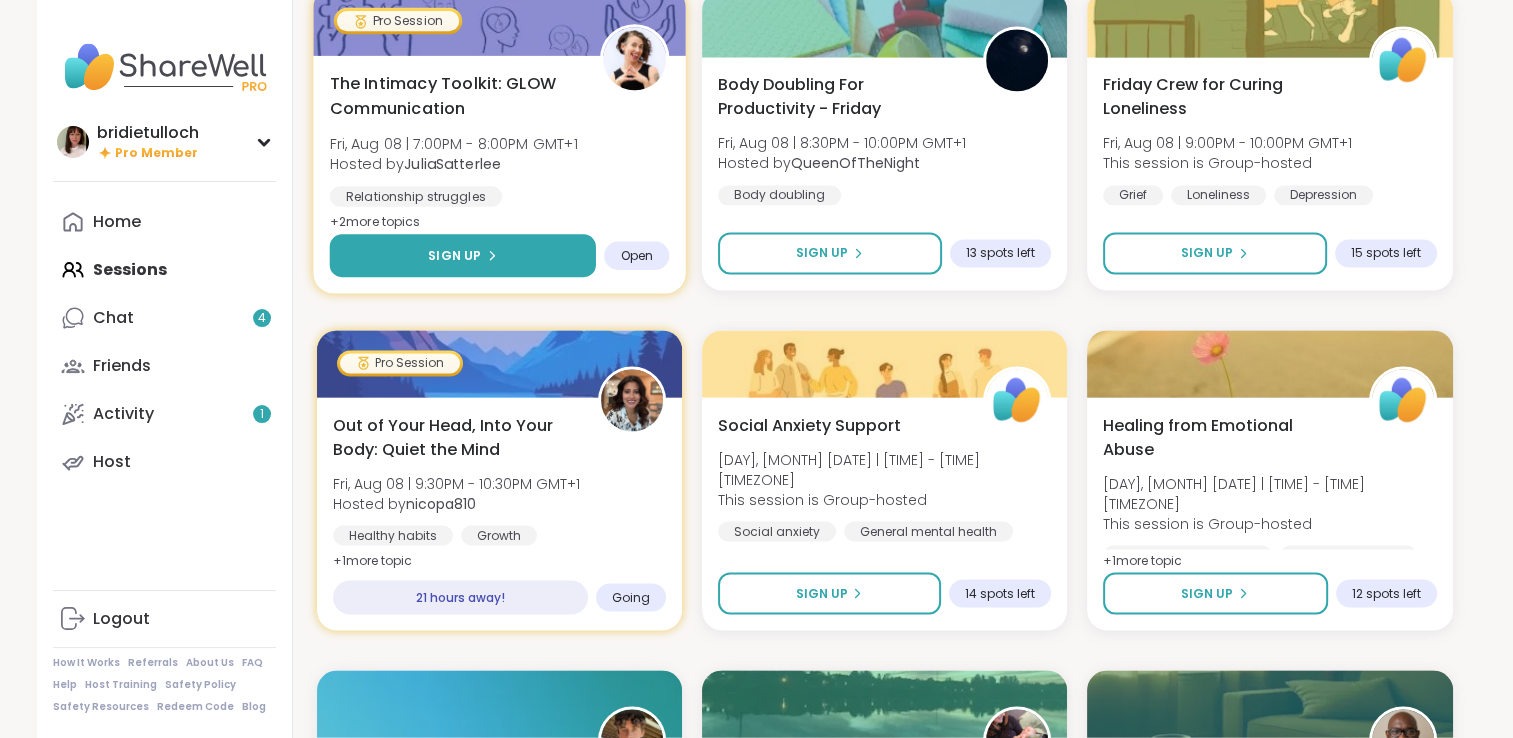 click on "Sign Up" at bounding box center [462, 255] 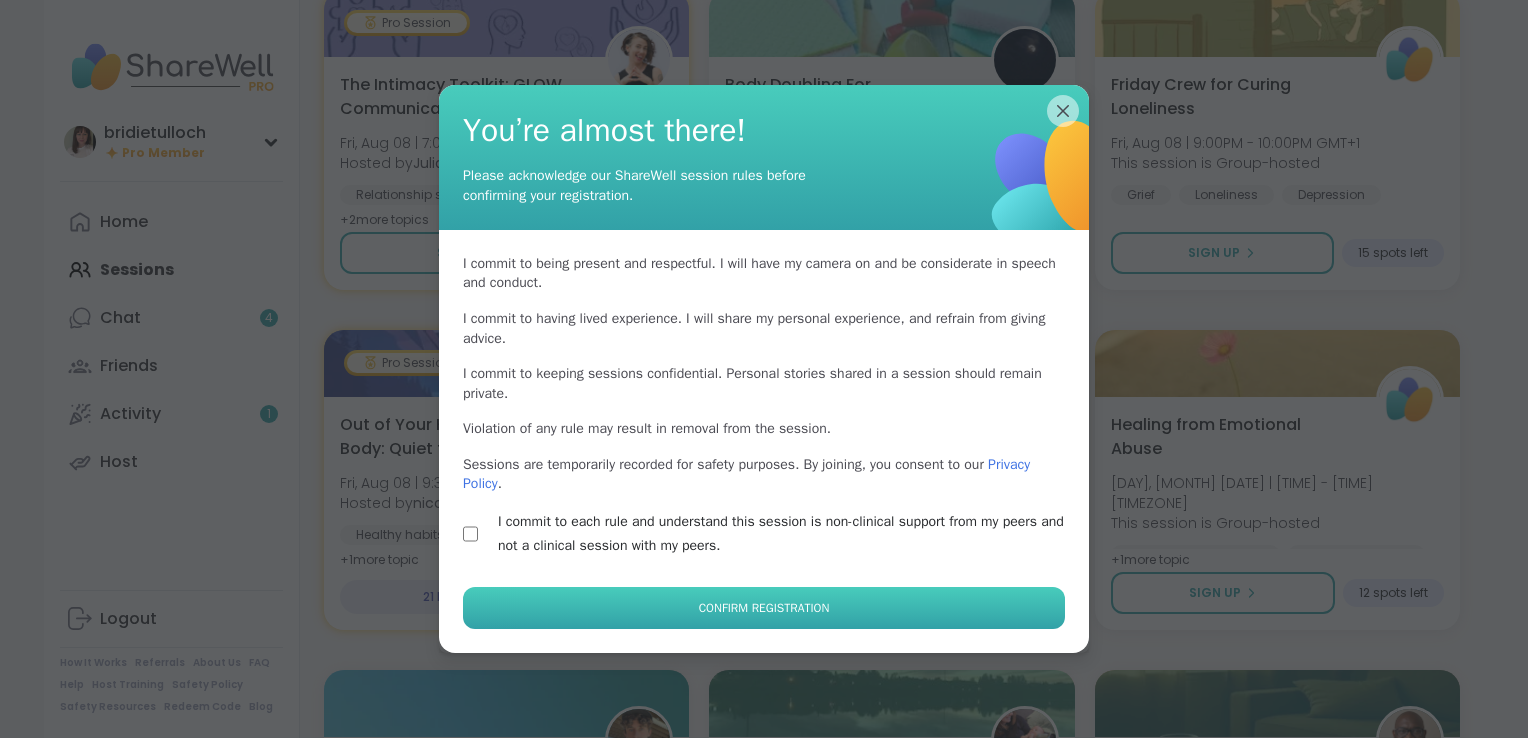 click on "Confirm Registration" at bounding box center (764, 608) 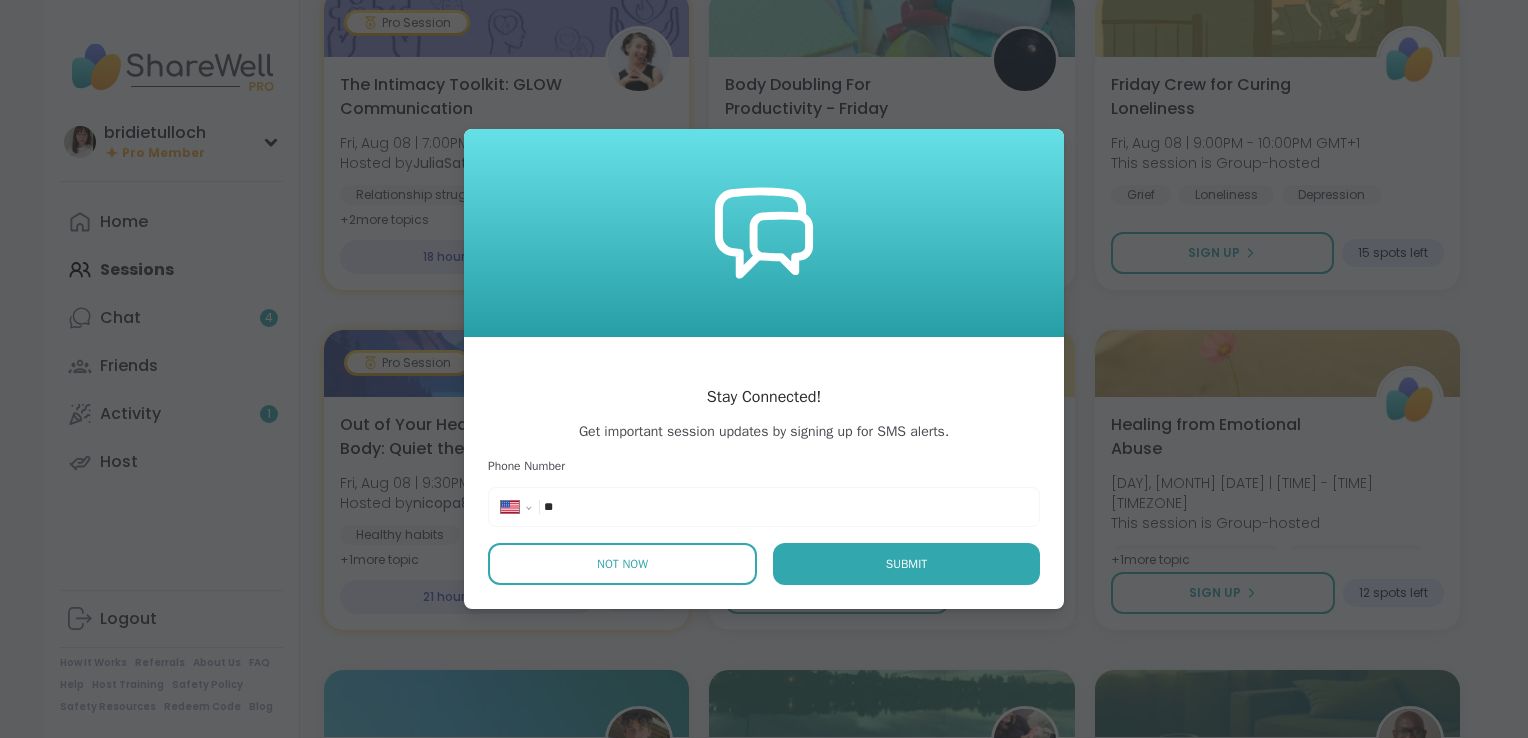 click on "Not Now" at bounding box center [622, 564] 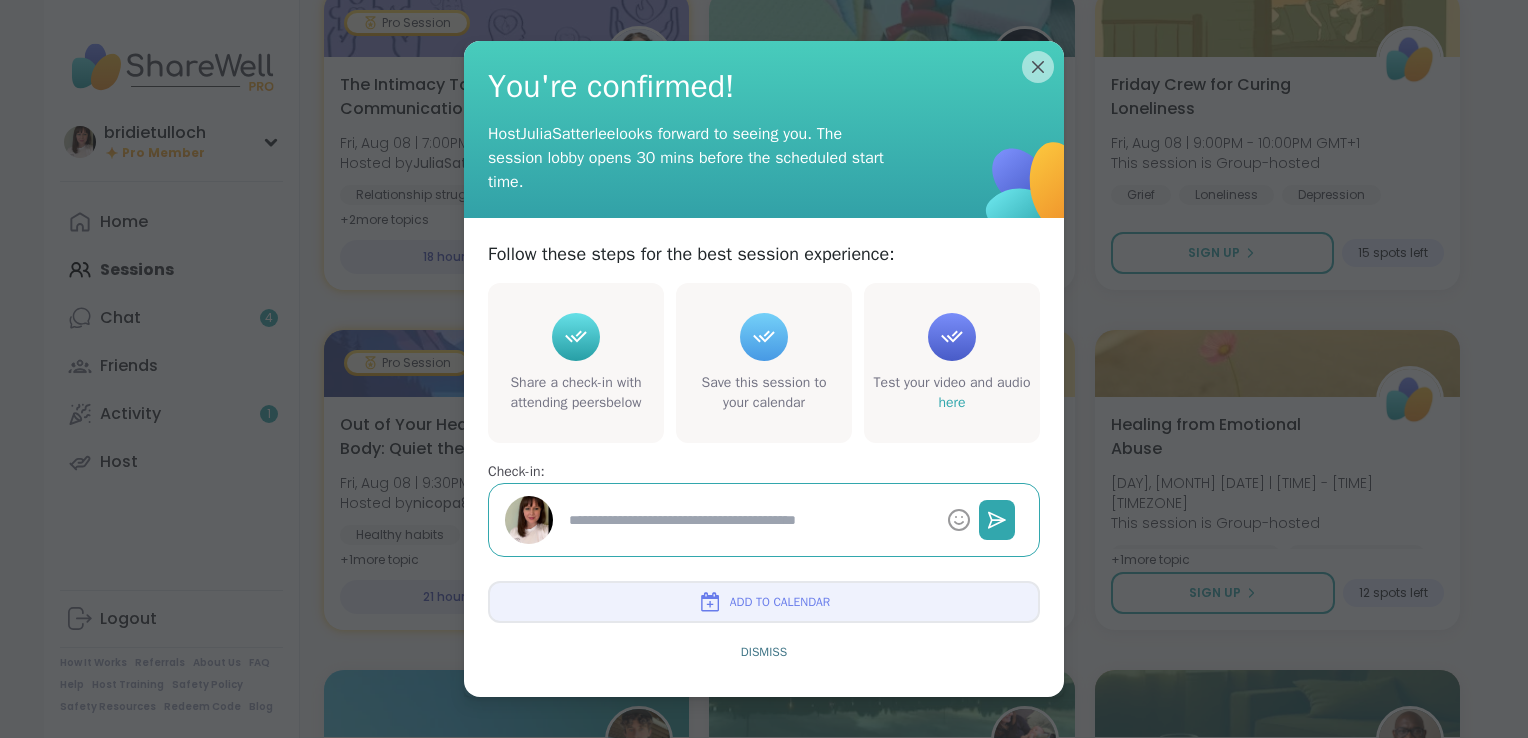 click at bounding box center [750, 520] 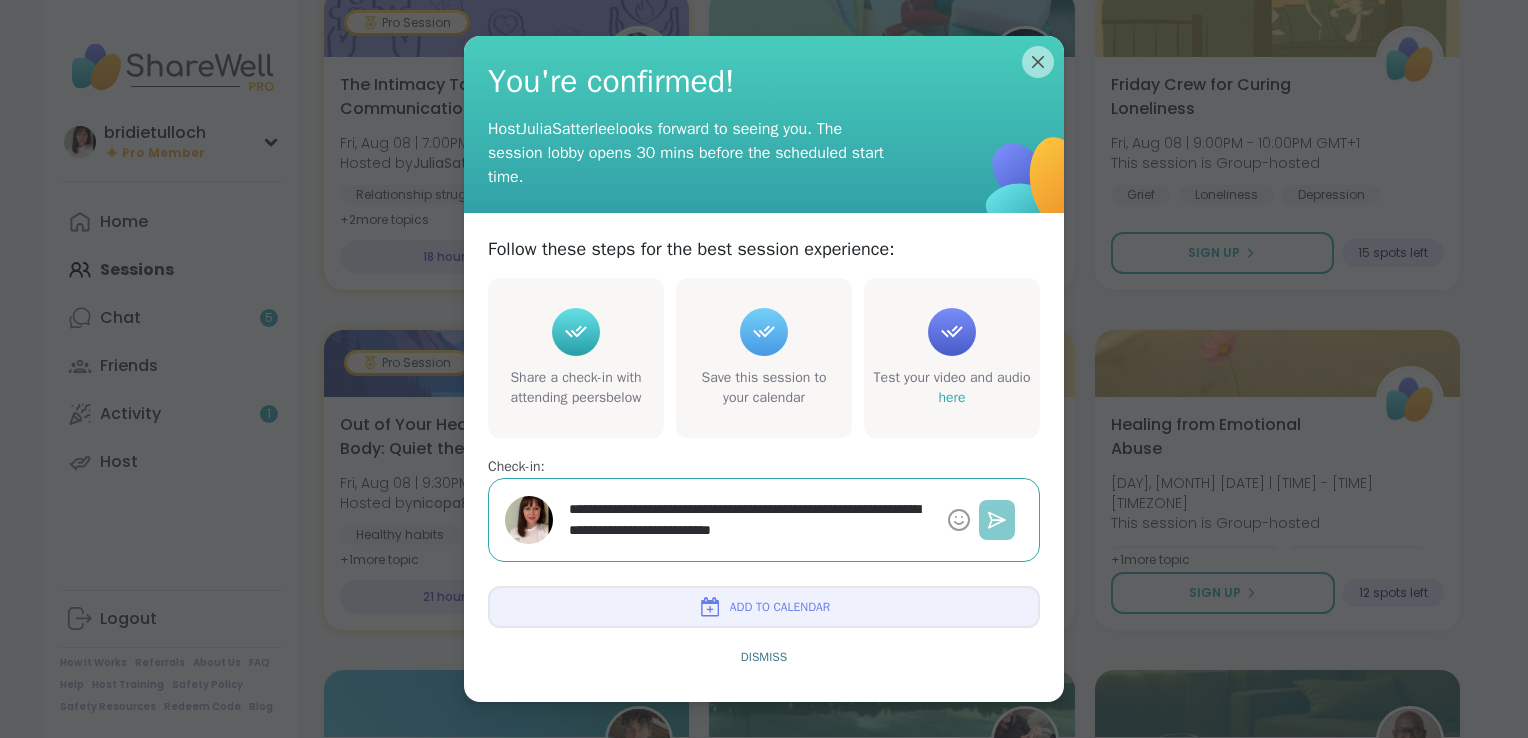 click 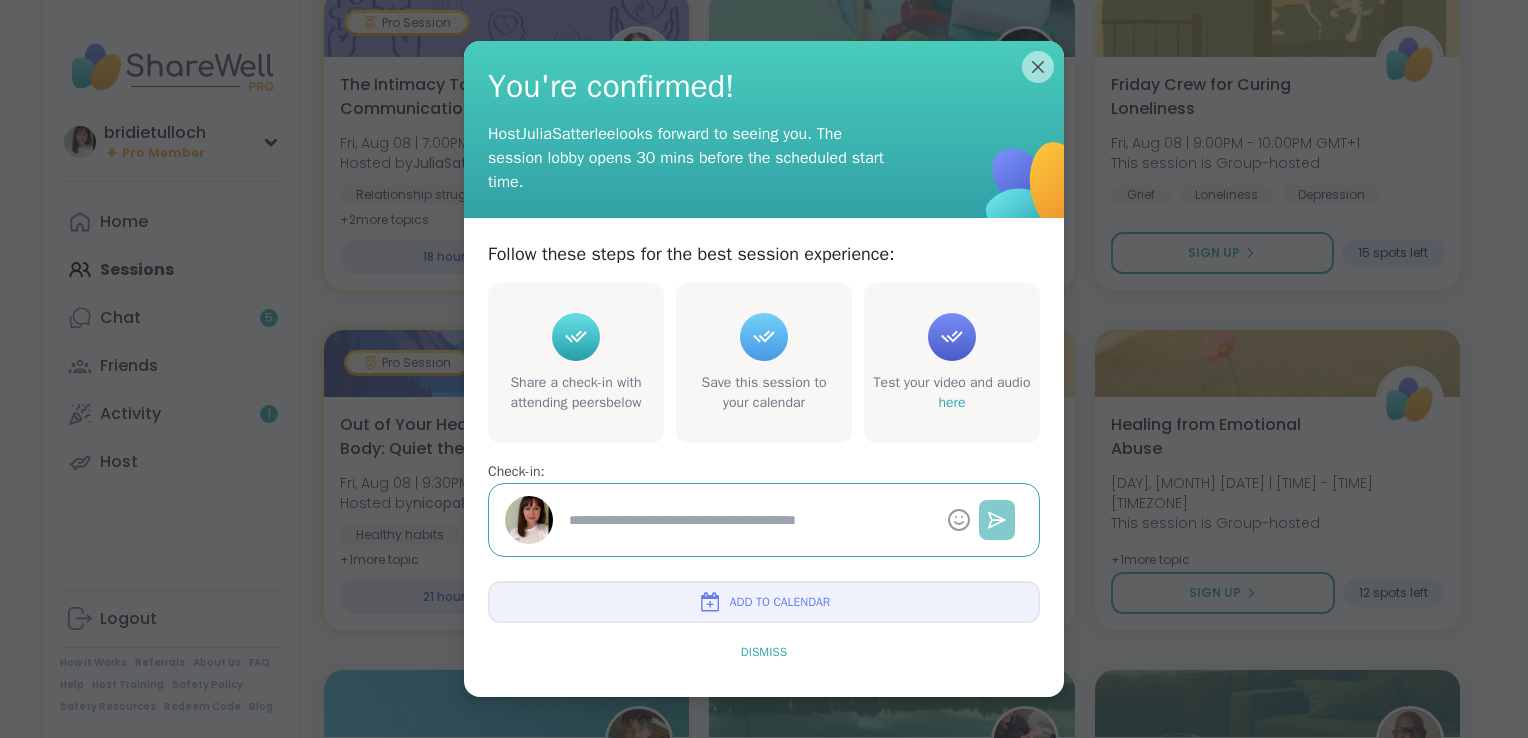 click on "Dismiss" at bounding box center (764, 652) 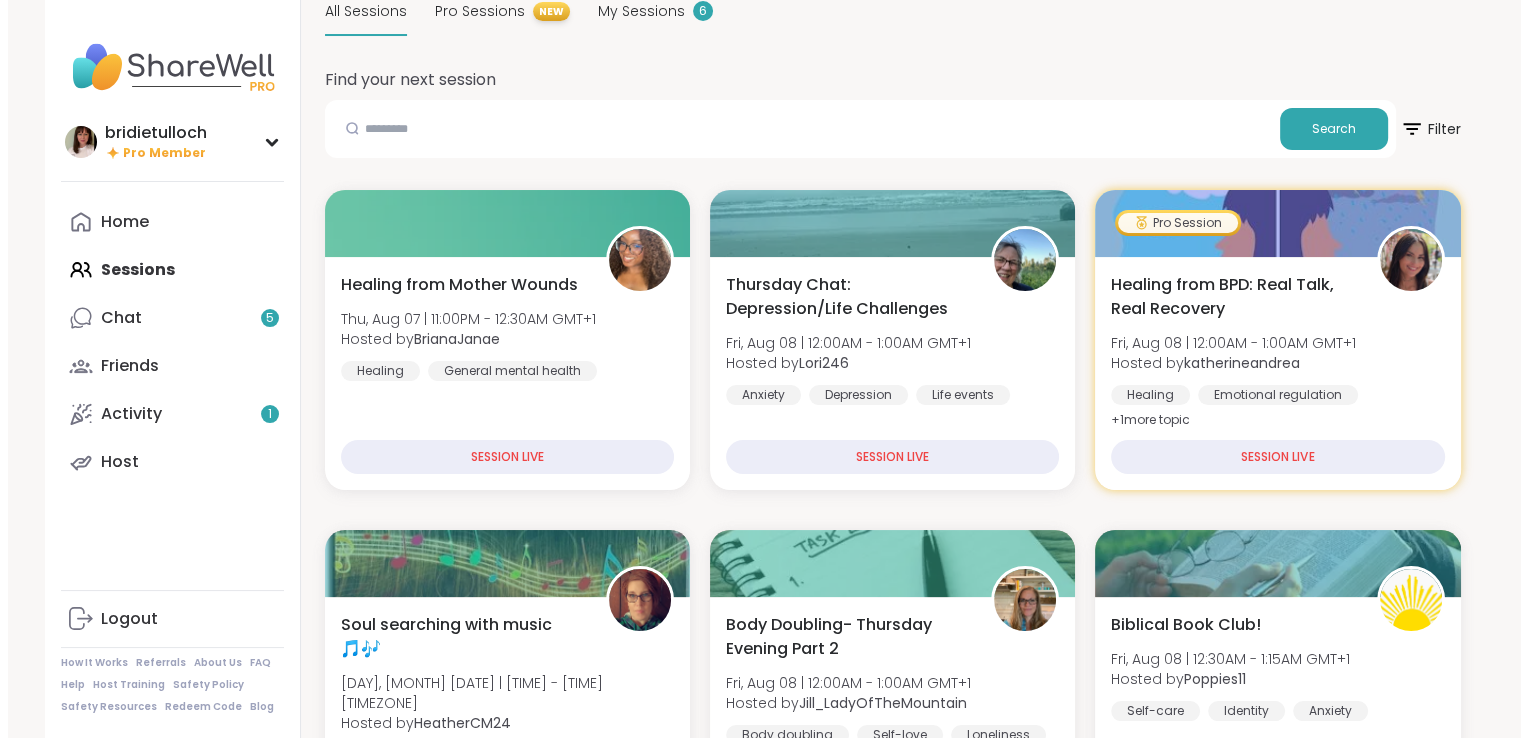 scroll, scrollTop: 0, scrollLeft: 0, axis: both 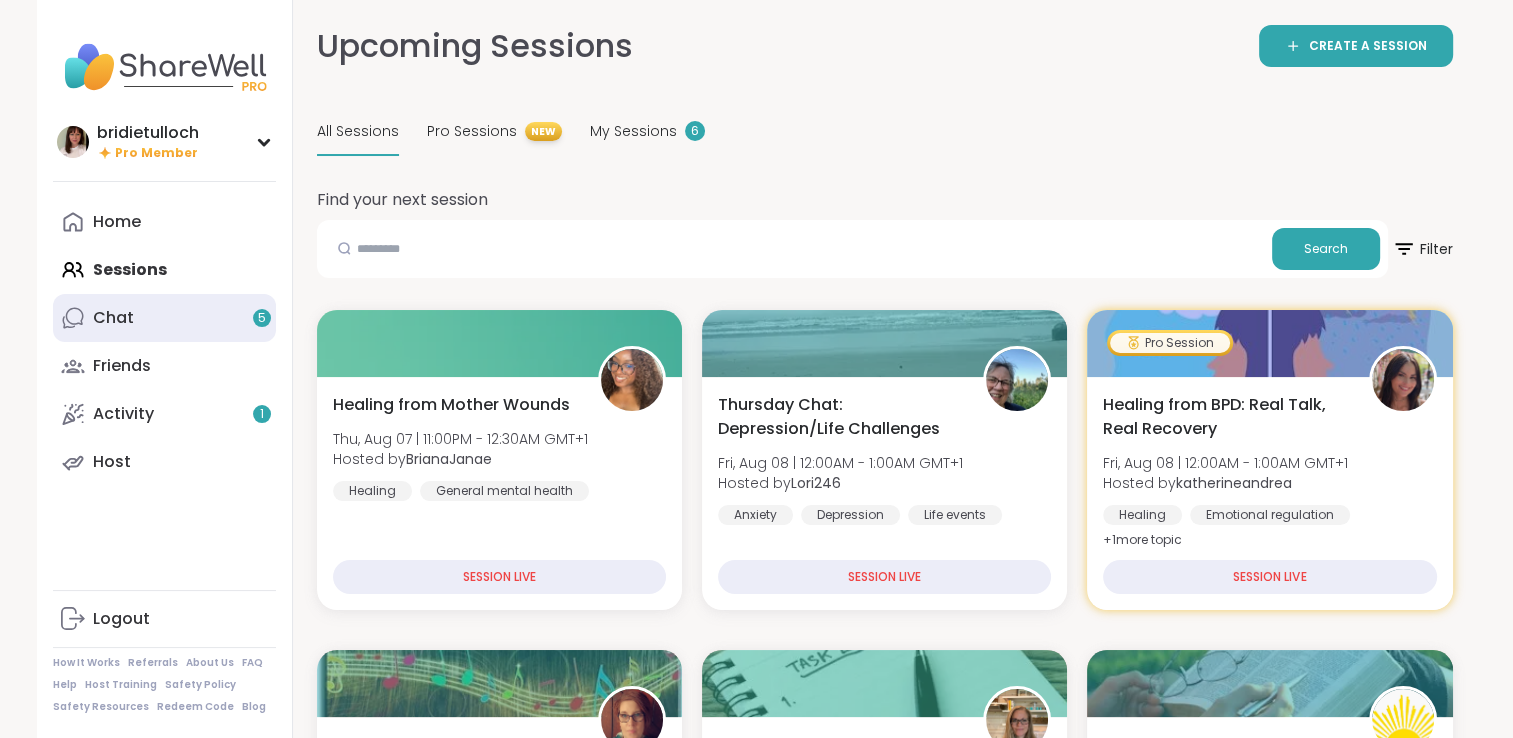 click on "Chat 5" at bounding box center [113, 318] 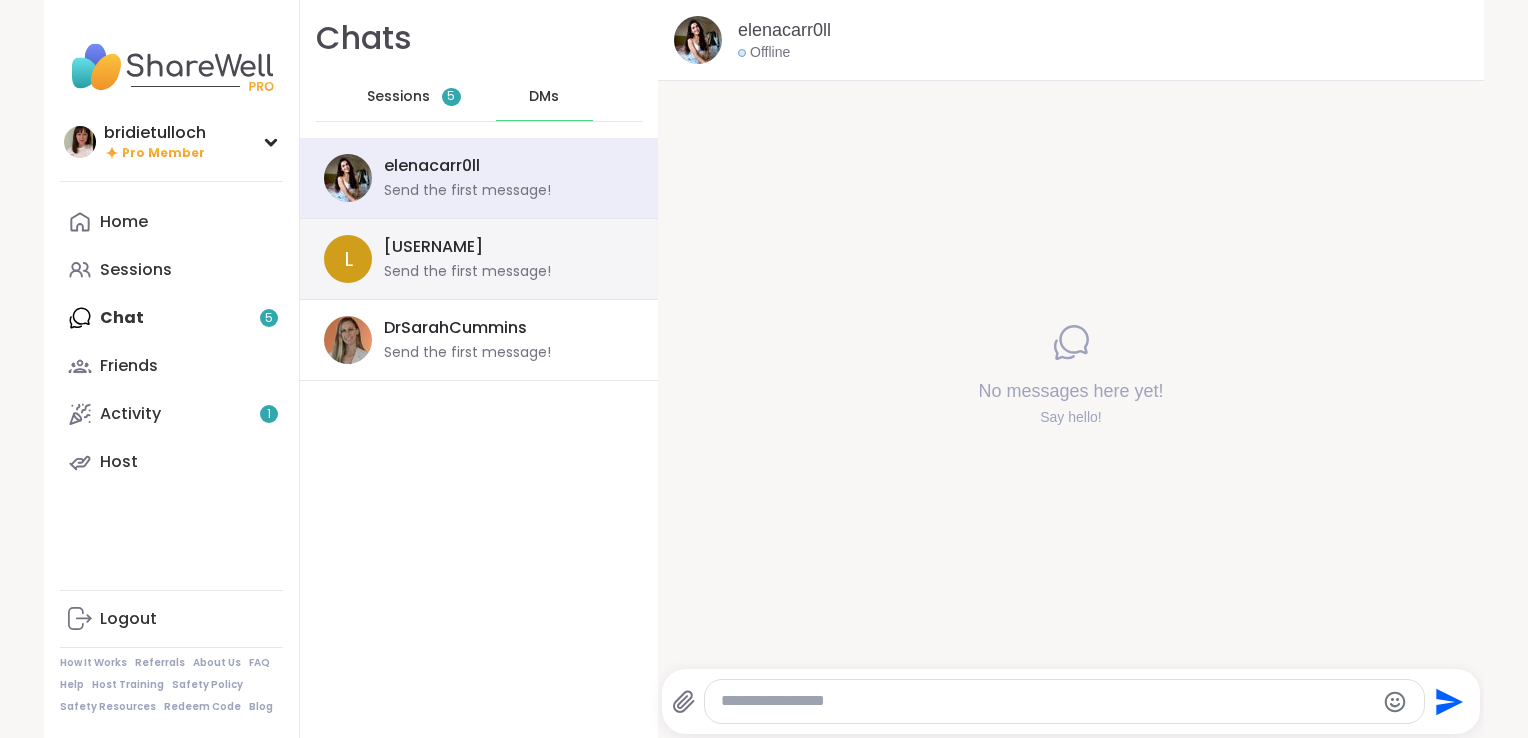 click on "Send the first message!" at bounding box center (467, 272) 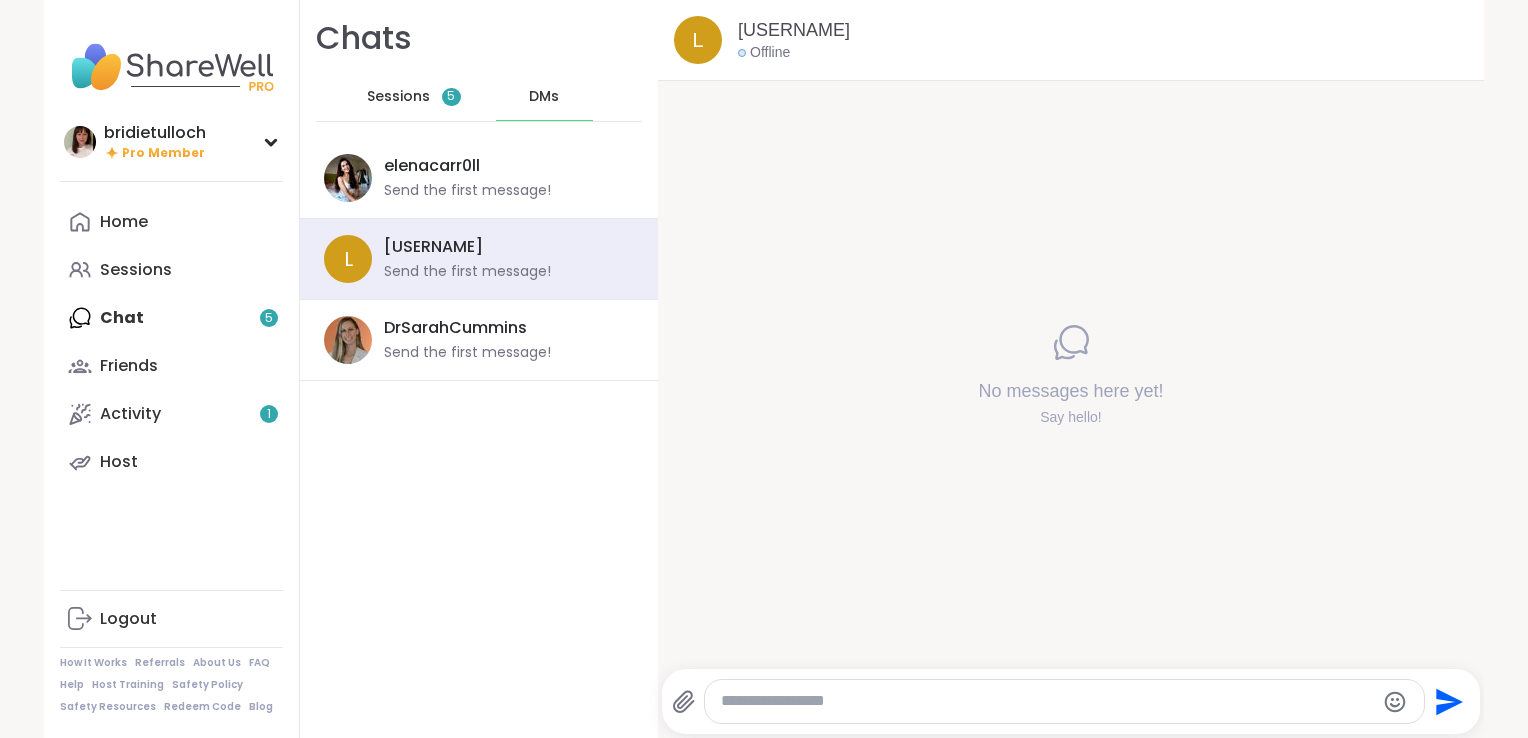 click on "Home Sessions Chat [NUMBER] Friends Activity [NUMBER] Host" at bounding box center (171, 342) 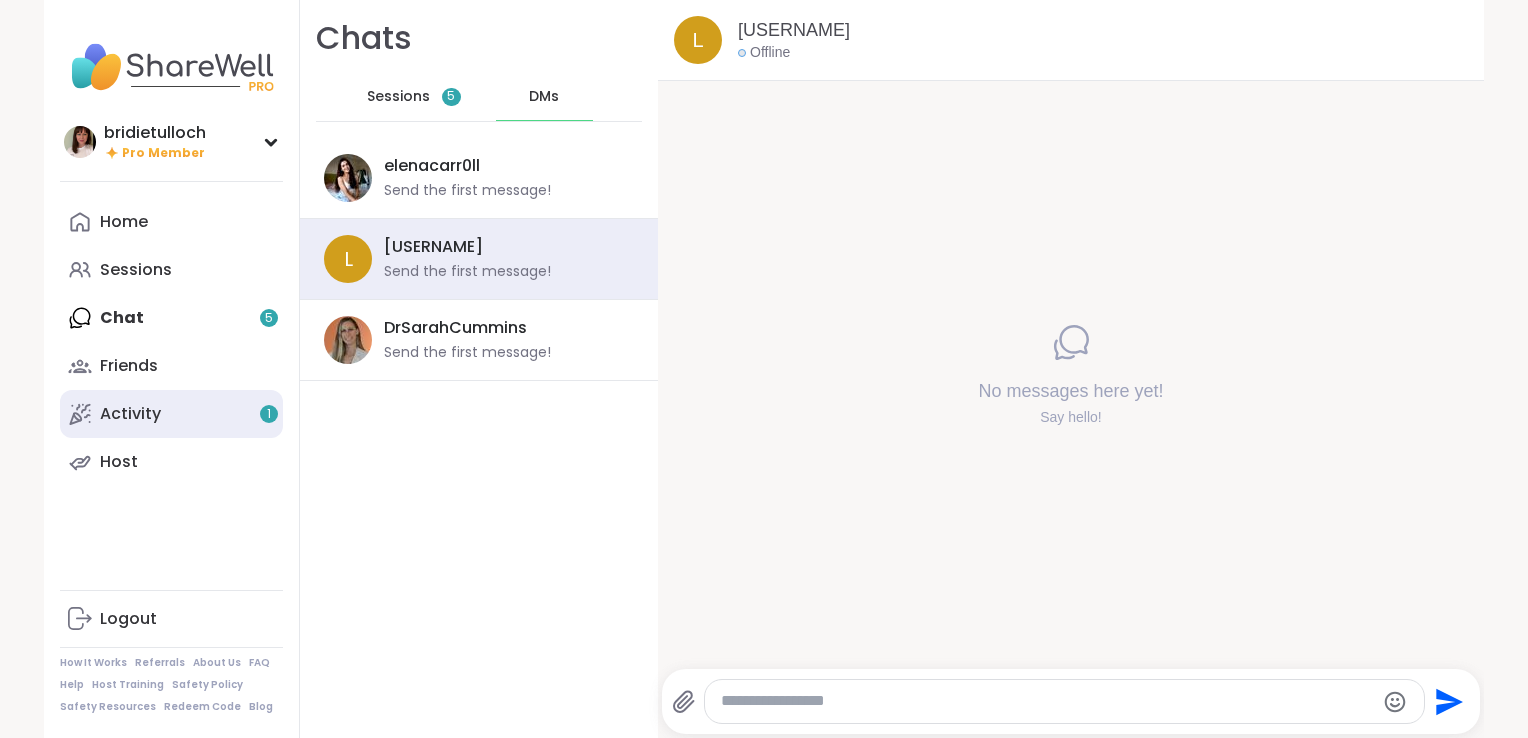 click on "Activity 1" at bounding box center [171, 414] 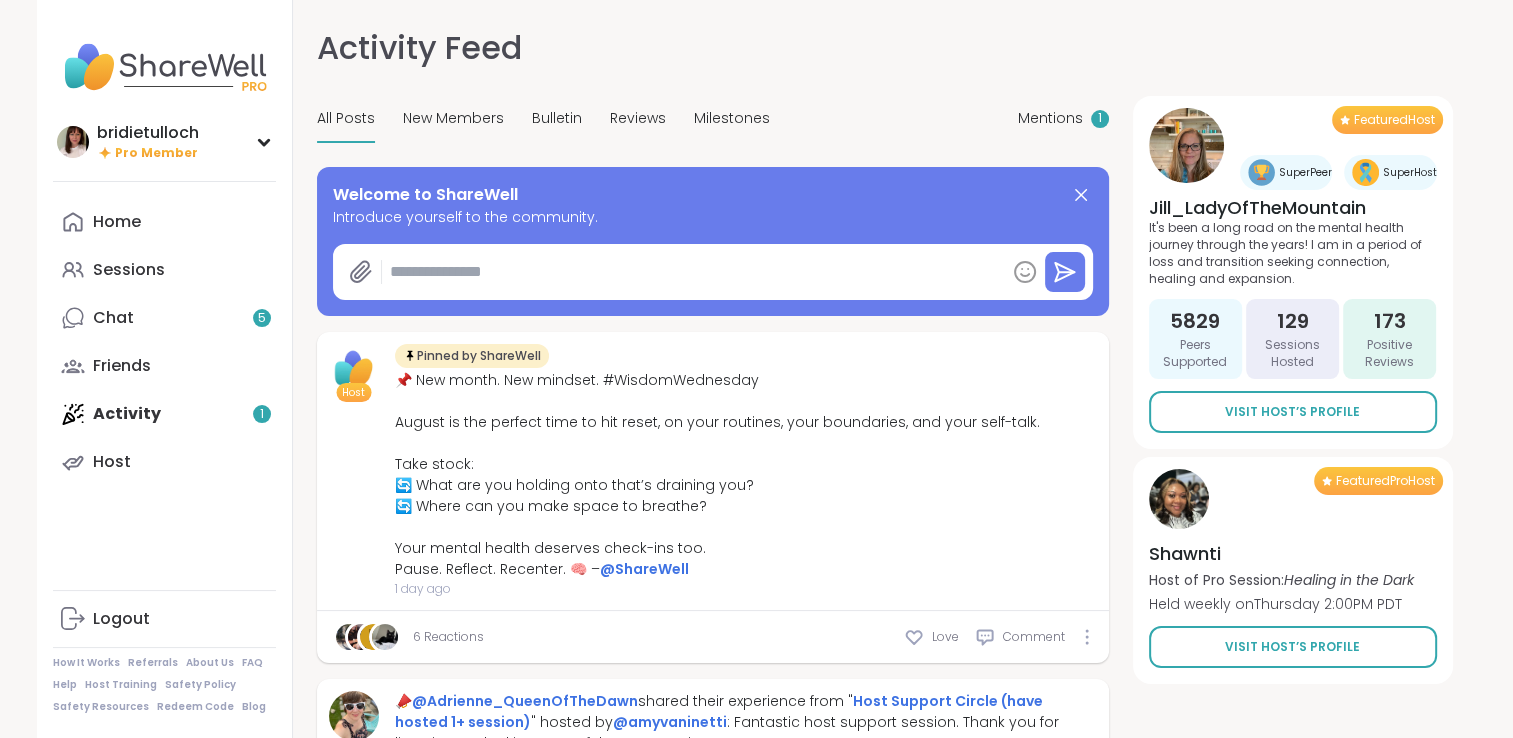 click on "Home Sessions Chat [NUMBER] Friends Activity [NUMBER] Host" at bounding box center (164, 342) 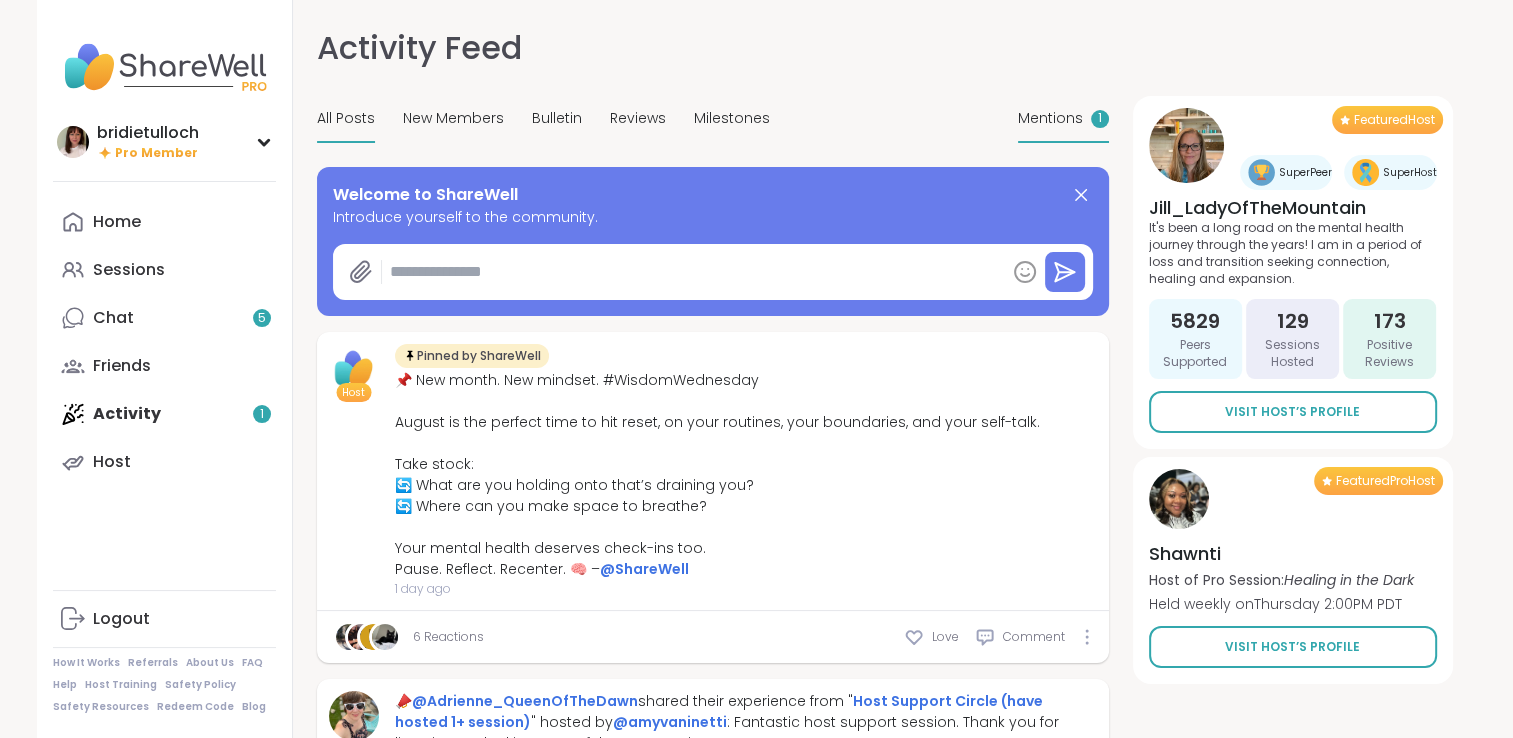 click on "1" at bounding box center [1100, 119] 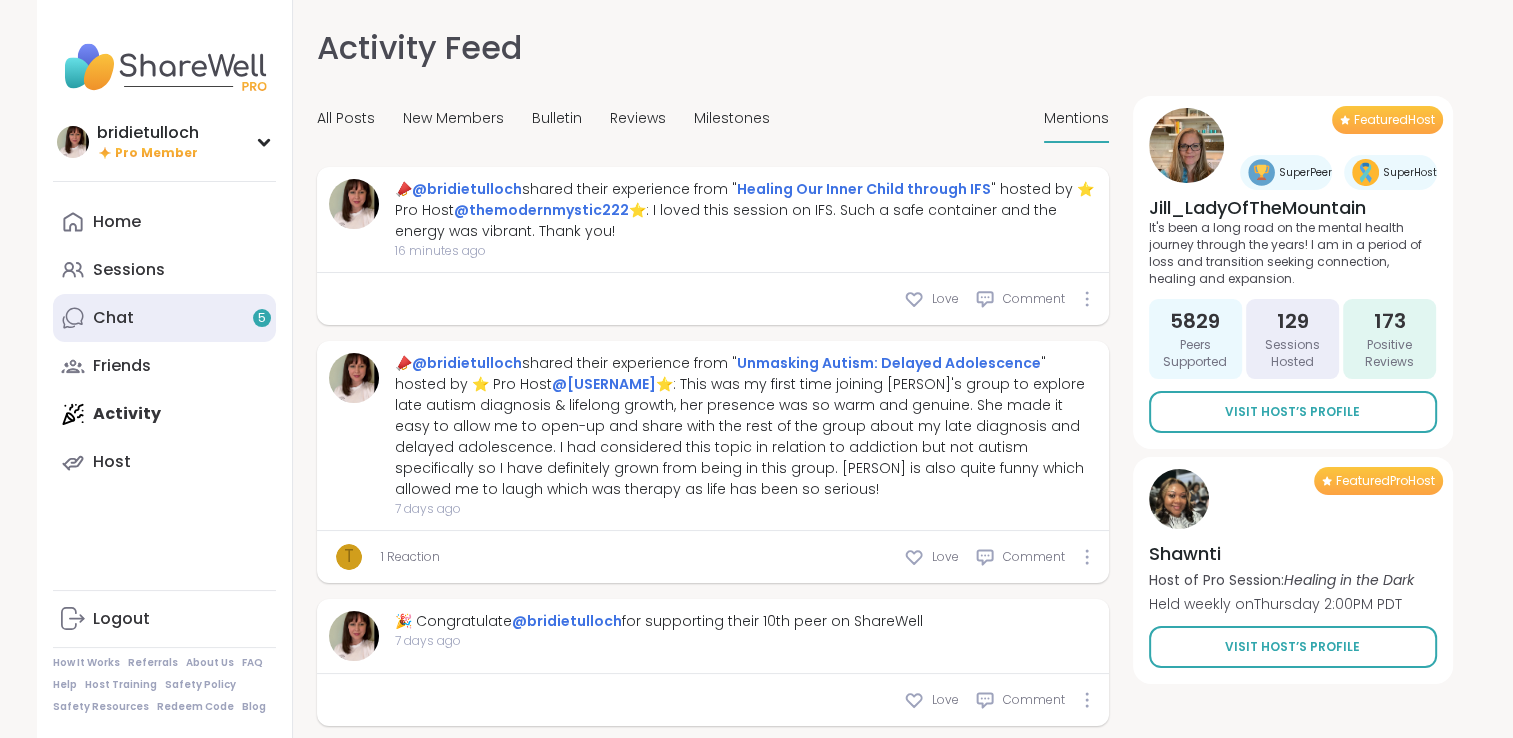 click on "Chat 5" at bounding box center [164, 318] 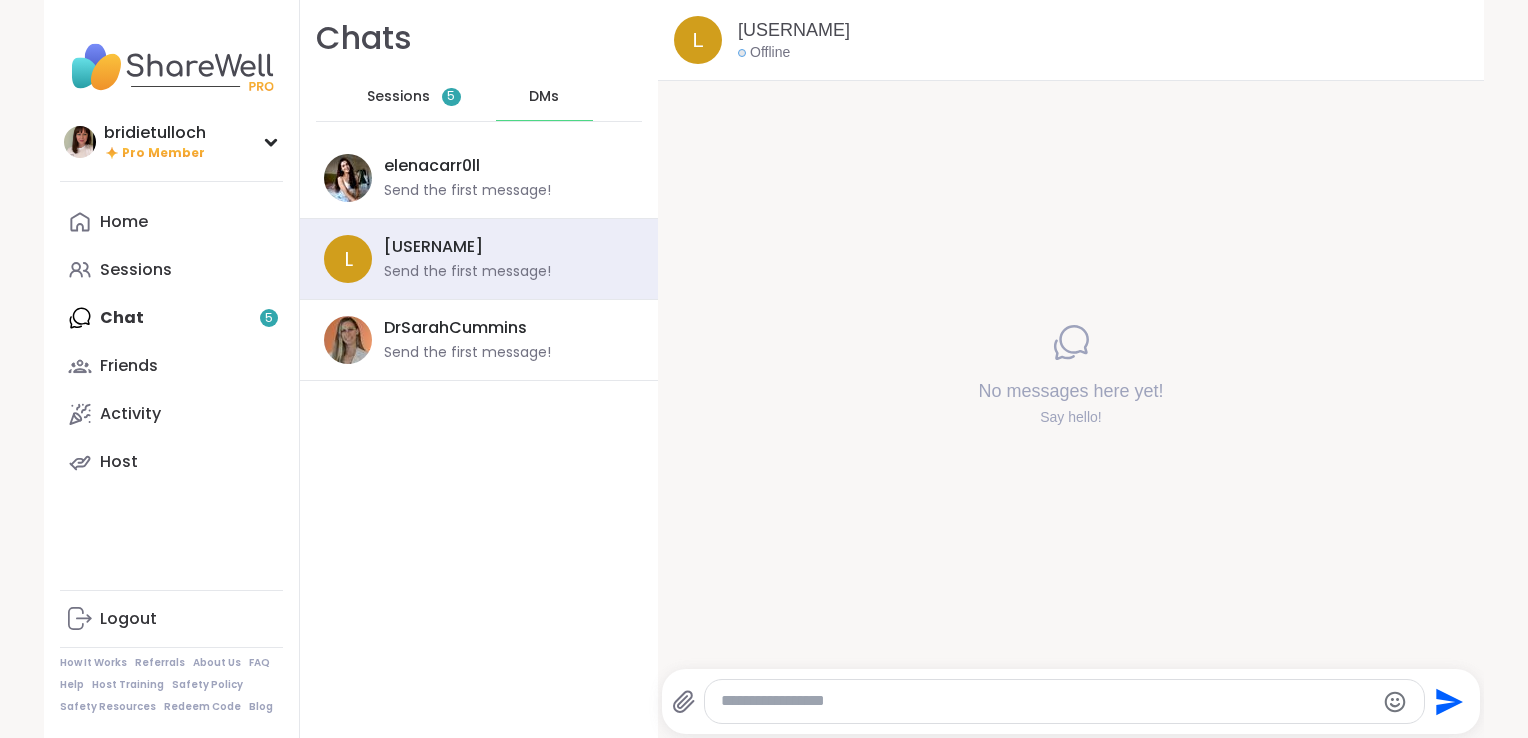 scroll, scrollTop: 0, scrollLeft: 0, axis: both 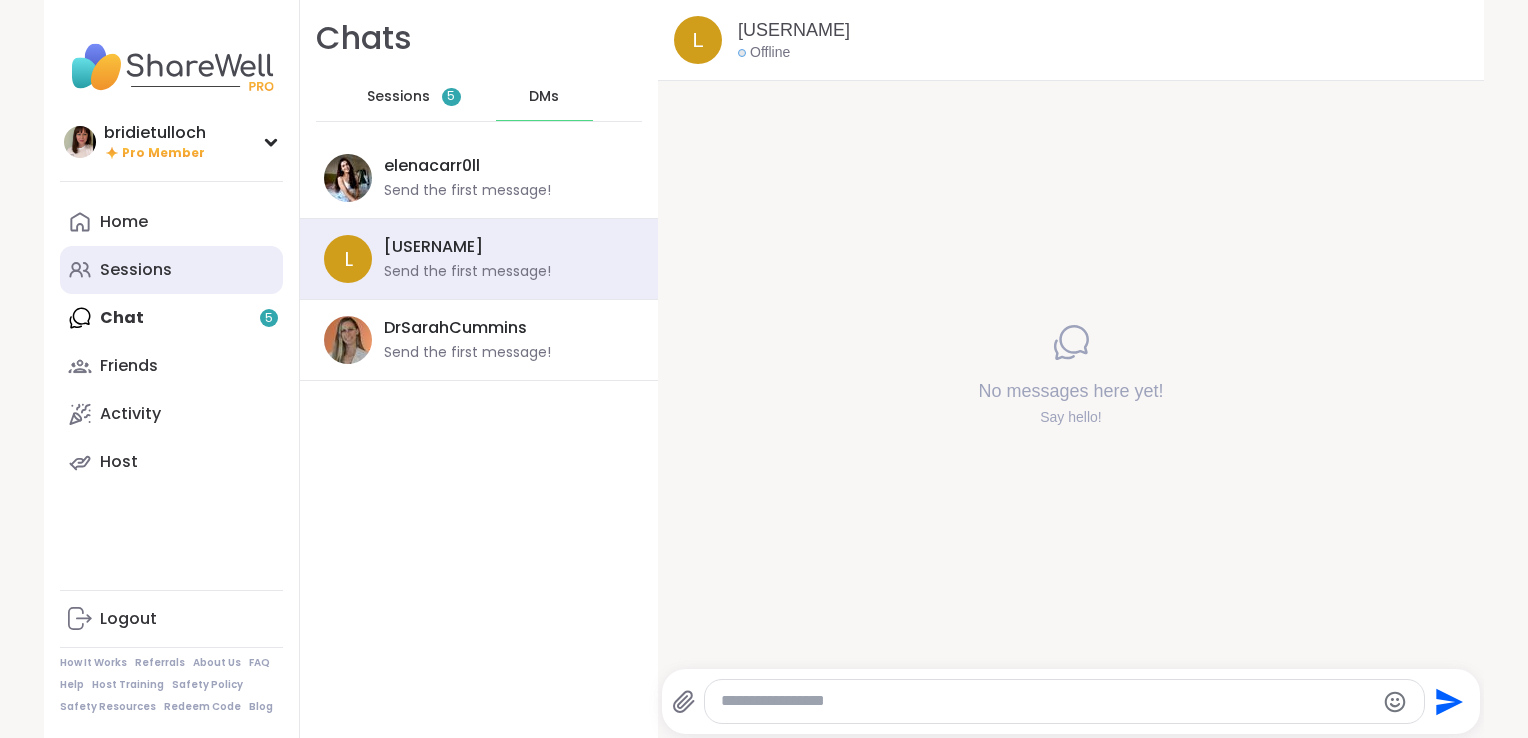 click on "Sessions" at bounding box center [136, 270] 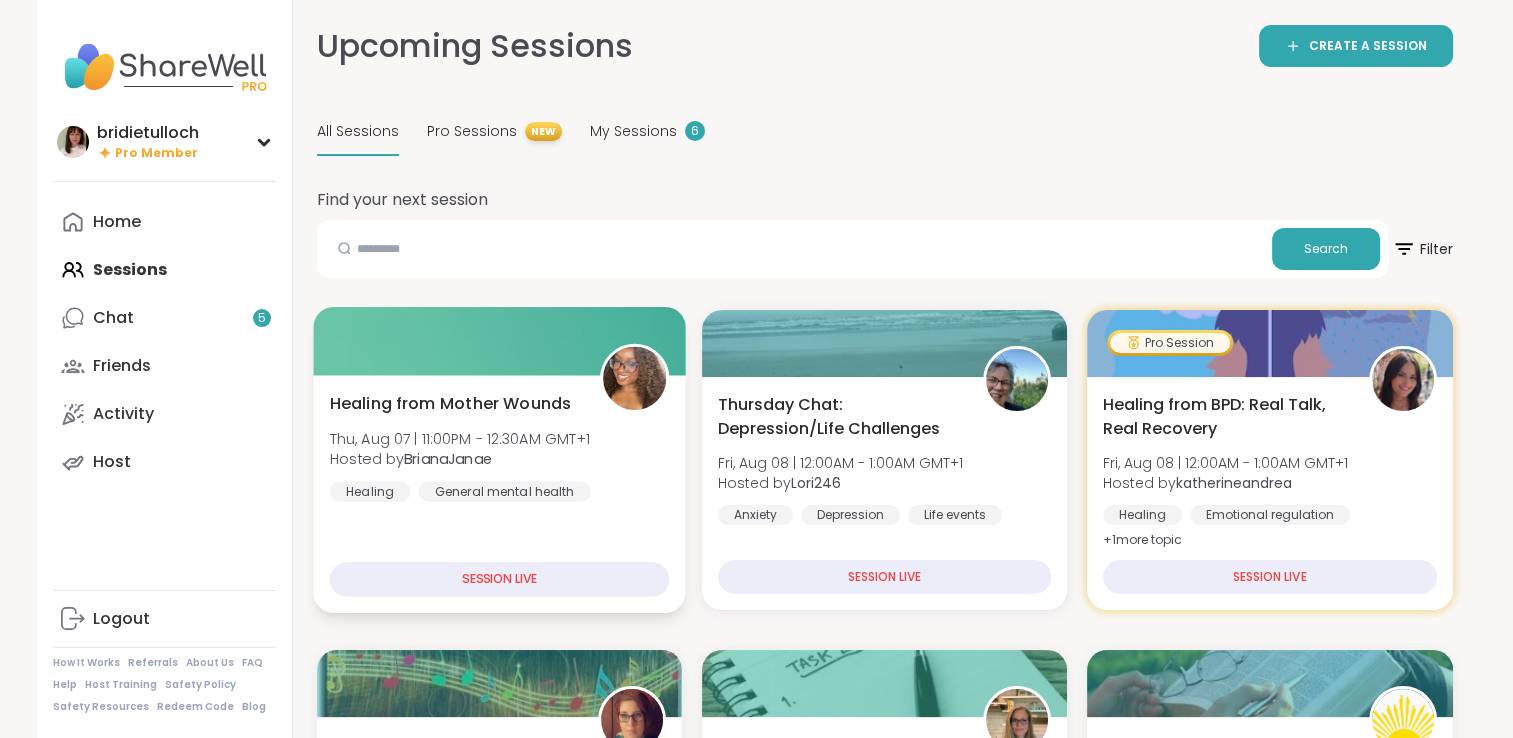 click on "Healing from Mother Wounds" at bounding box center [450, 403] 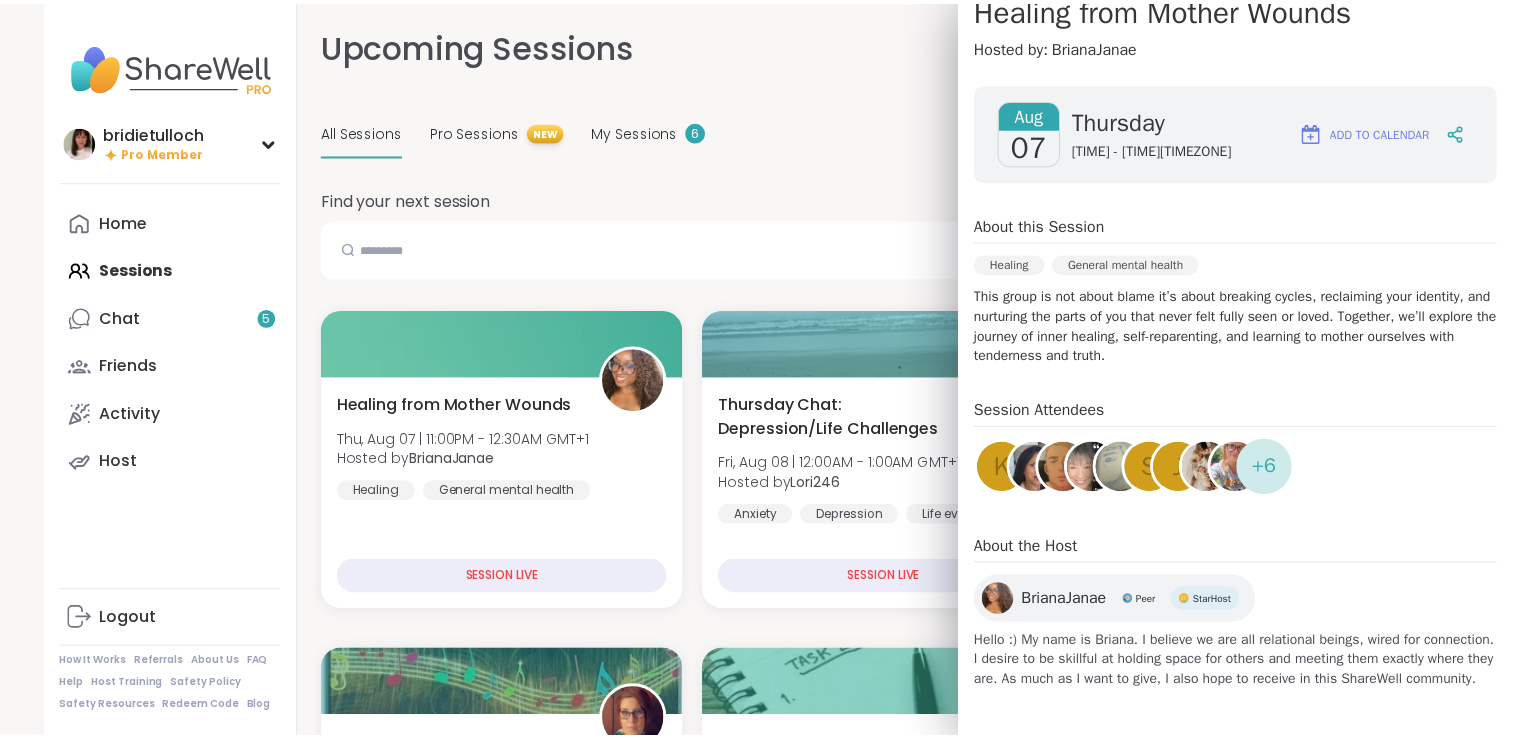 scroll, scrollTop: 0, scrollLeft: 0, axis: both 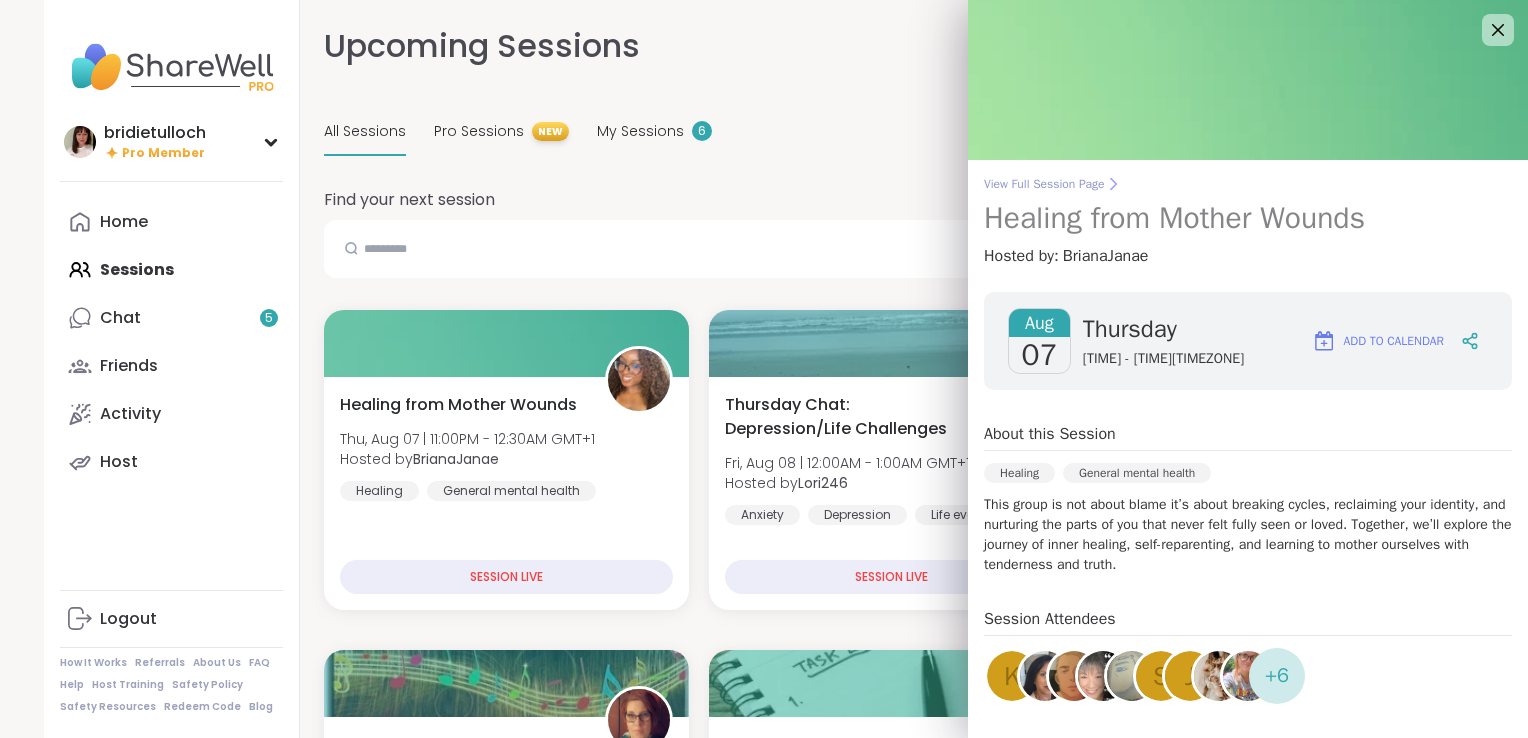 click on "View Full Session Page" at bounding box center (1248, 184) 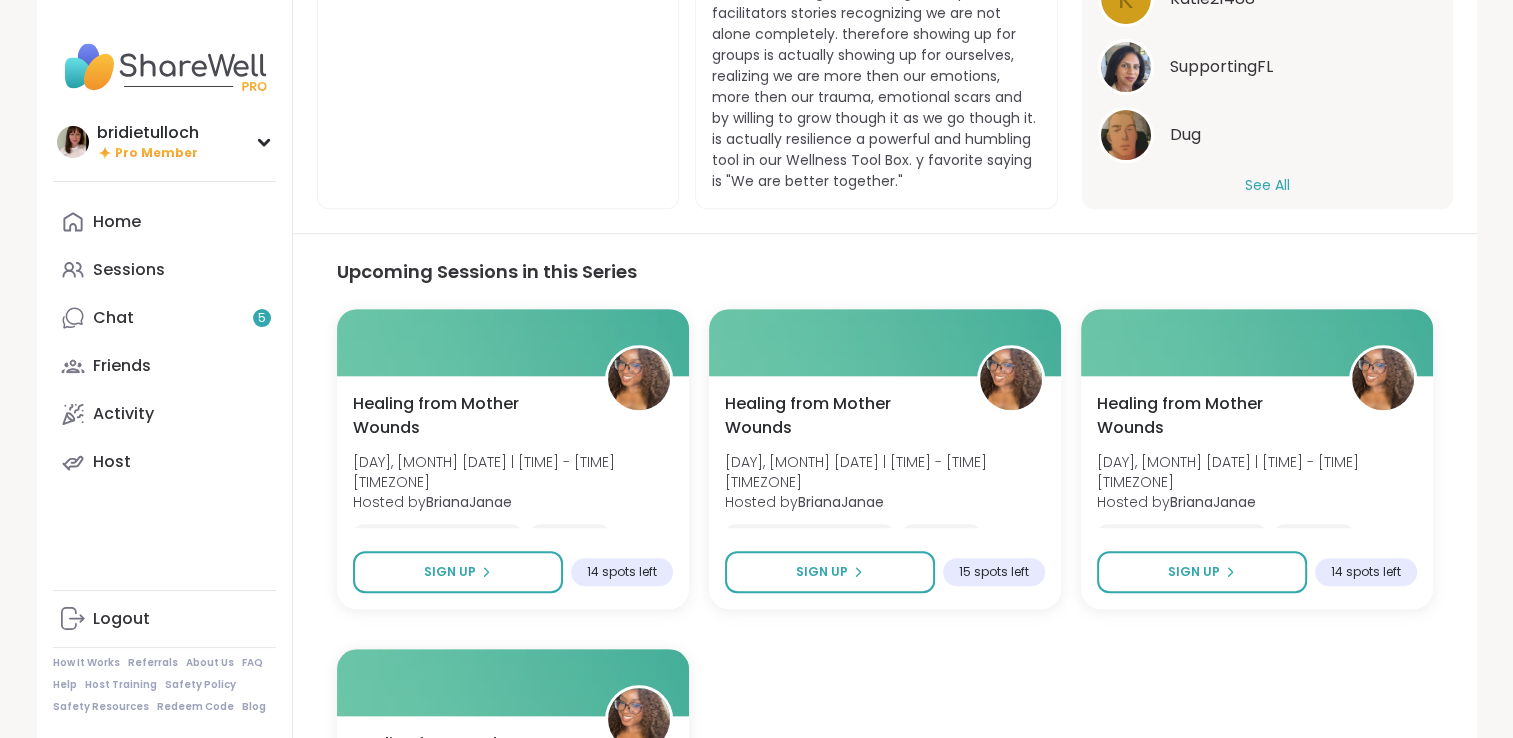 scroll, scrollTop: 1372, scrollLeft: 0, axis: vertical 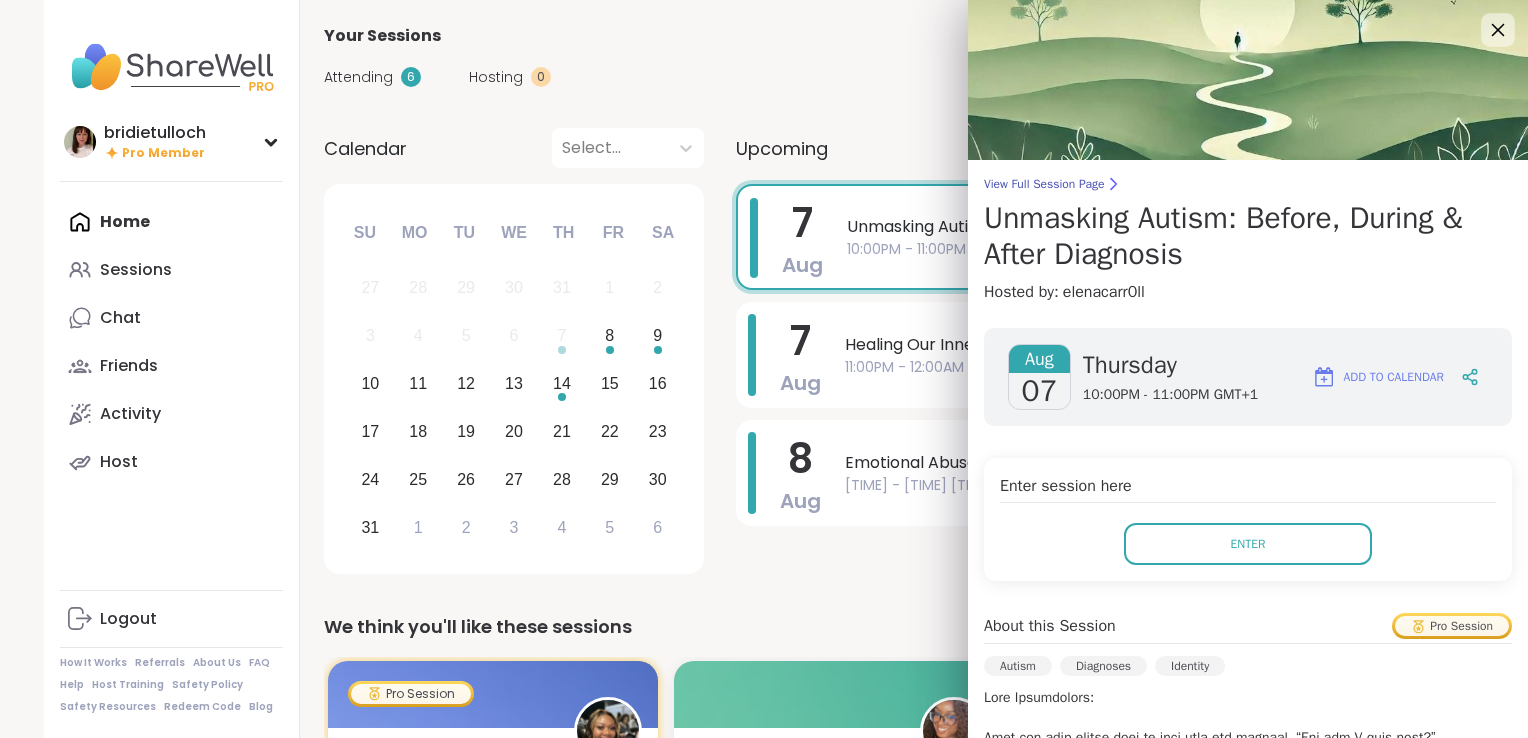 click 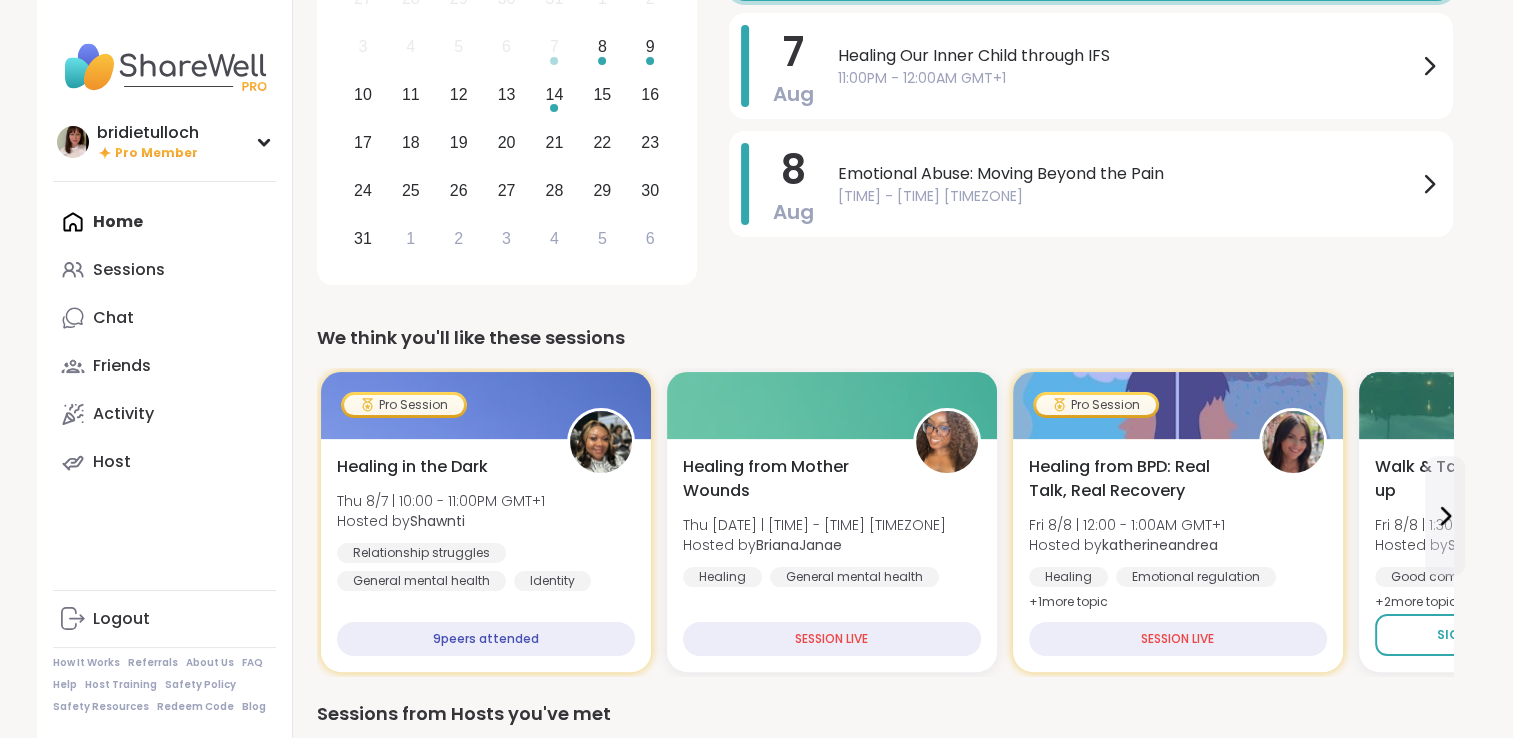 scroll, scrollTop: 292, scrollLeft: 0, axis: vertical 